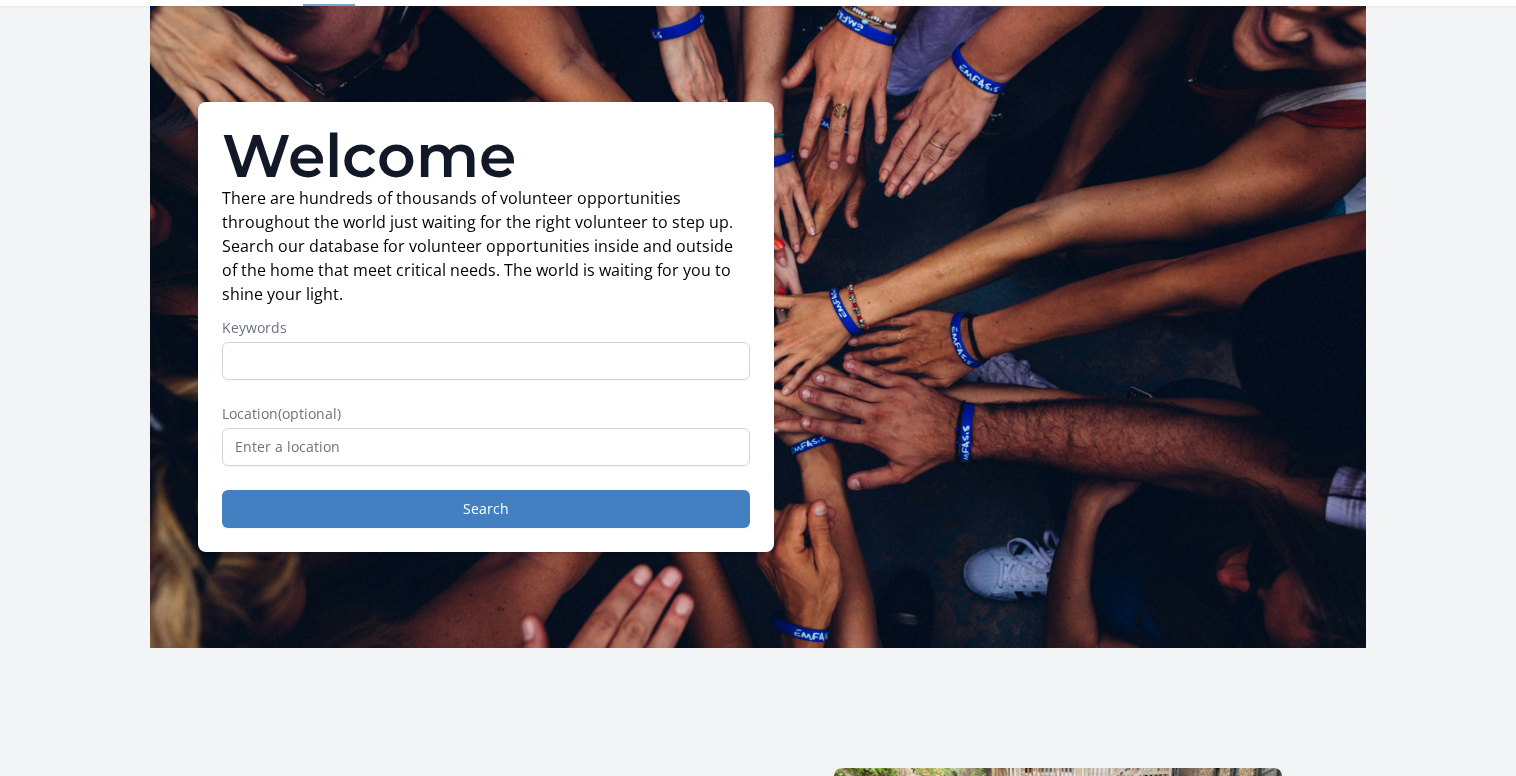 scroll, scrollTop: 0, scrollLeft: 0, axis: both 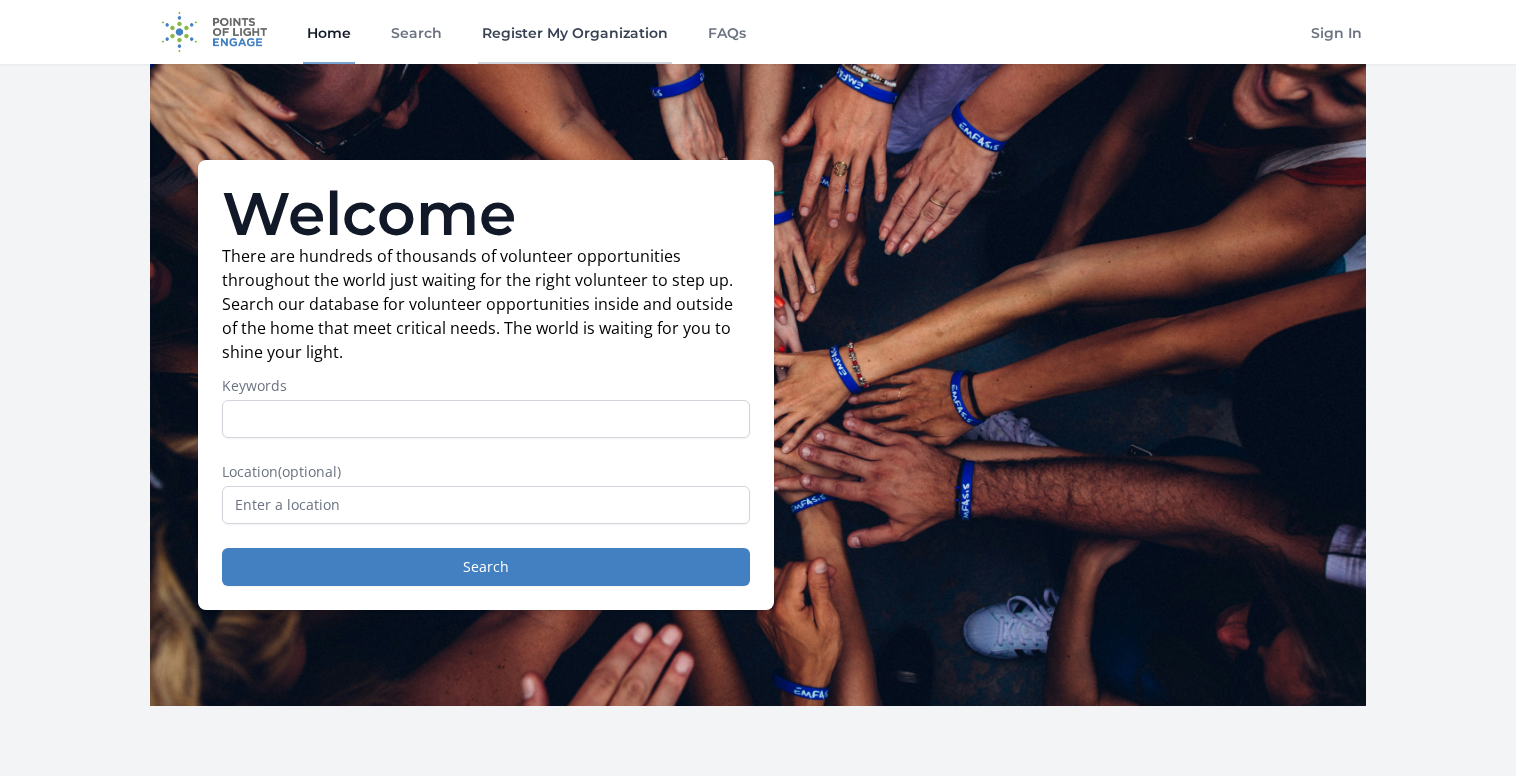 click on "Register My Organization" at bounding box center [575, 32] 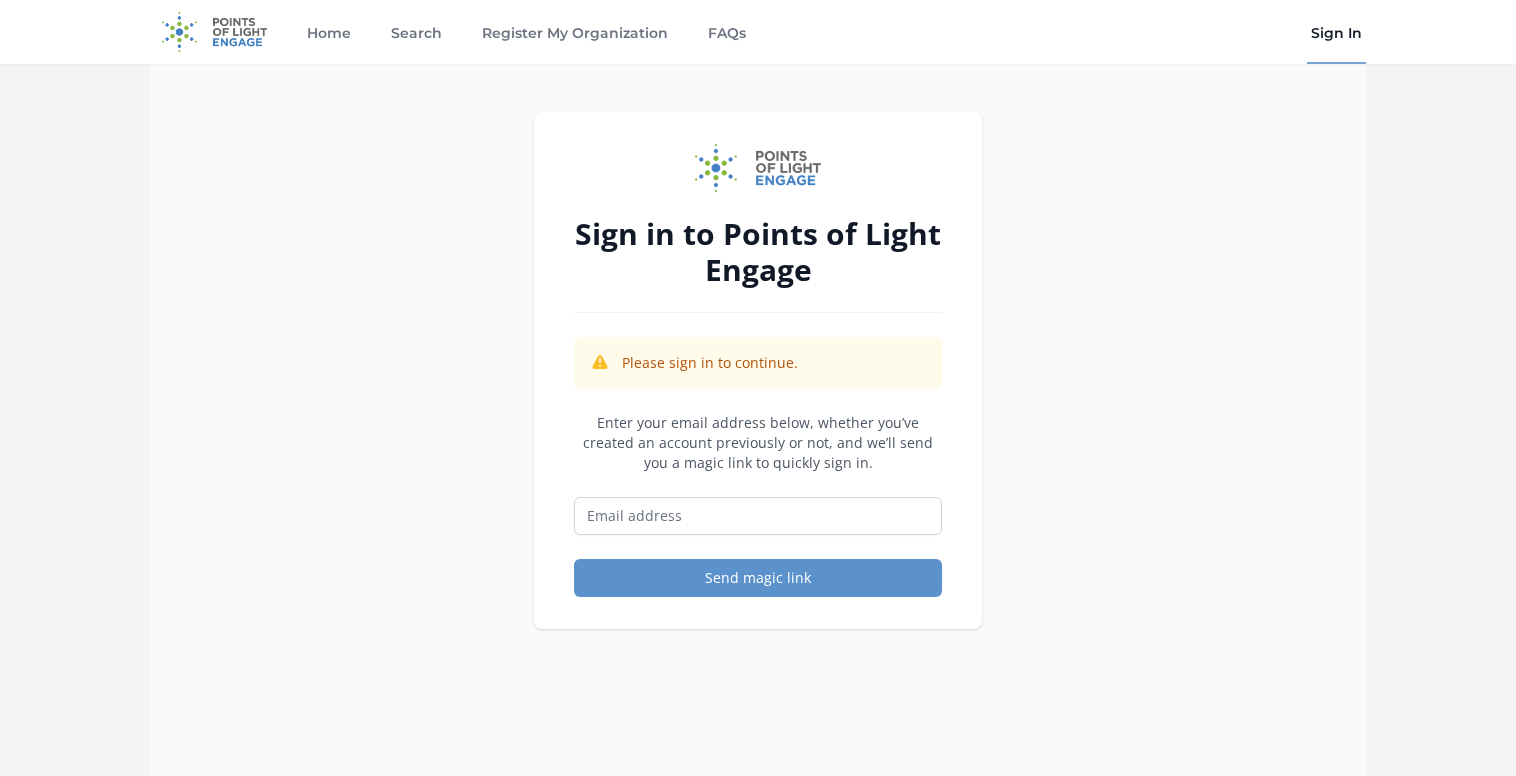 scroll, scrollTop: 0, scrollLeft: 0, axis: both 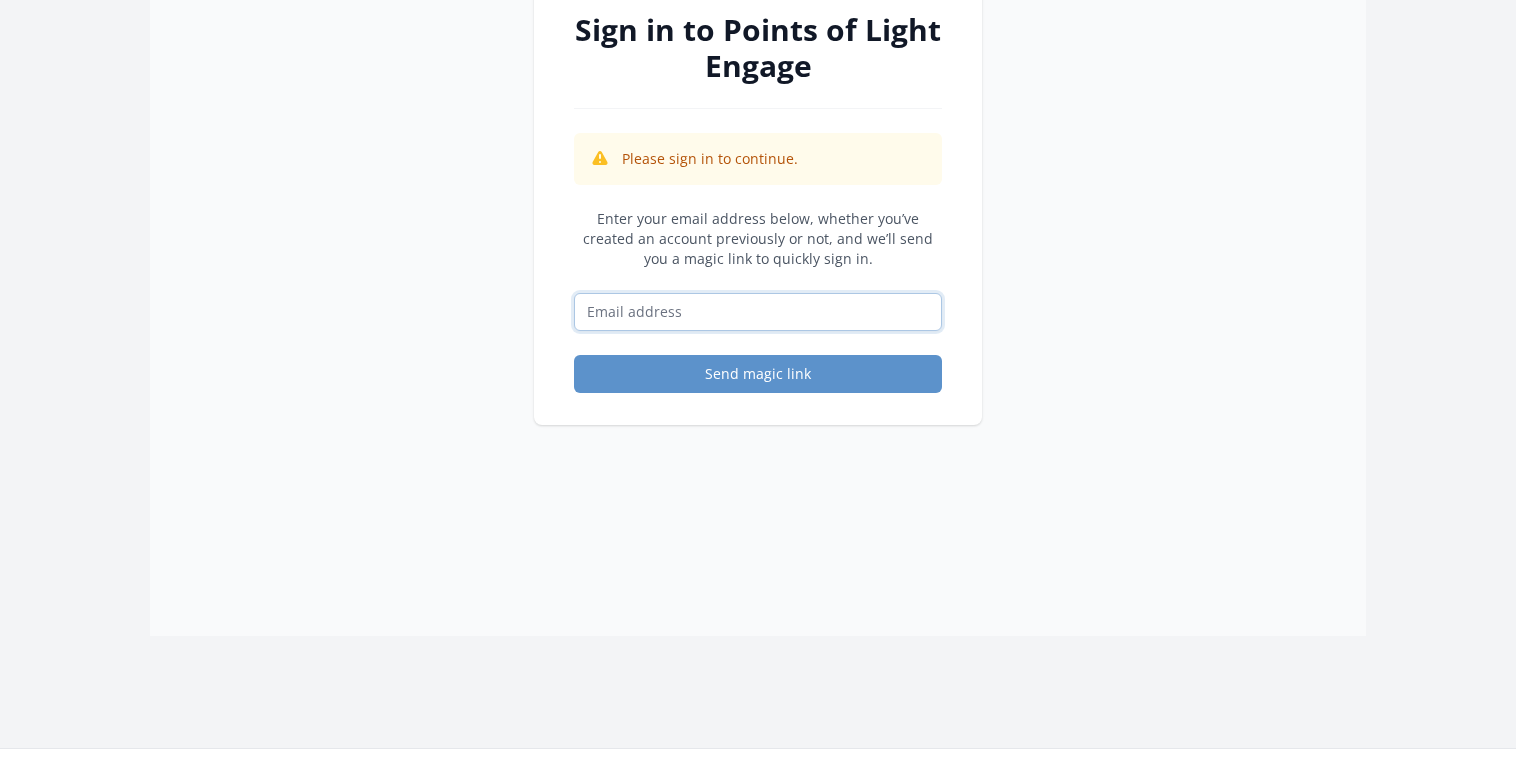 drag, startPoint x: 724, startPoint y: 511, endPoint x: 696, endPoint y: 502, distance: 29.410883 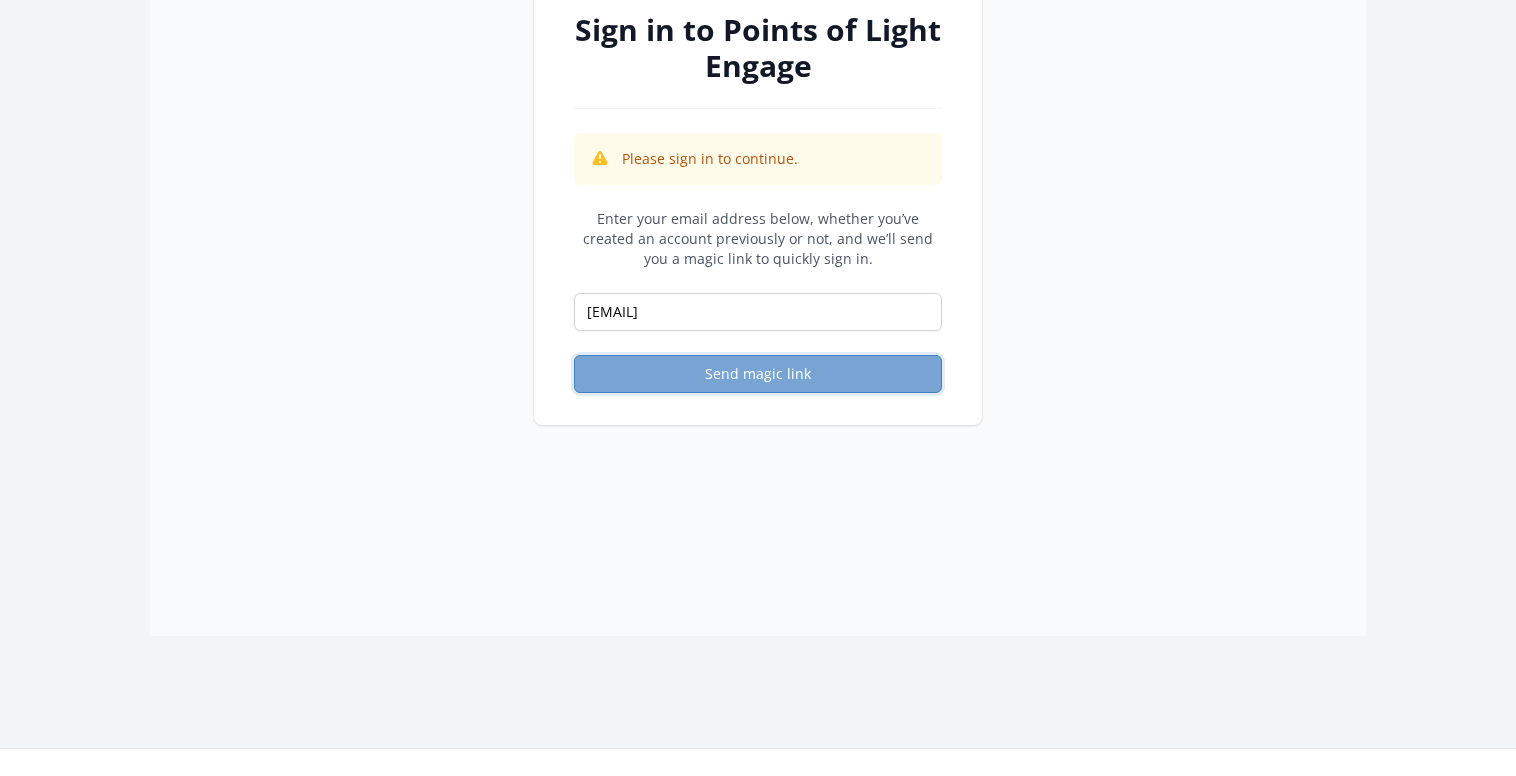click on "Send magic link" at bounding box center (758, 374) 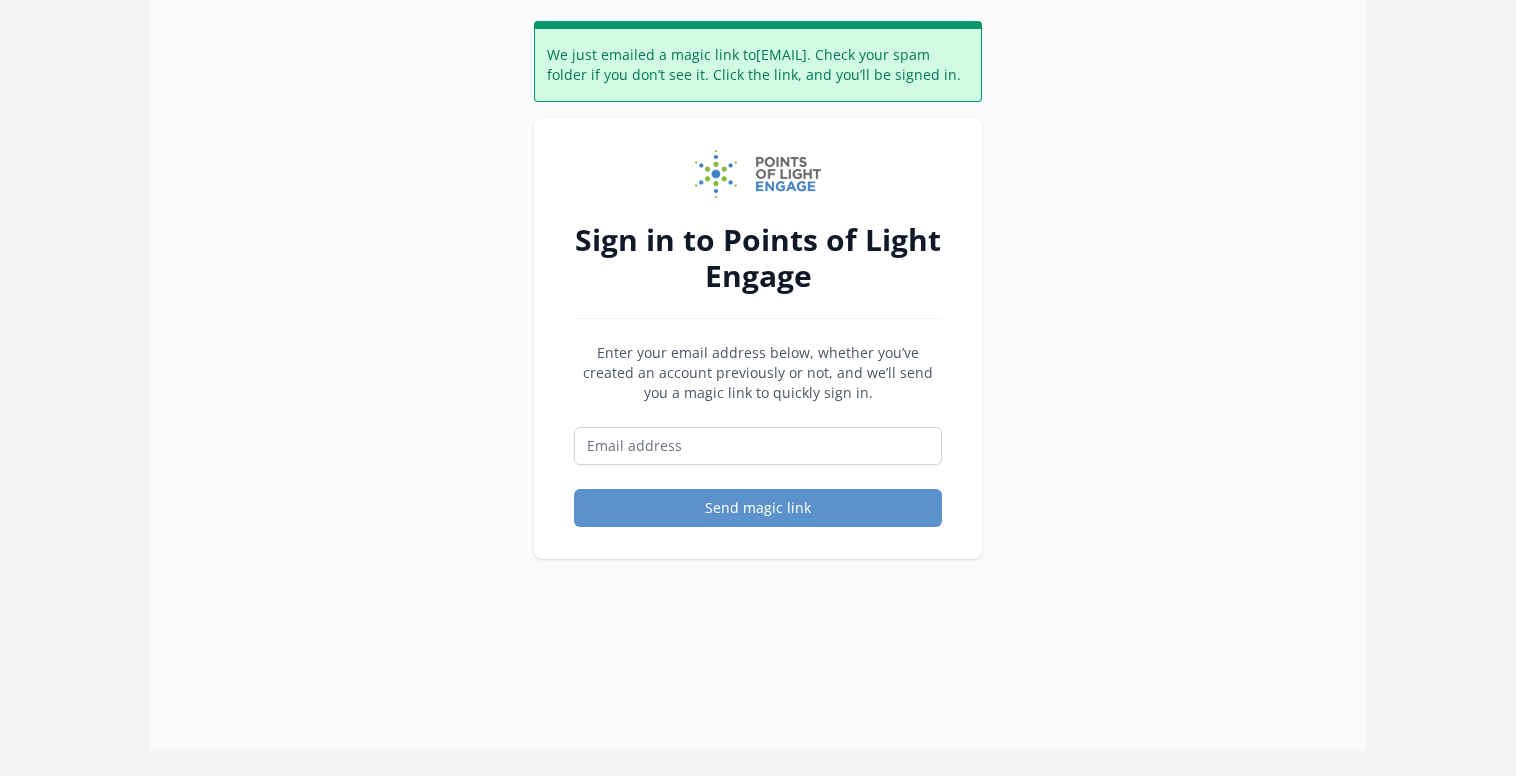 scroll, scrollTop: 0, scrollLeft: 0, axis: both 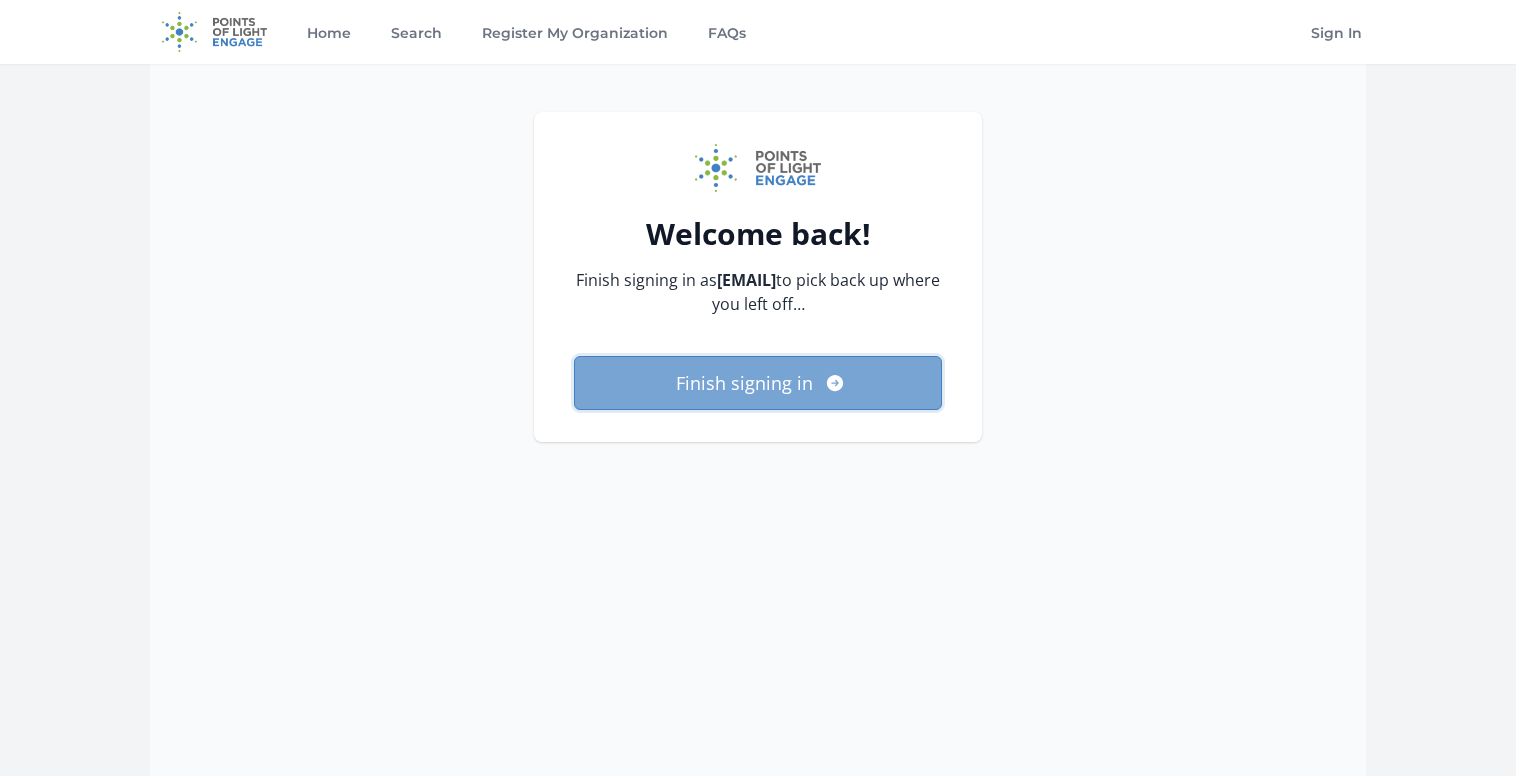 click on "Finish signing in" at bounding box center (758, 383) 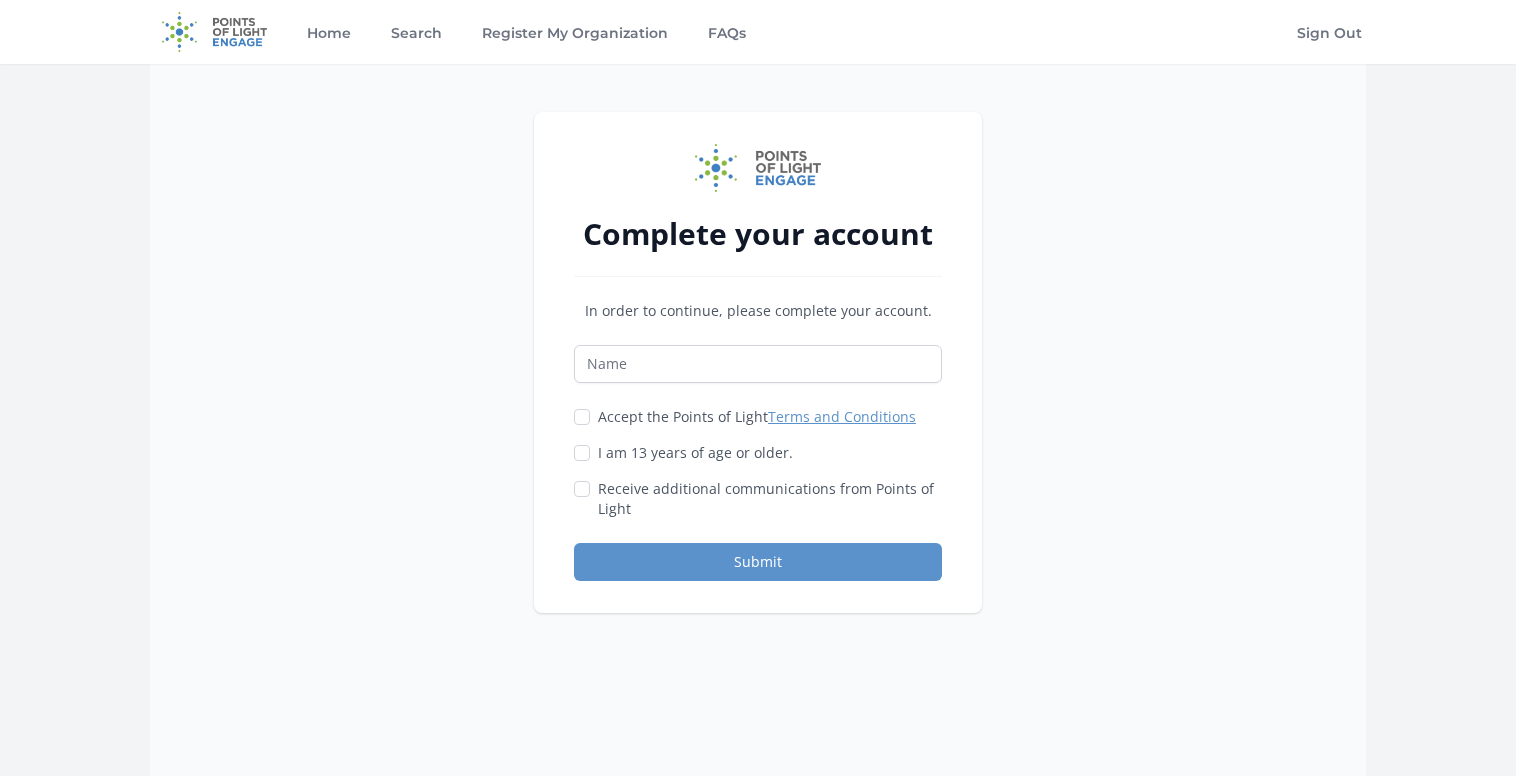 scroll, scrollTop: 0, scrollLeft: 0, axis: both 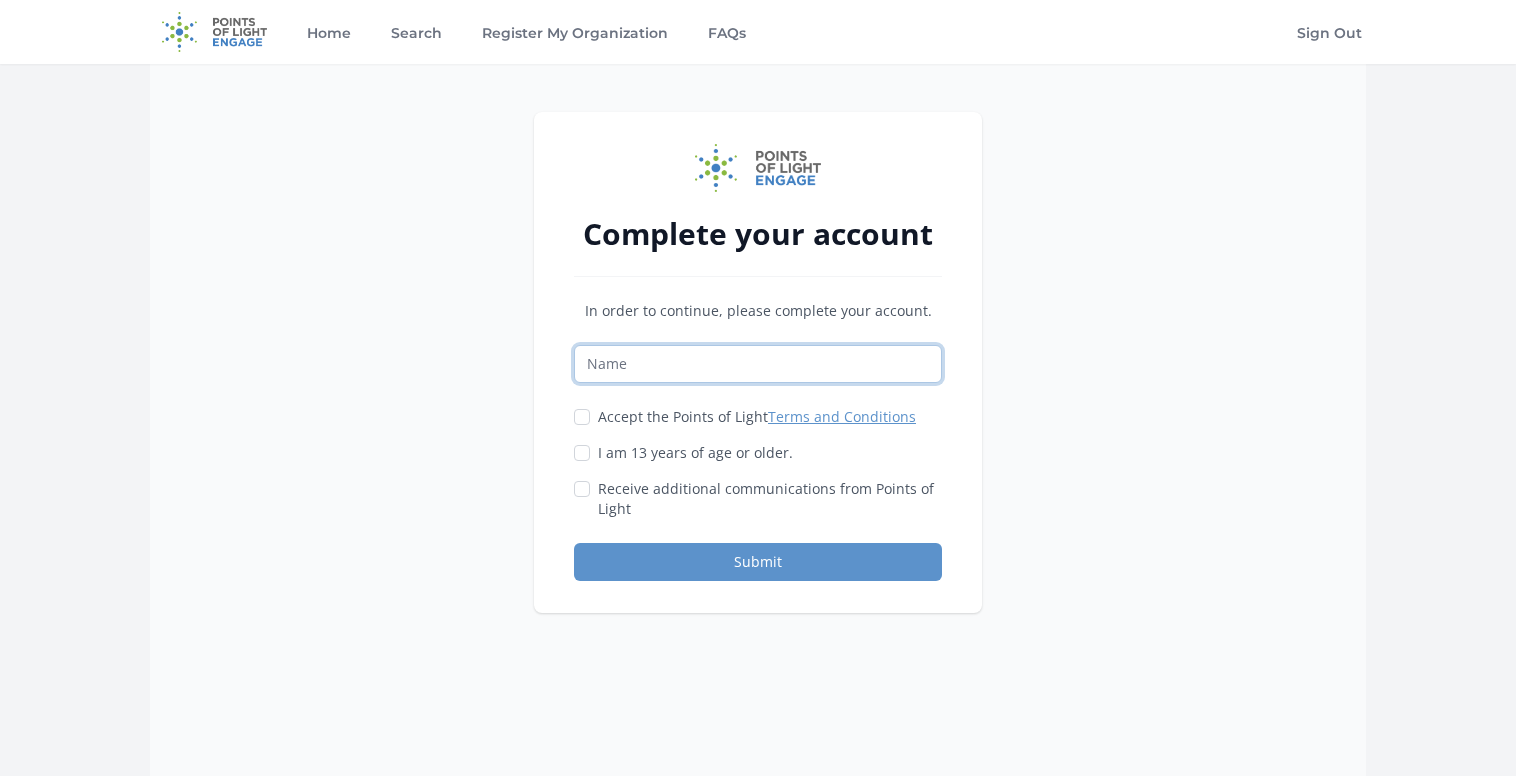 click at bounding box center [758, 364] 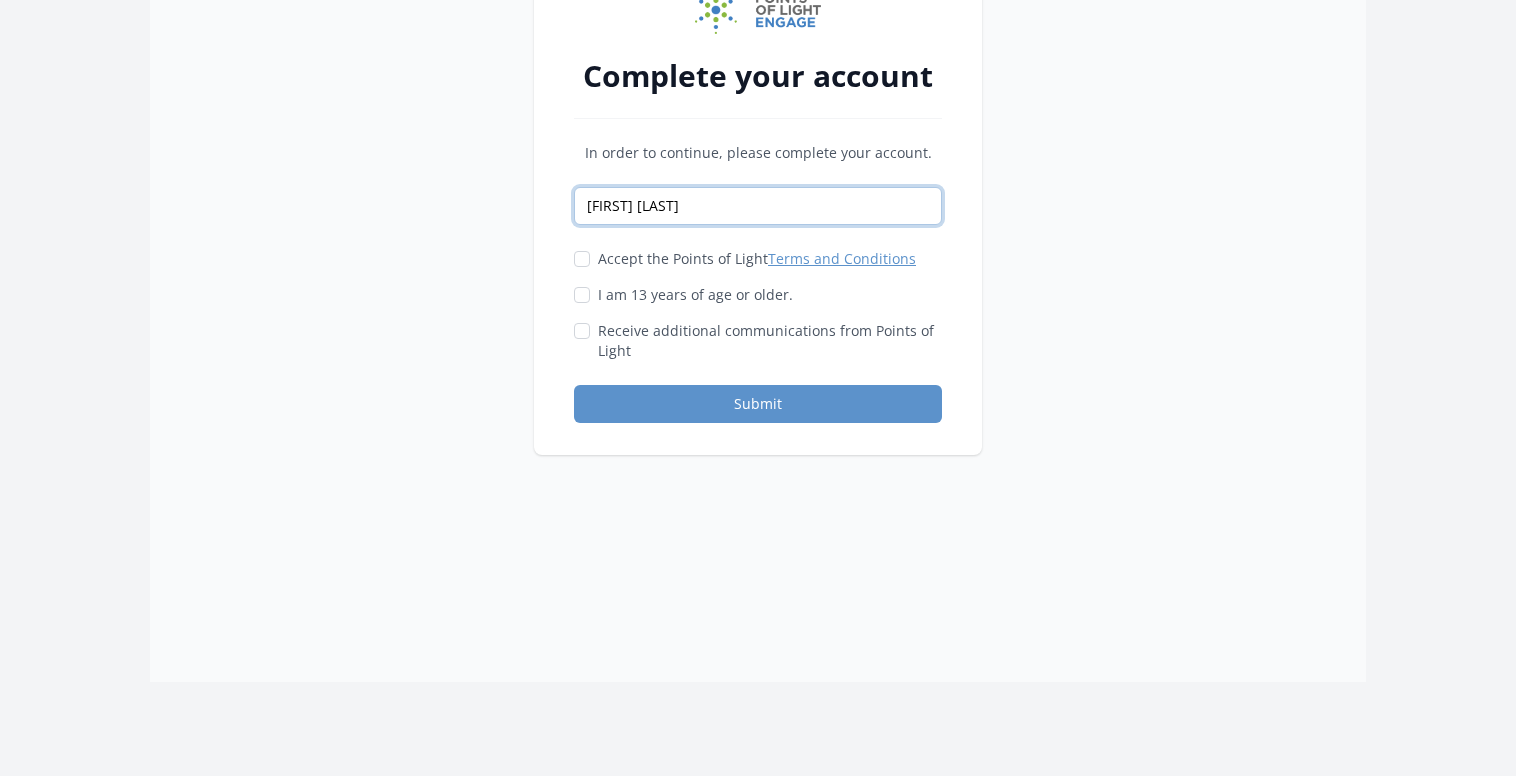 scroll, scrollTop: 165, scrollLeft: 0, axis: vertical 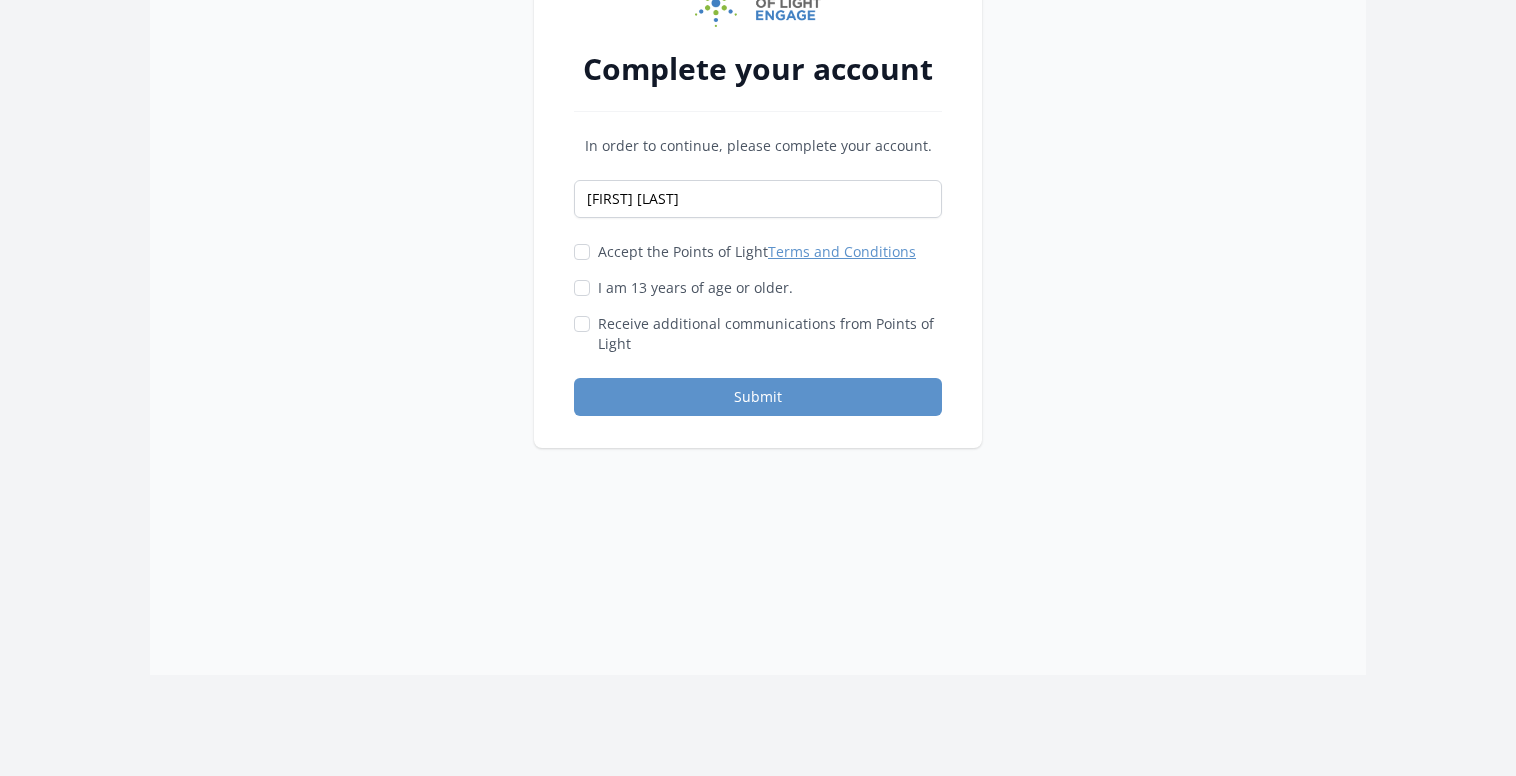 click on "Accept the Points of Light  Terms and Conditions
I am 13 years of age or older." at bounding box center [758, 298] 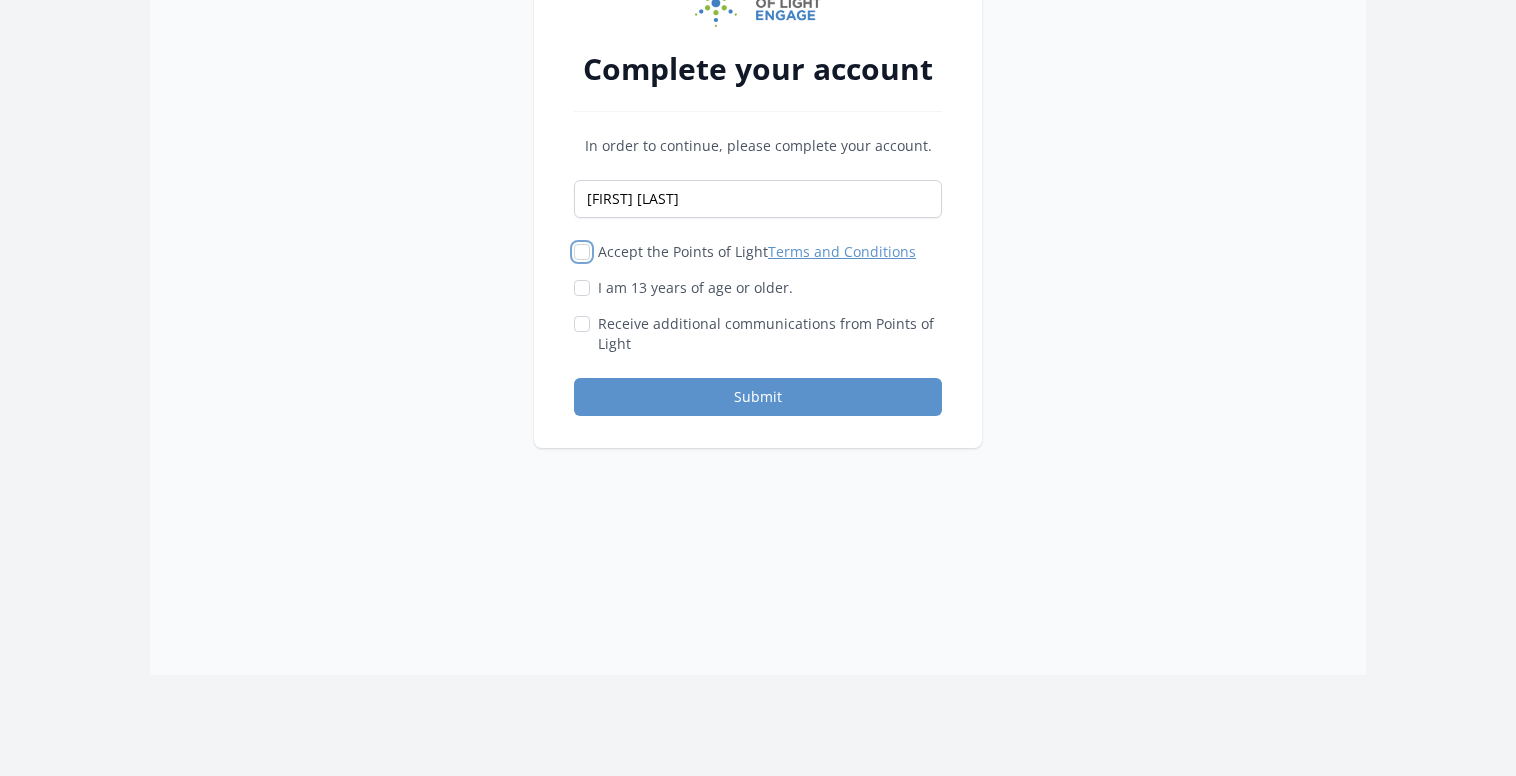 click on "Accept the Points of Light  Terms and Conditions" at bounding box center [582, 252] 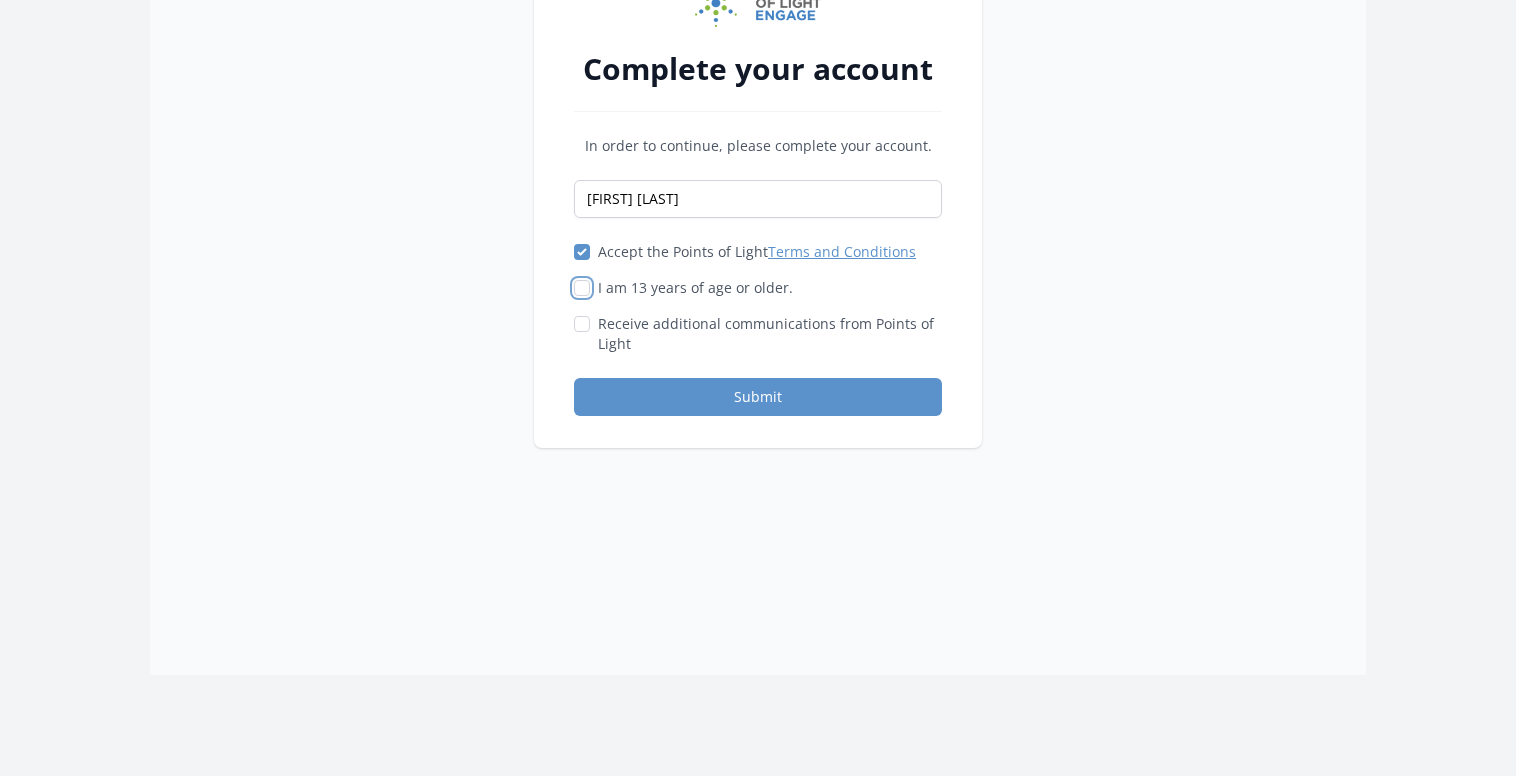 click on "I am 13 years of age or older." at bounding box center [582, 288] 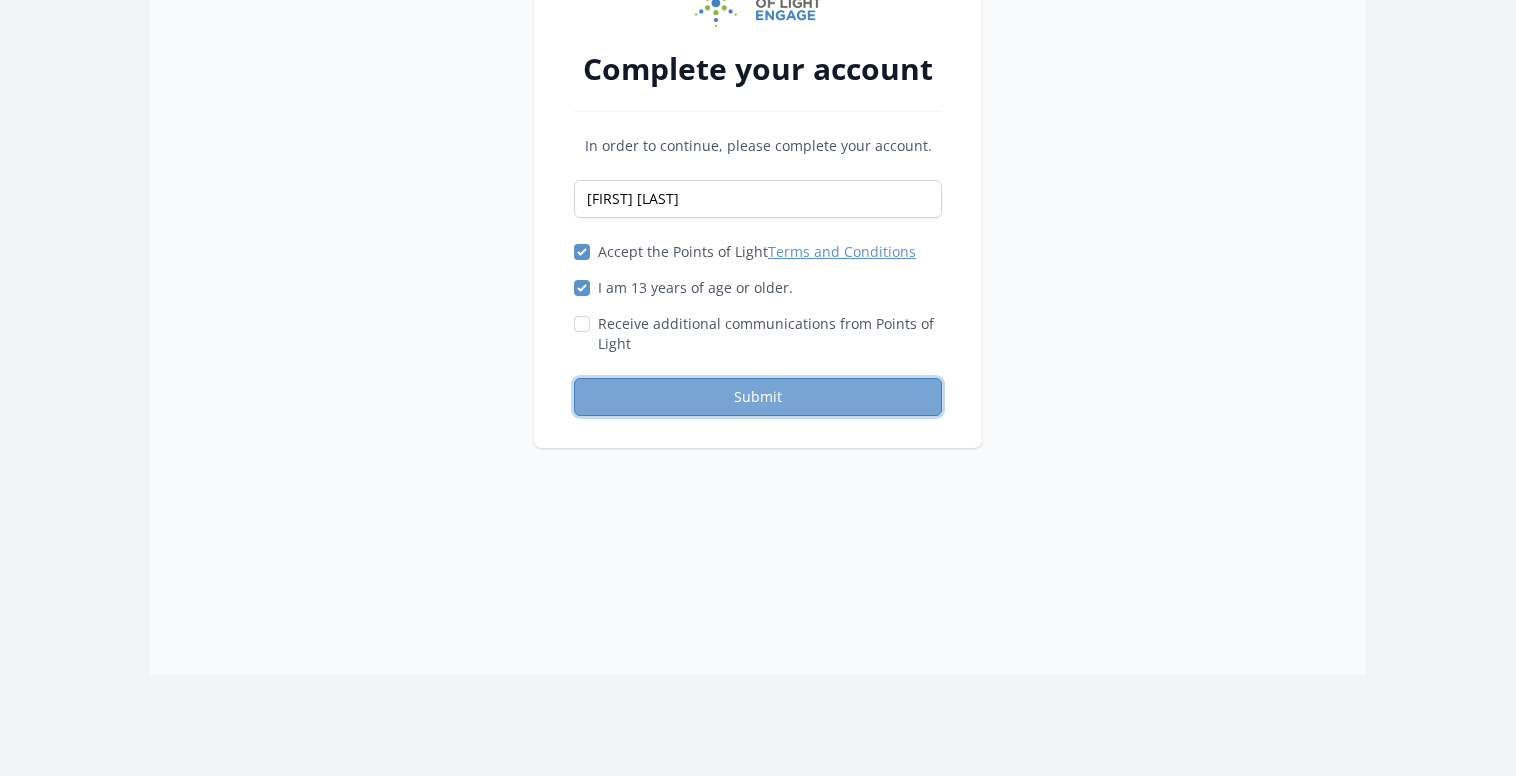 click on "Submit" at bounding box center (758, 397) 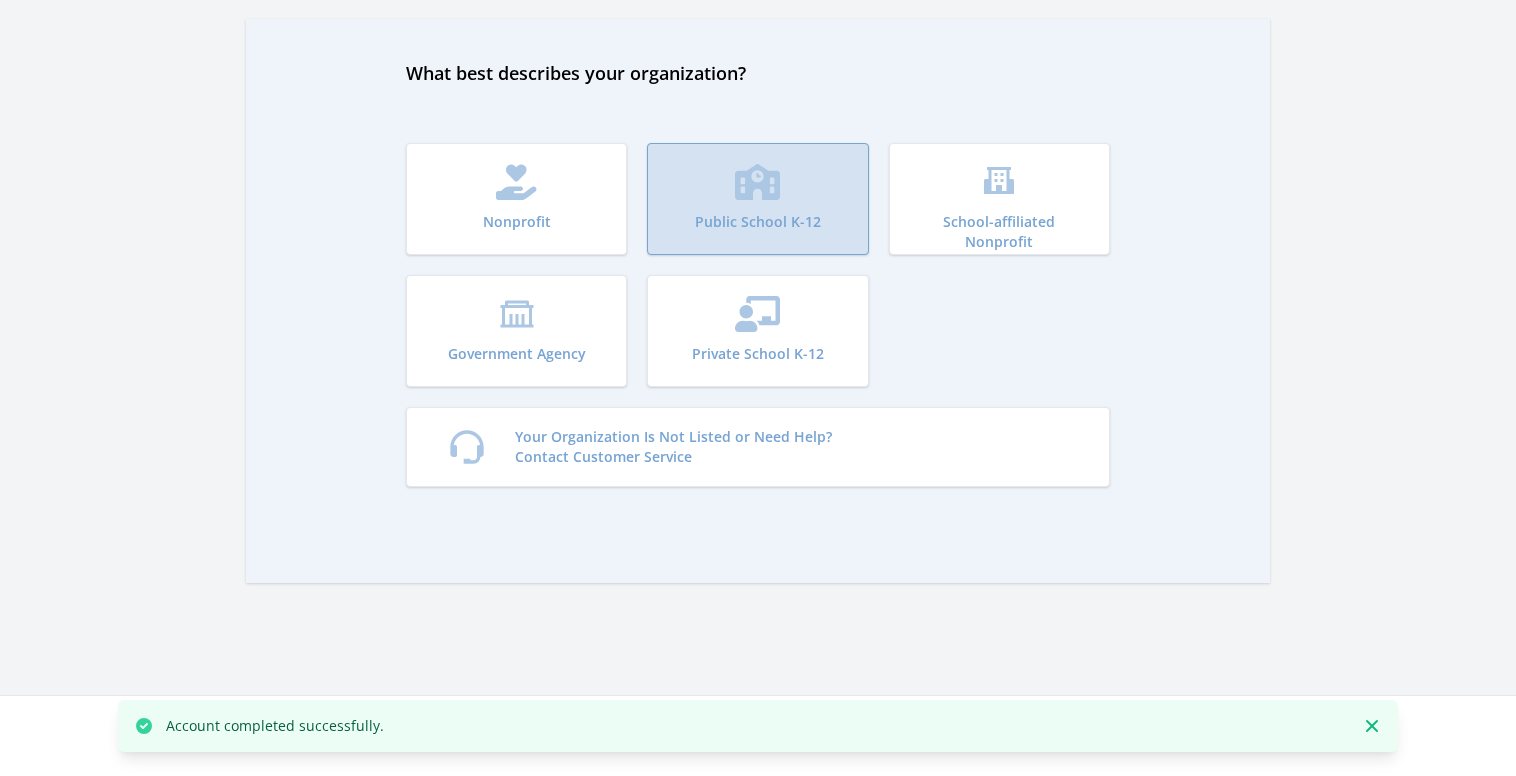 scroll, scrollTop: 126, scrollLeft: 0, axis: vertical 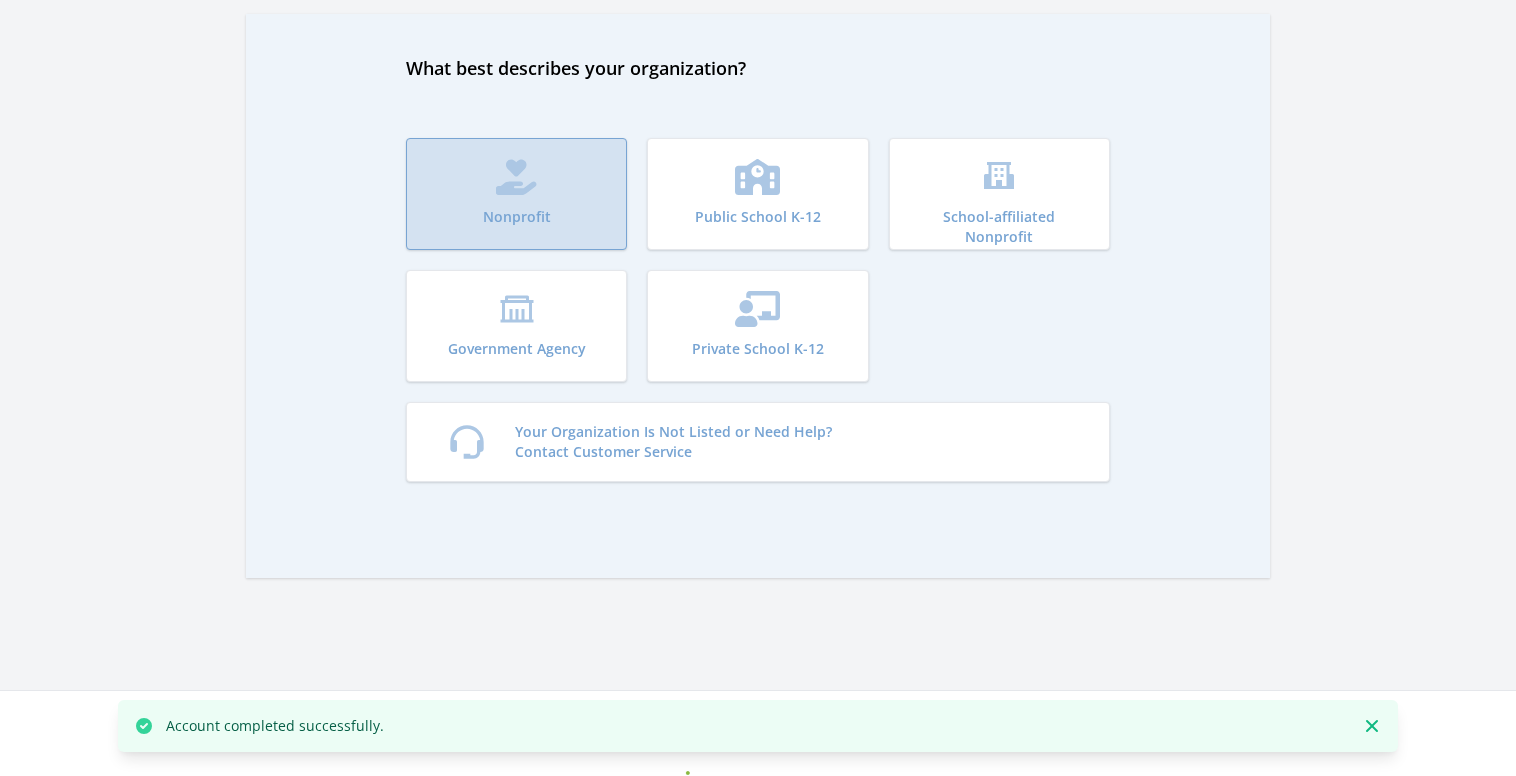click on "Nonprofit" at bounding box center (517, 217) 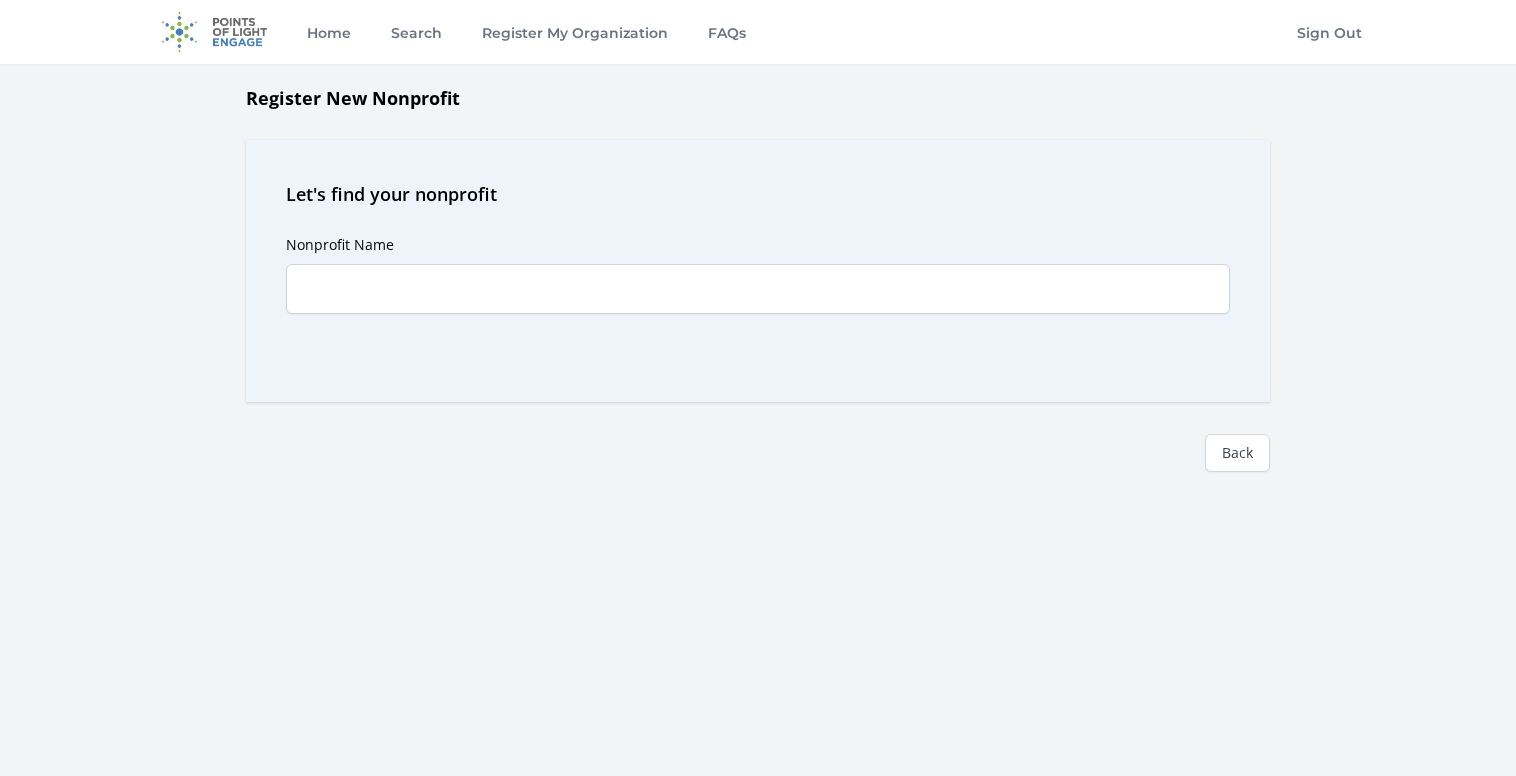 scroll, scrollTop: 0, scrollLeft: 0, axis: both 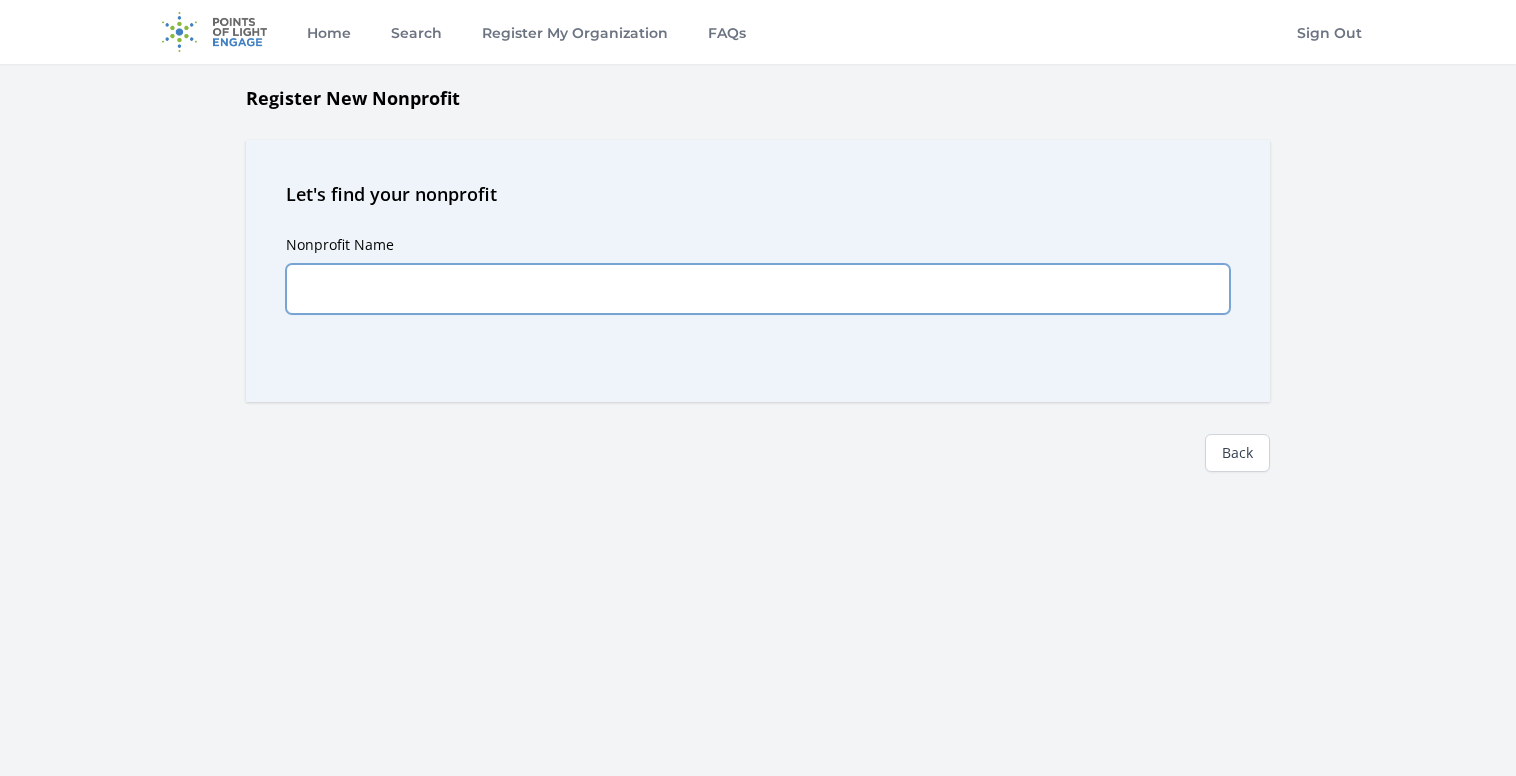click on "Nonprofit Name" at bounding box center (758, 289) 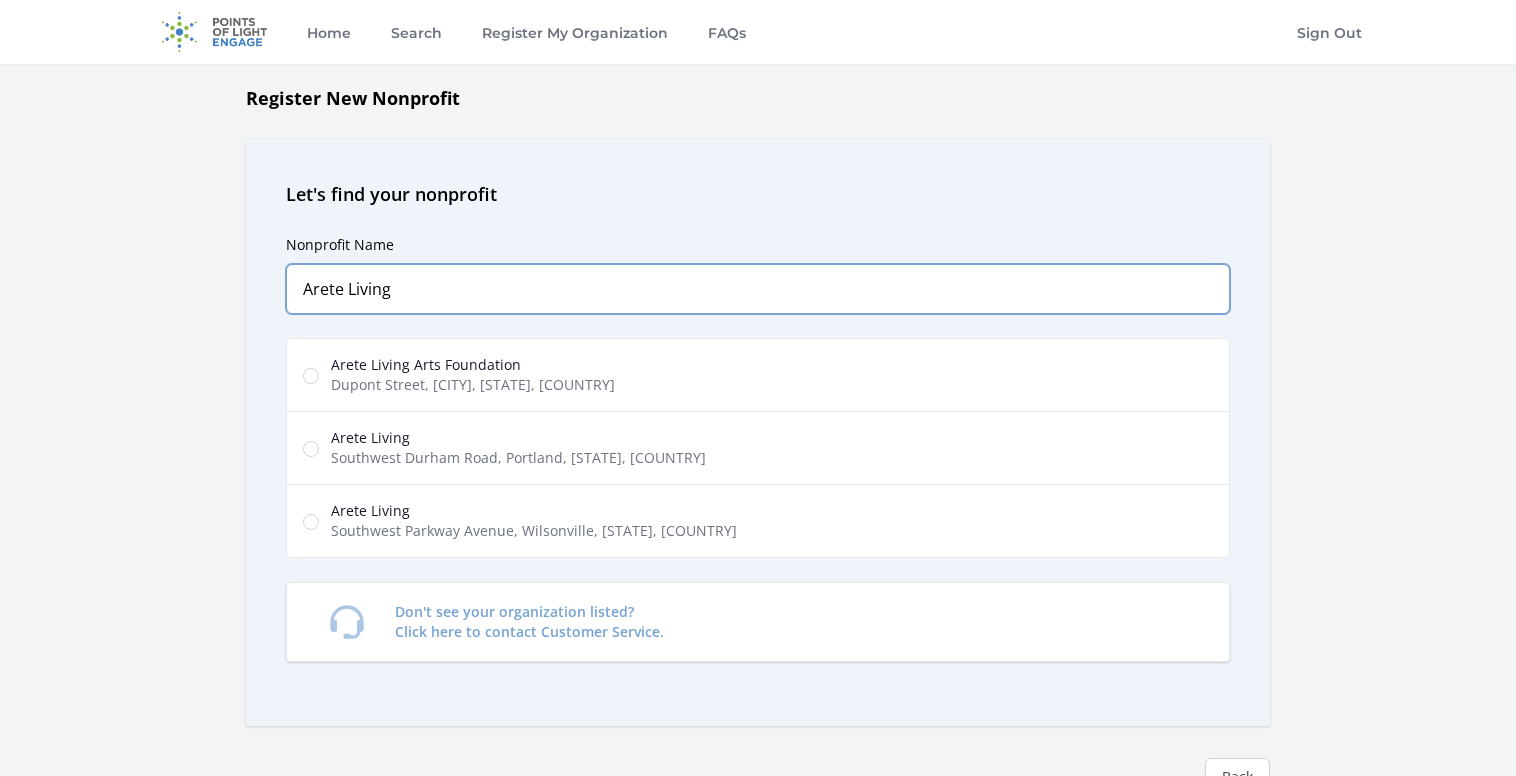 type on "Arete Living" 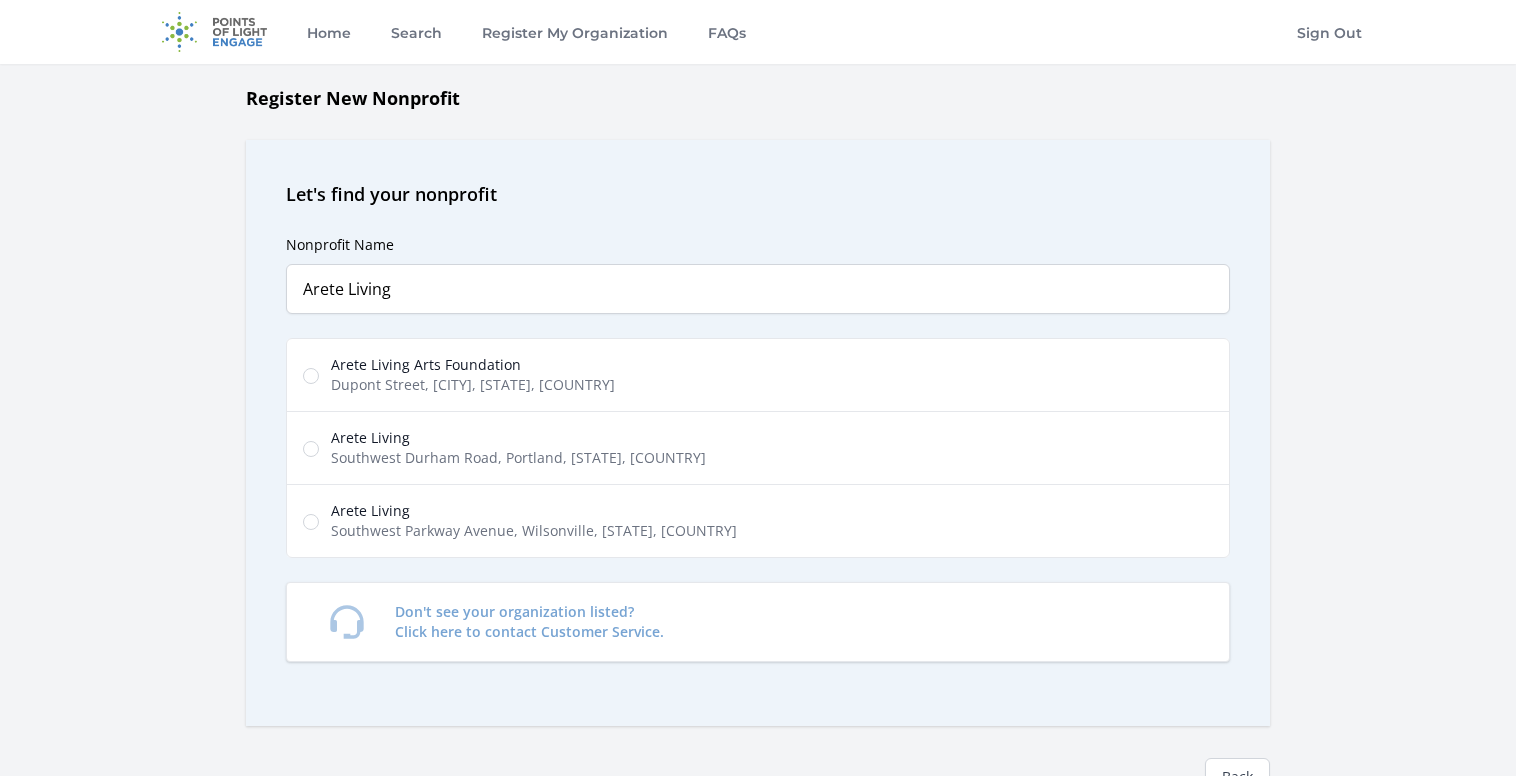 click on "Dupont Street, Brooklyn, NY, USA" at bounding box center (473, 385) 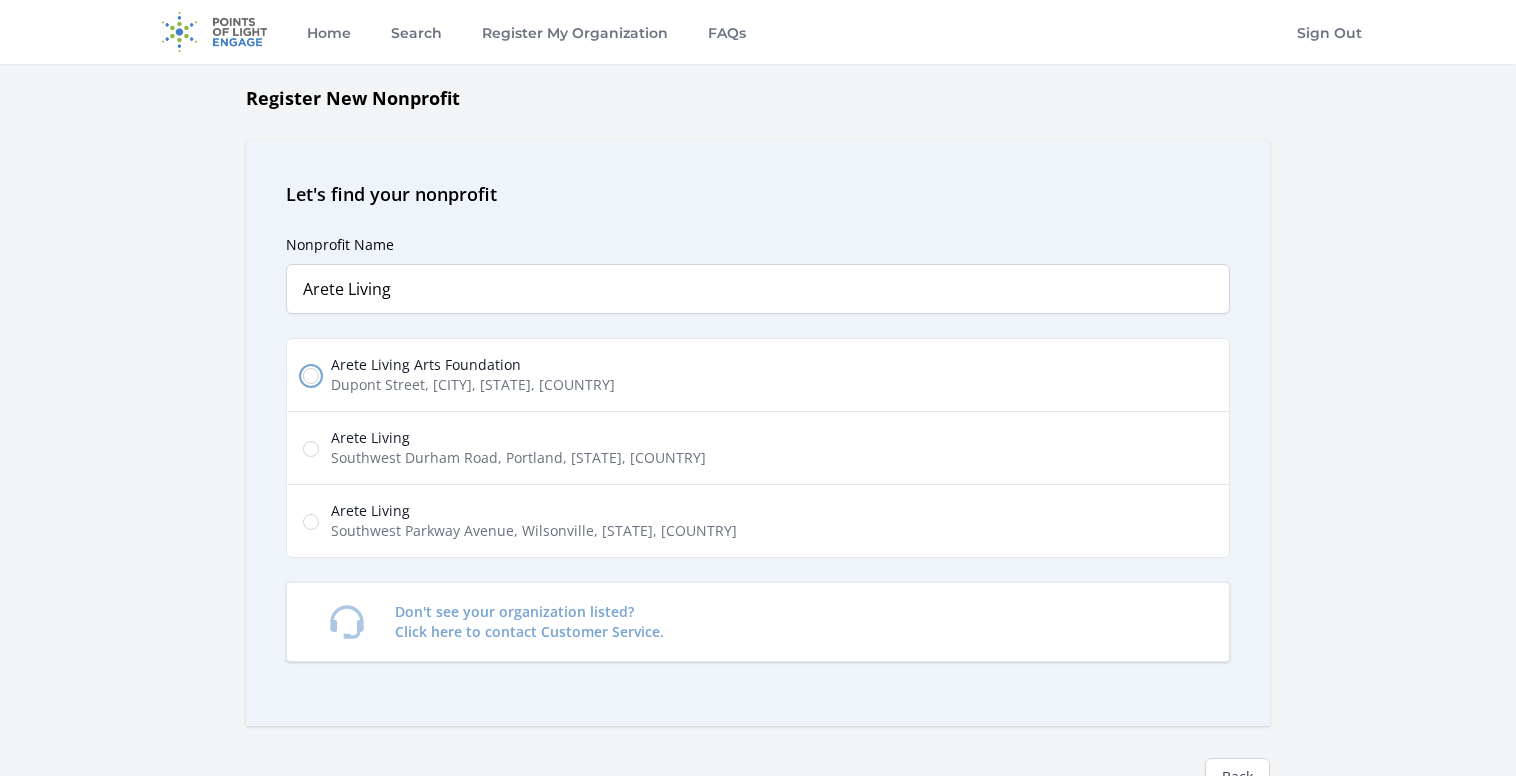 click on "Arete Living Arts Foundation
Dupont Street, Brooklyn, NY, USA" at bounding box center (311, 376) 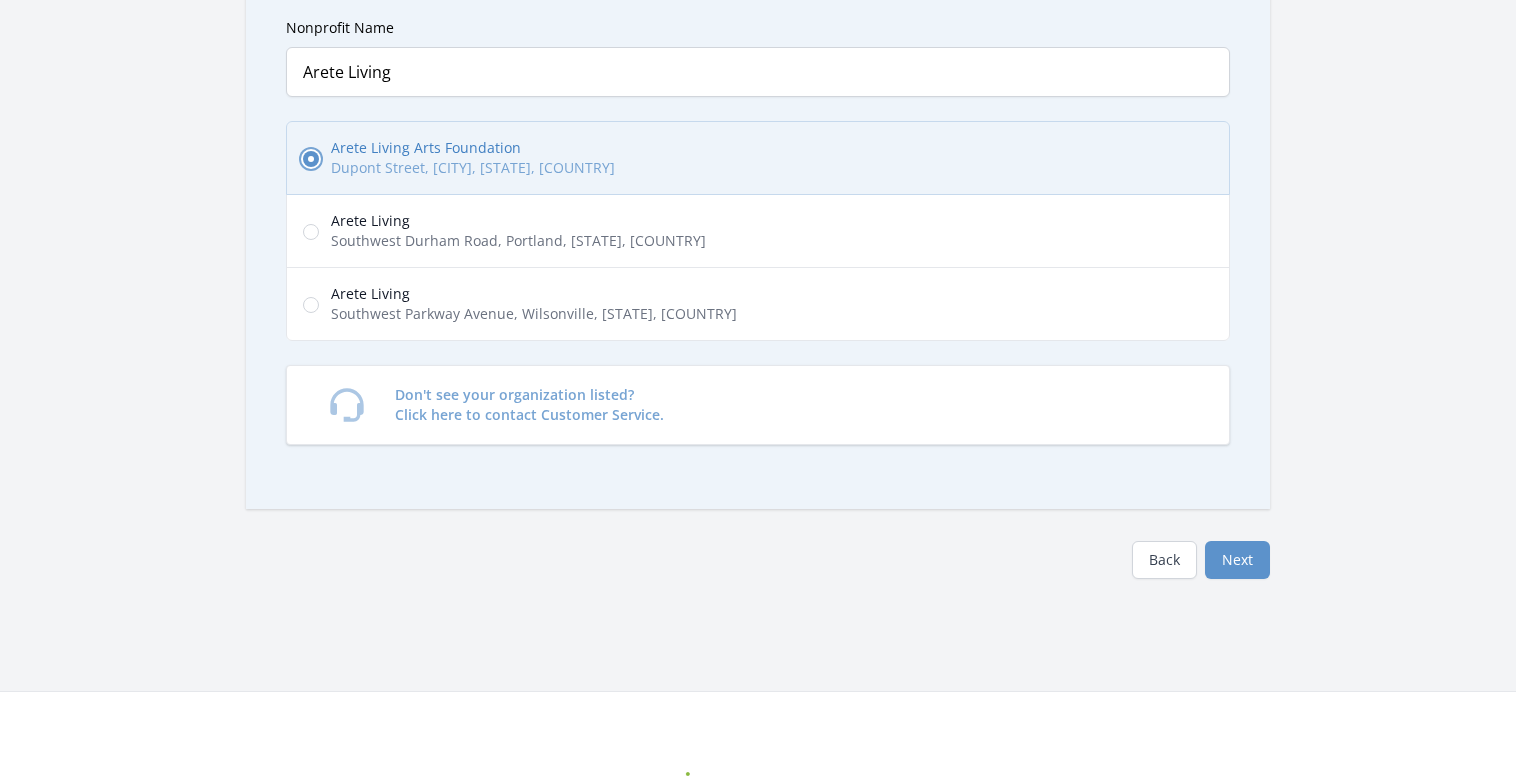 scroll, scrollTop: 120, scrollLeft: 0, axis: vertical 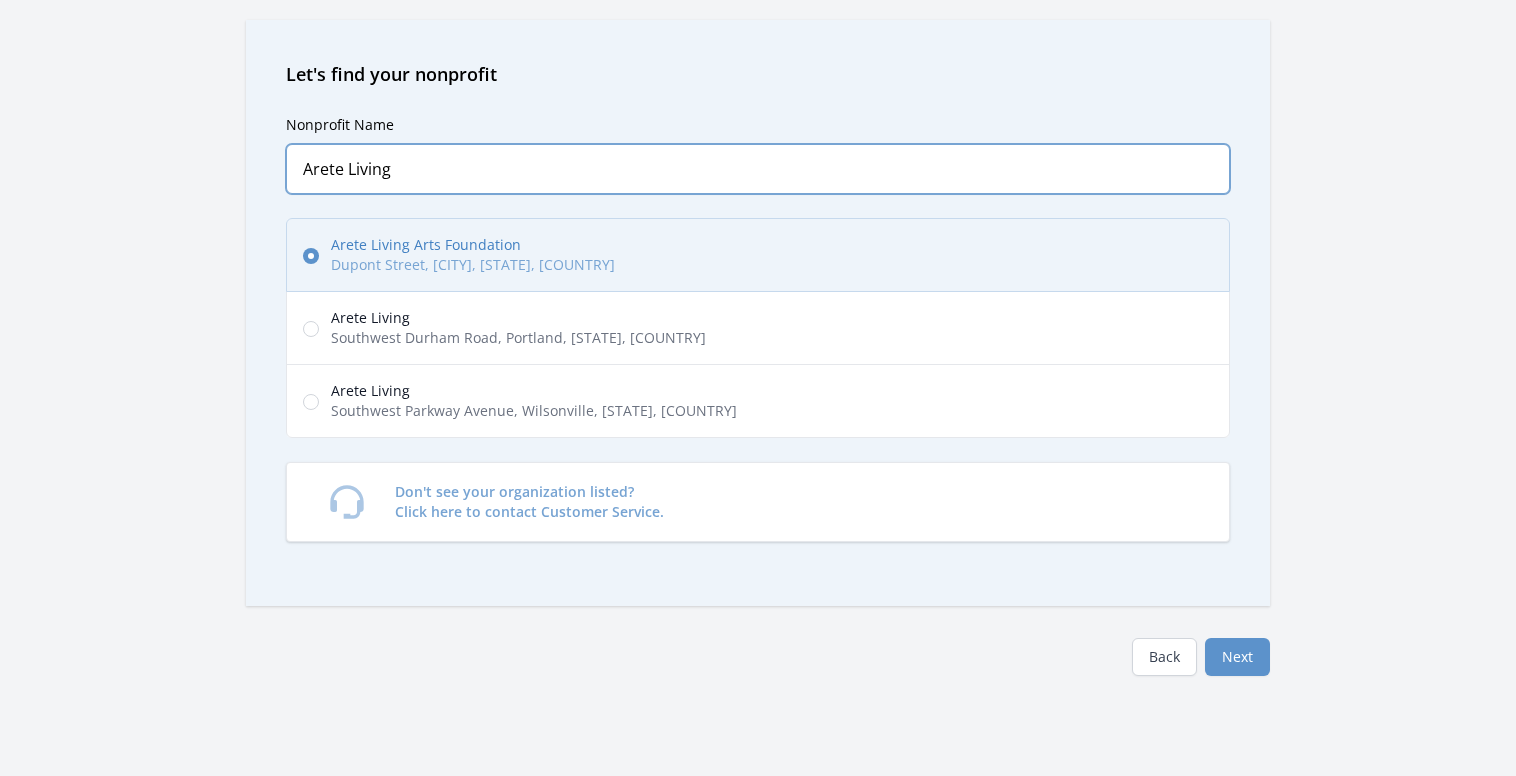 click on "Arete Living" at bounding box center (758, 169) 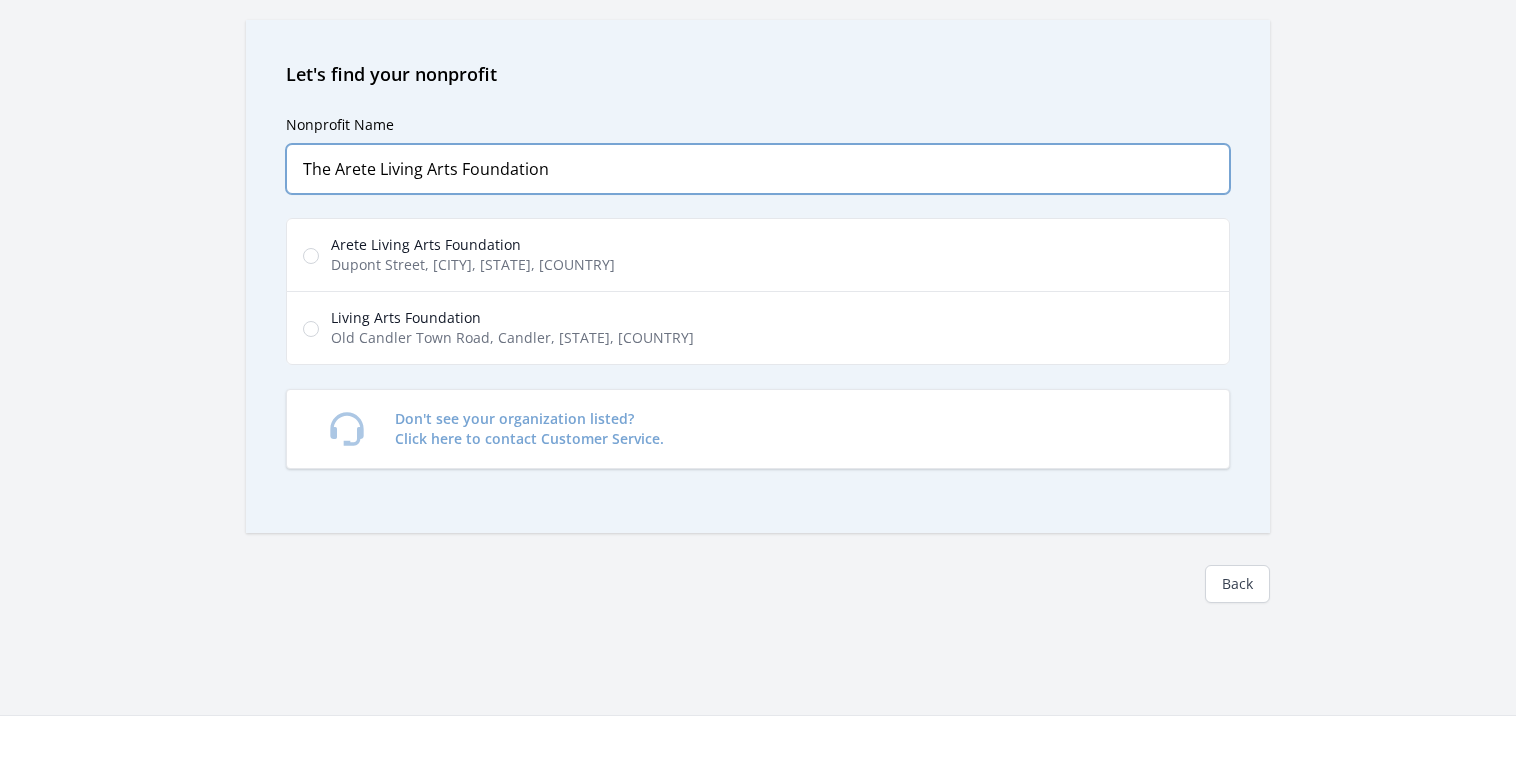 type on "The Arete Living Arts Foundation" 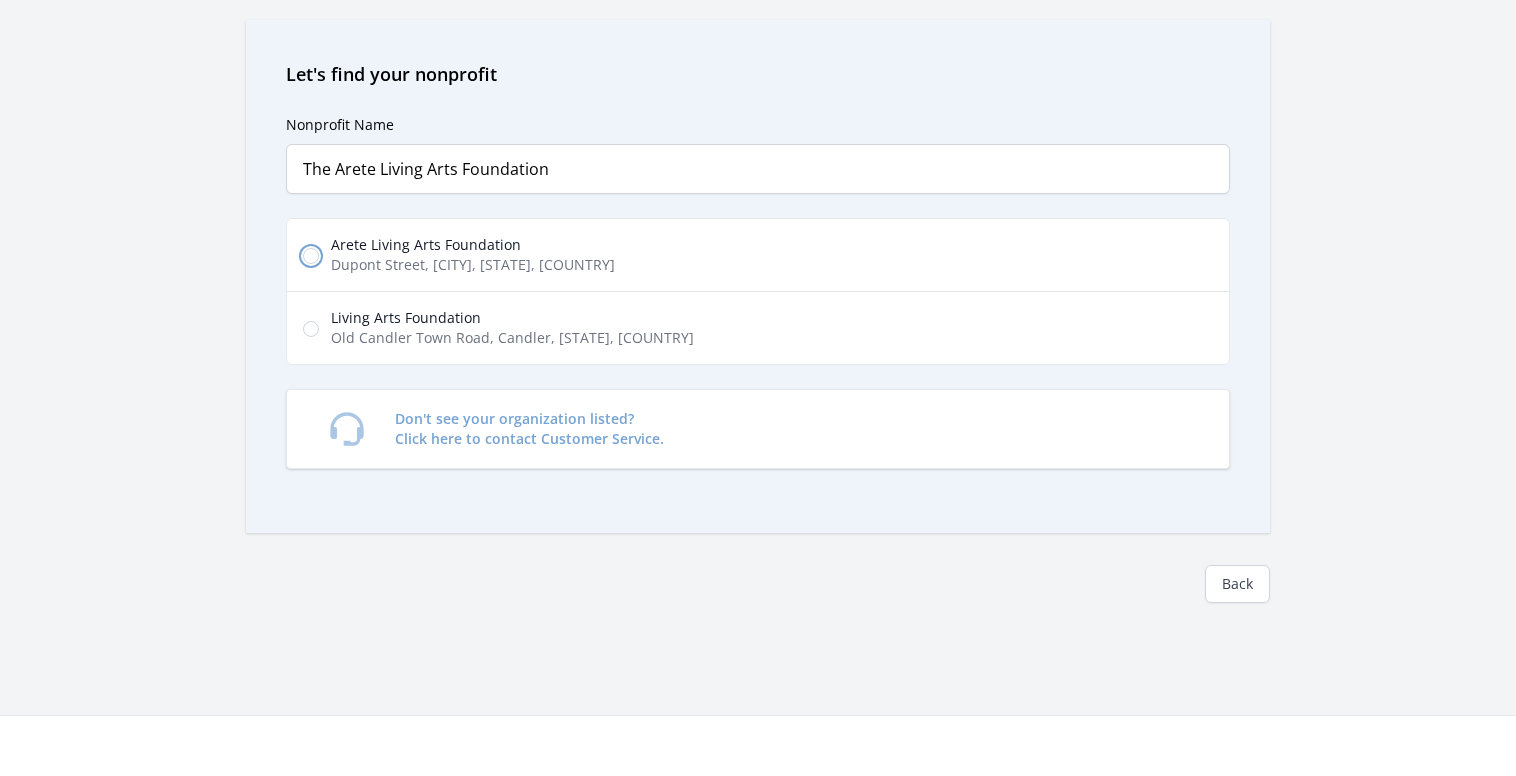 click on "Arete Living Arts Foundation
Dupont Street, Brooklyn, NY, USA" at bounding box center (311, 256) 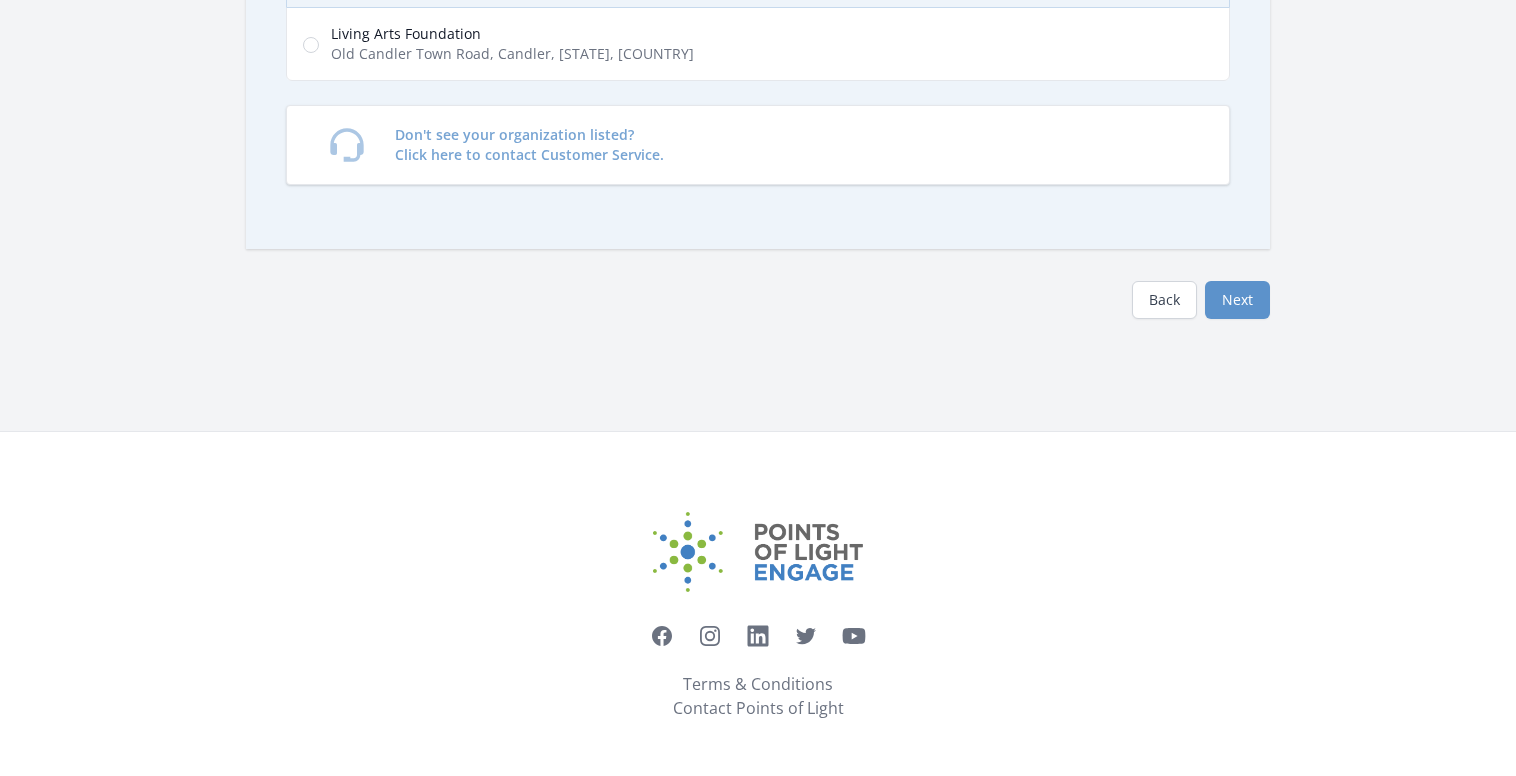 scroll, scrollTop: 566, scrollLeft: 0, axis: vertical 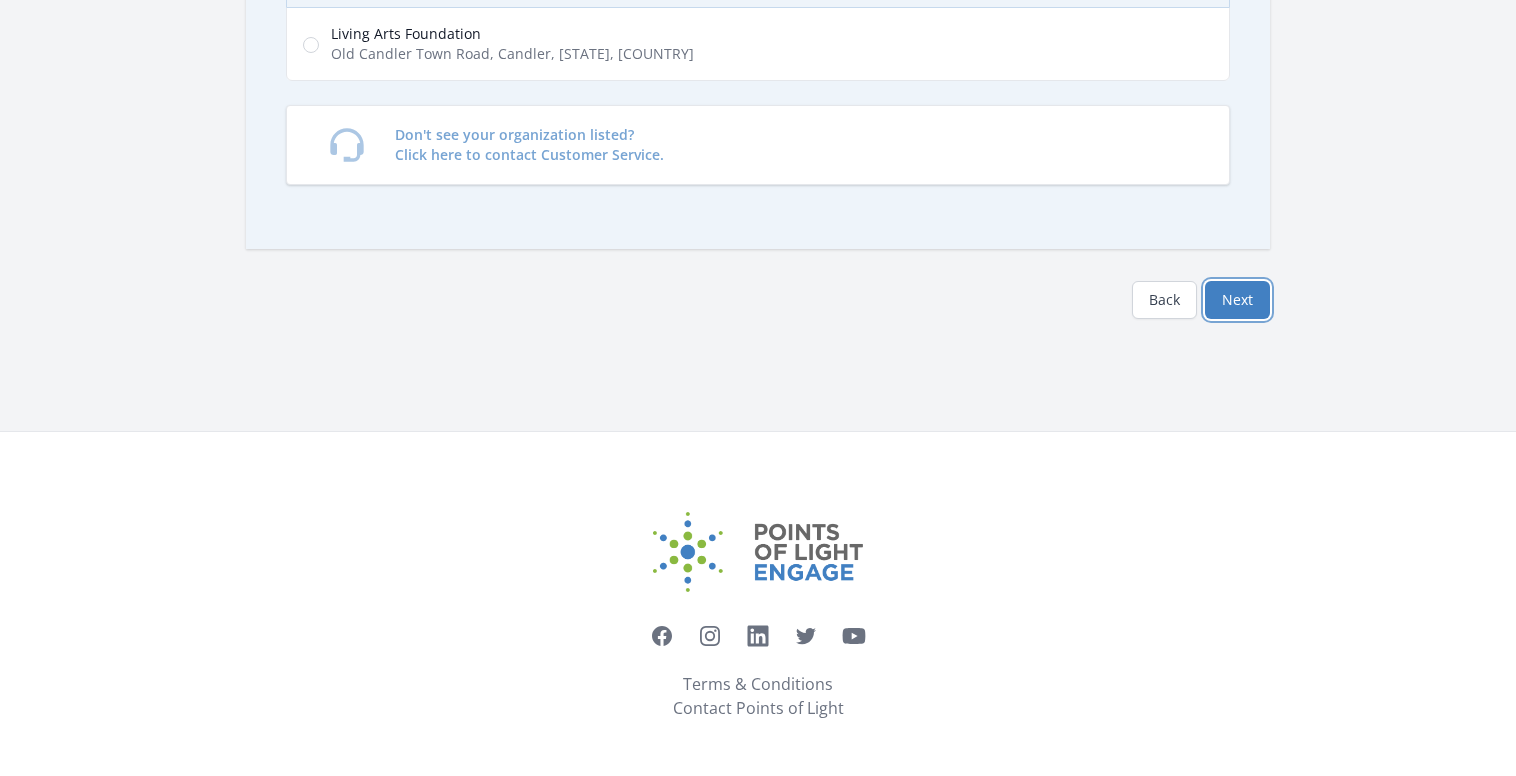 click on "Next" at bounding box center [1237, 300] 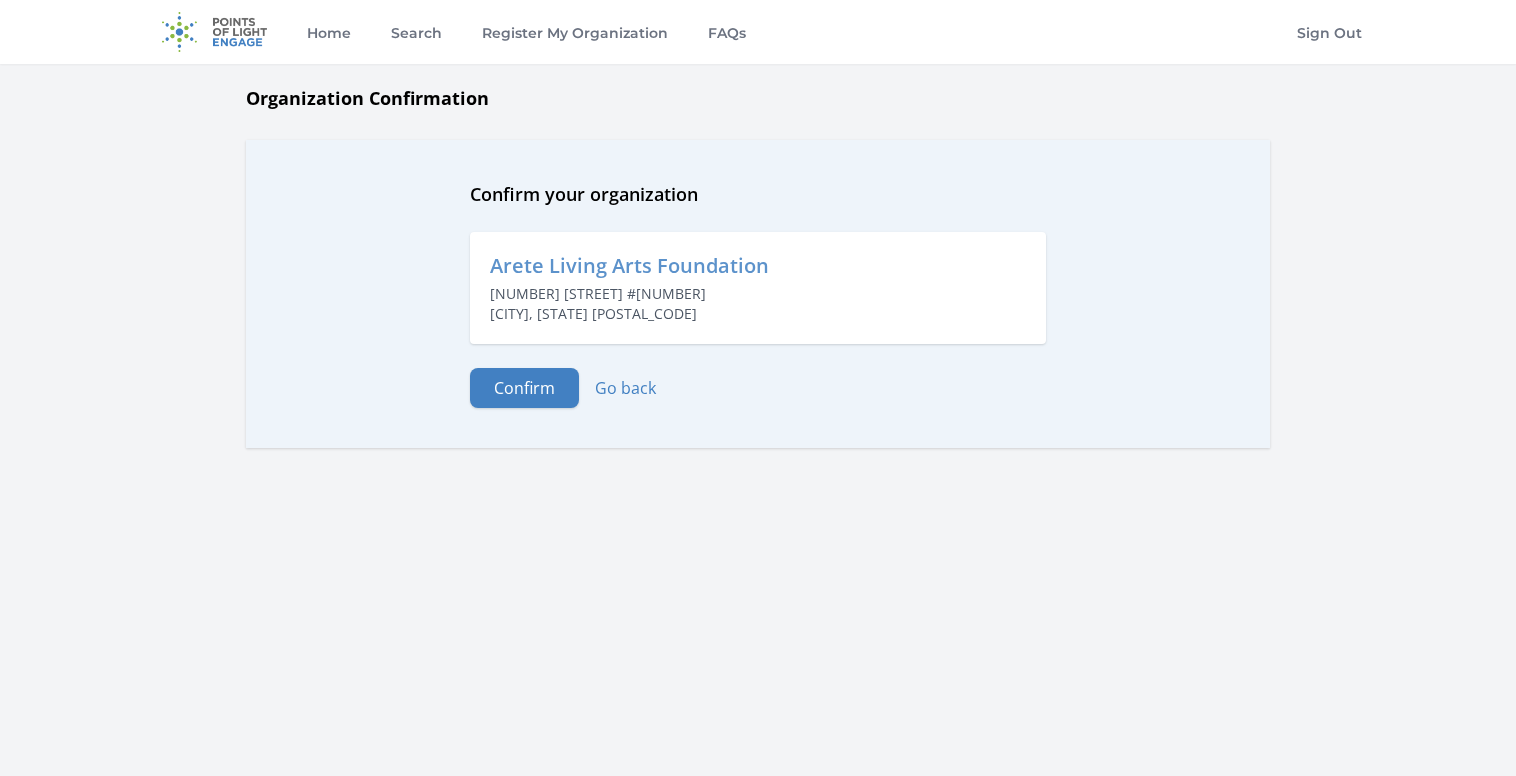 scroll, scrollTop: 0, scrollLeft: 0, axis: both 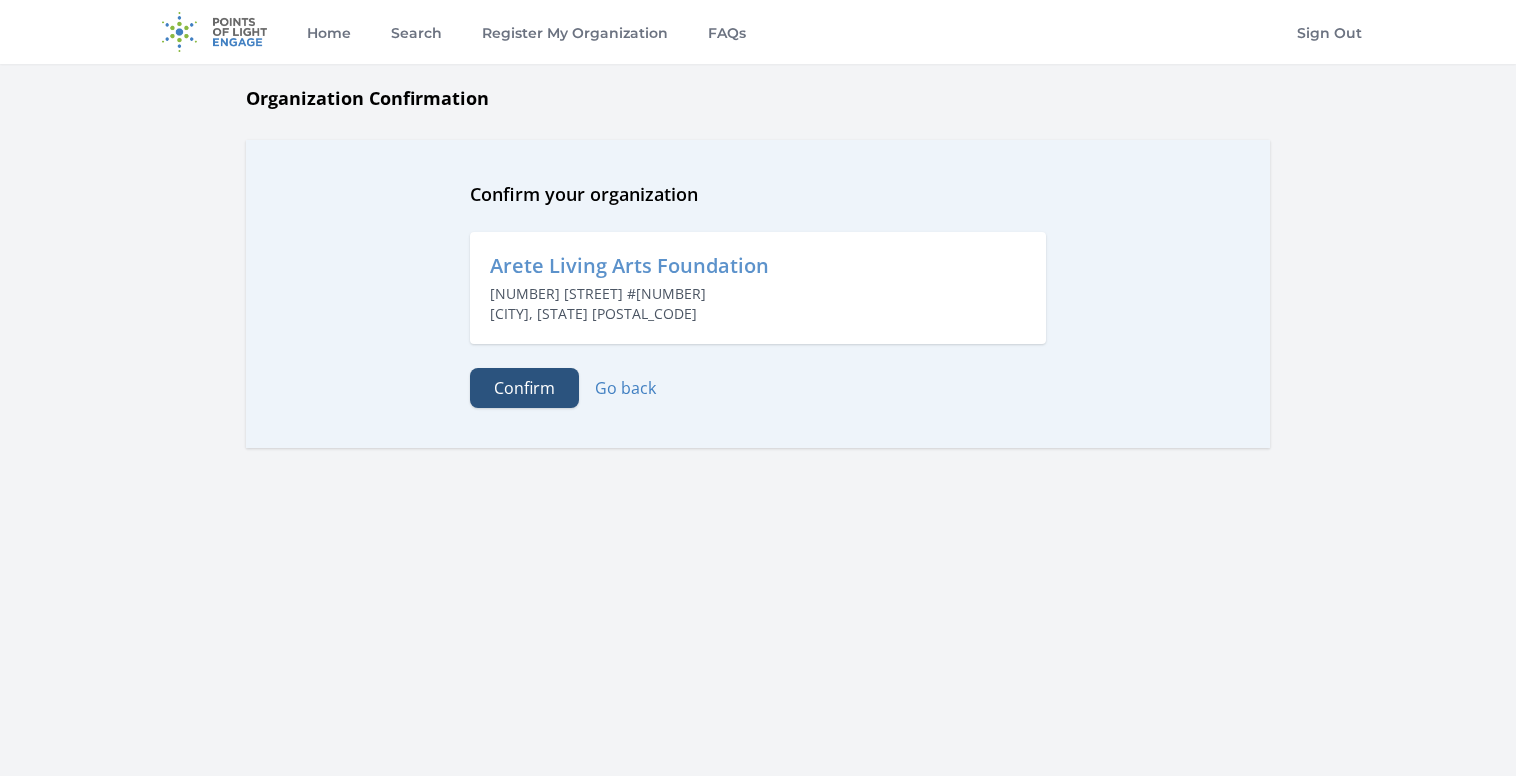 click on "Confirm" at bounding box center [524, 388] 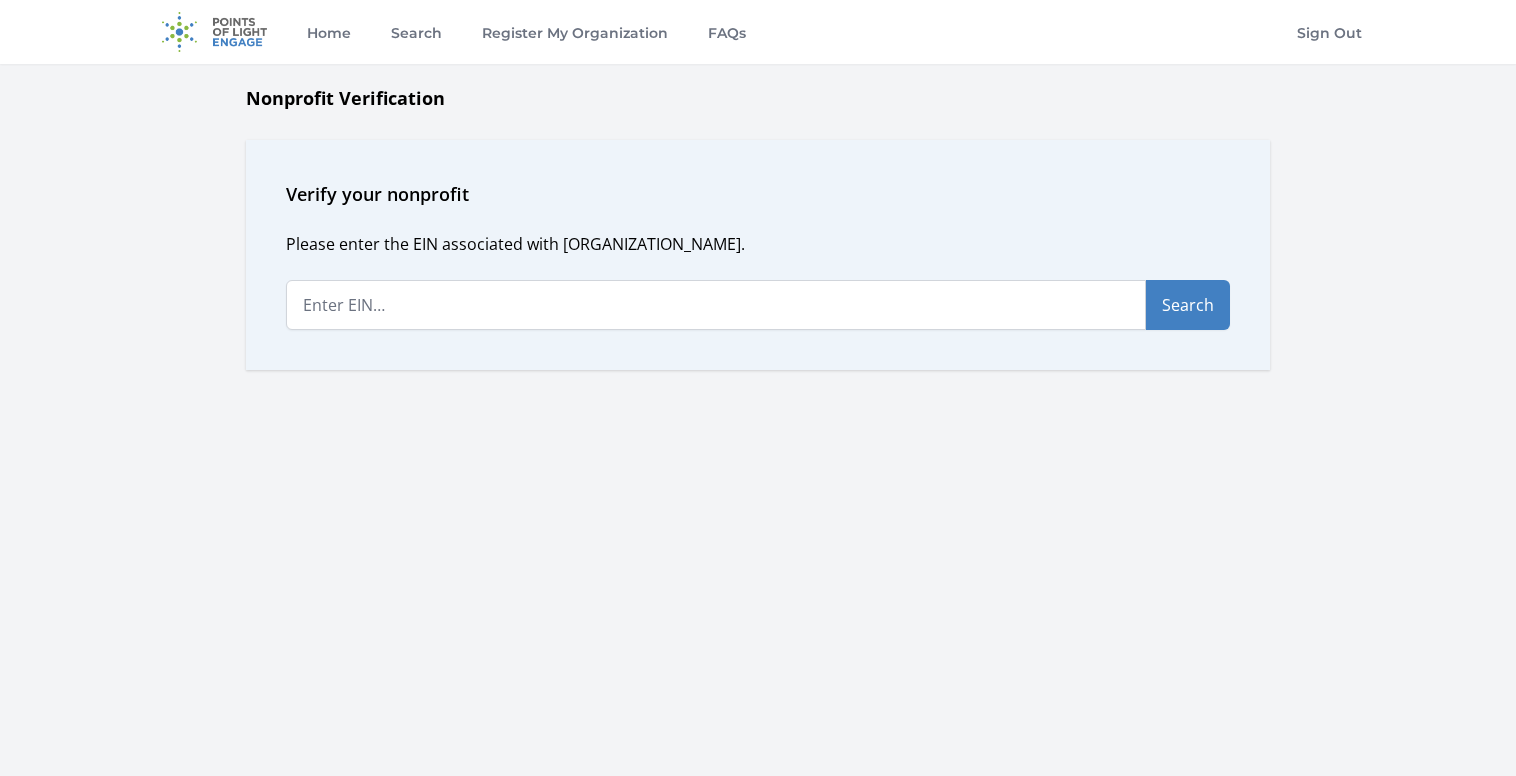 scroll, scrollTop: 0, scrollLeft: 0, axis: both 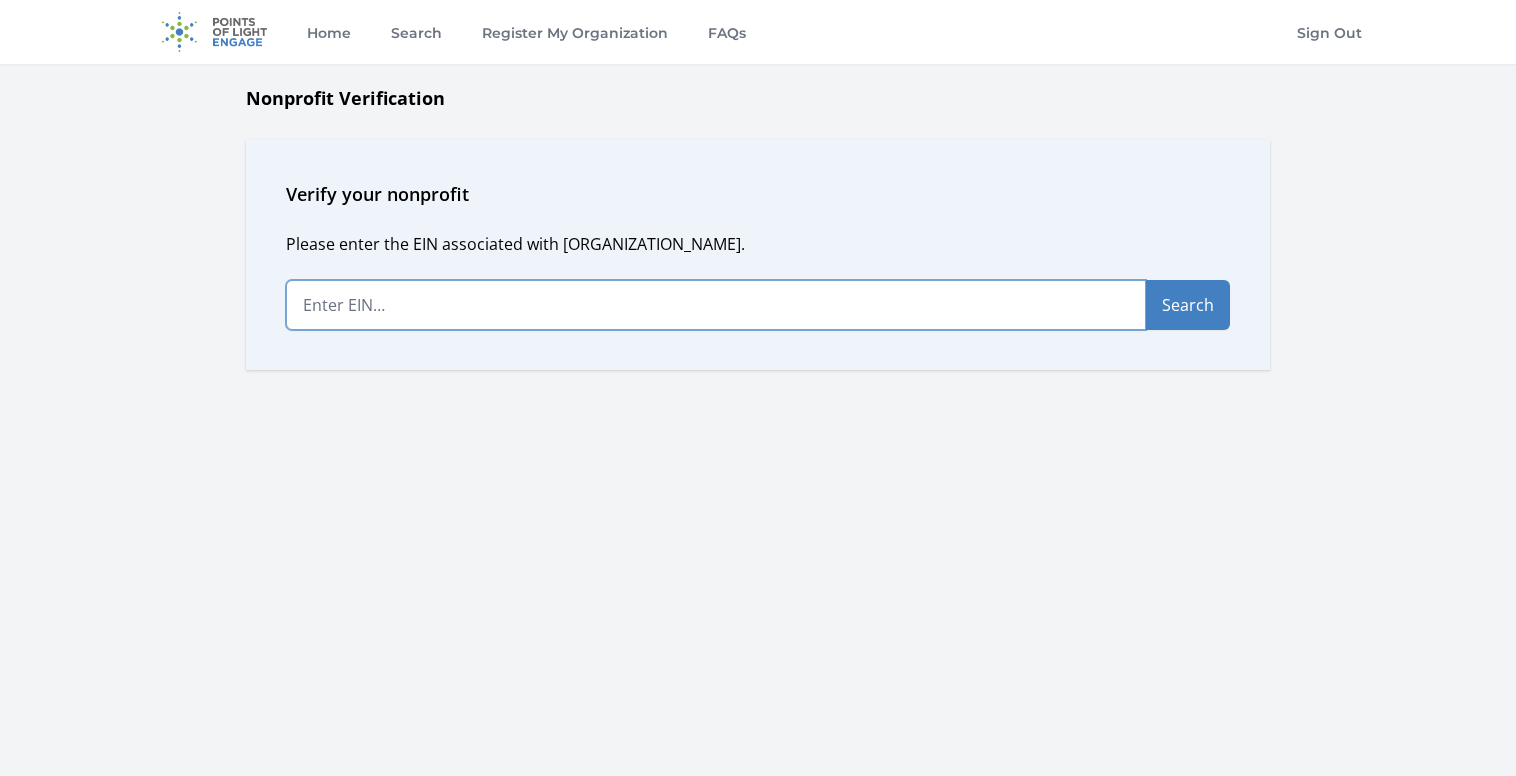 click at bounding box center (716, 305) 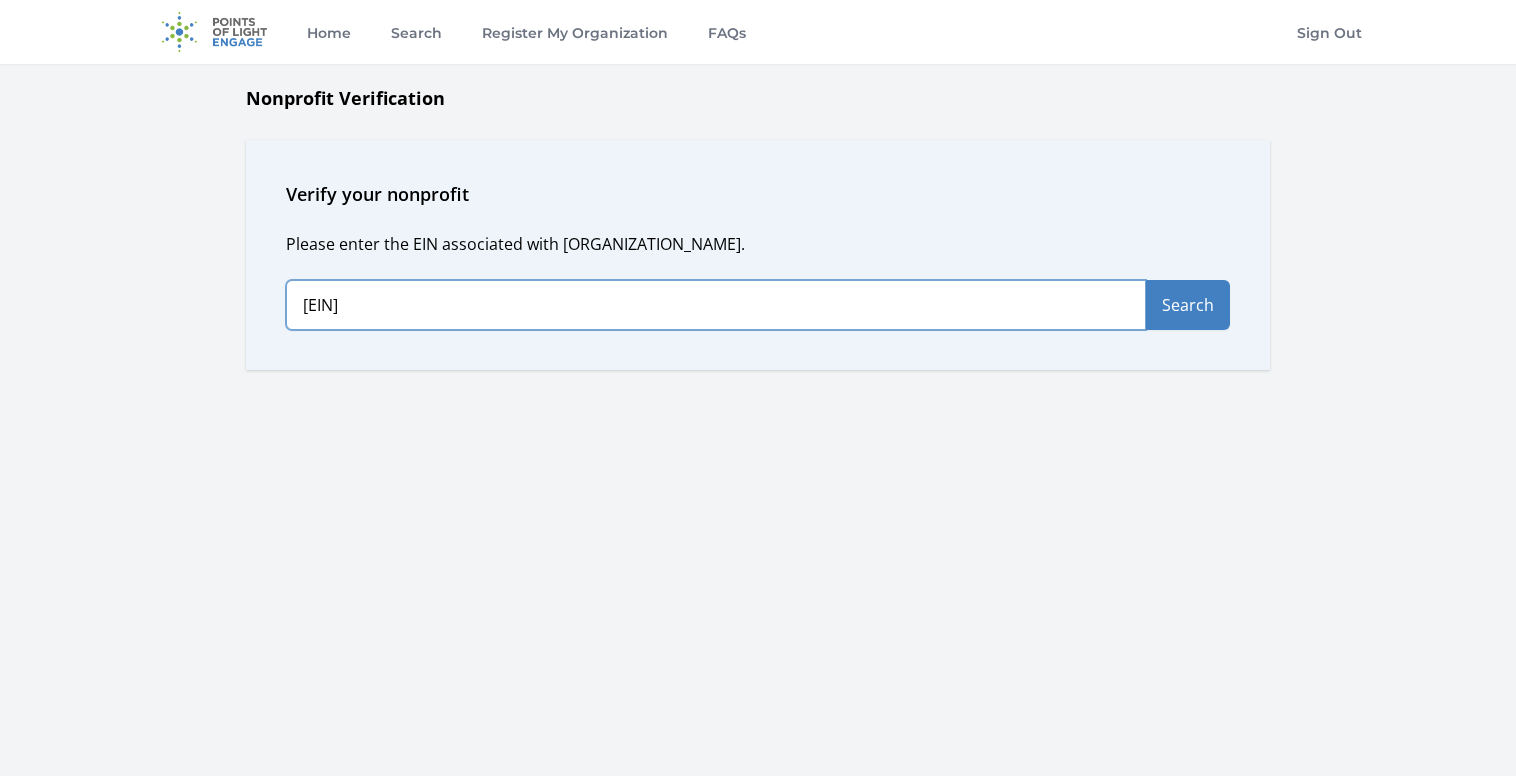 type on "[EIN]" 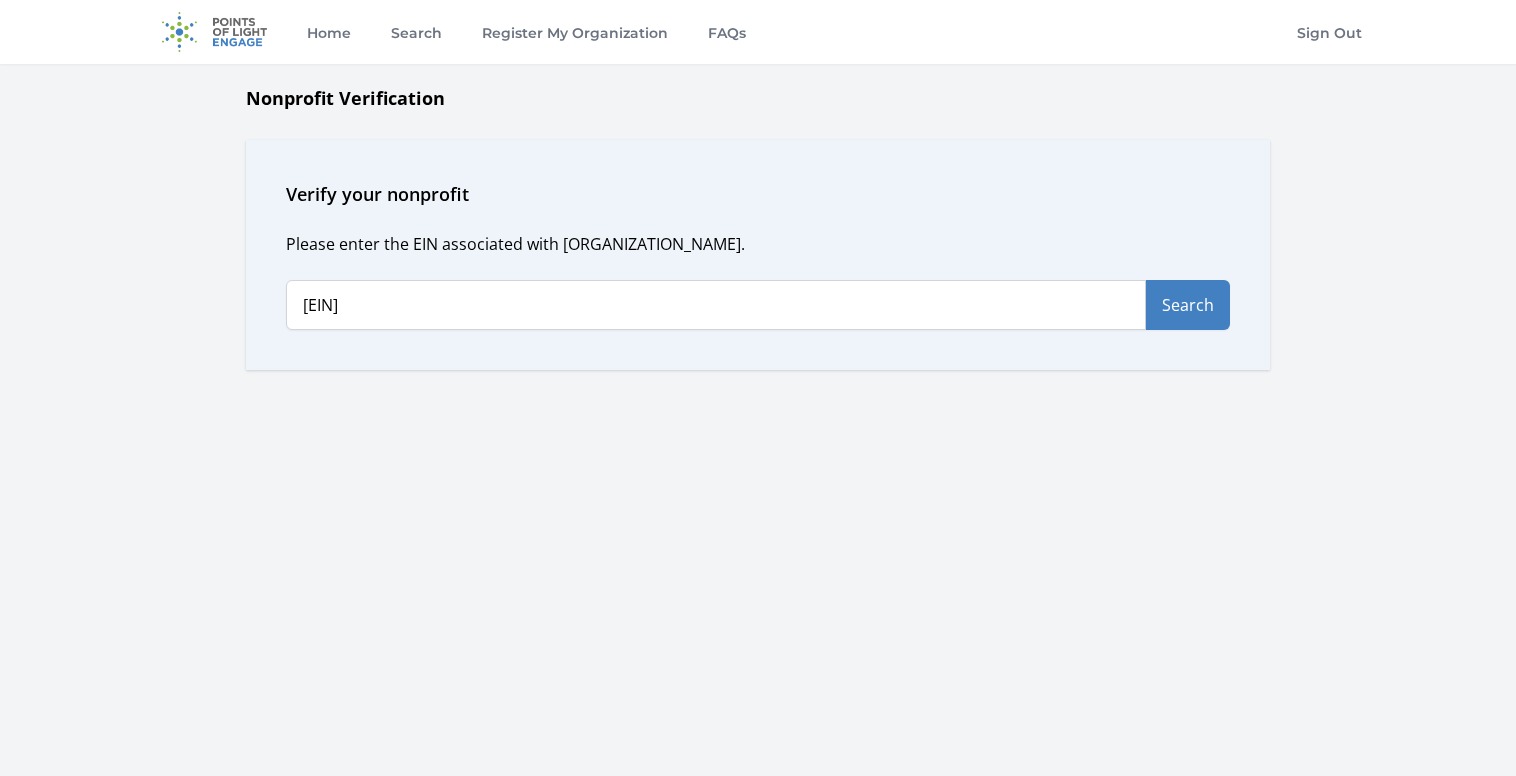 drag, startPoint x: 1349, startPoint y: 509, endPoint x: 1344, endPoint y: 492, distance: 17.720045 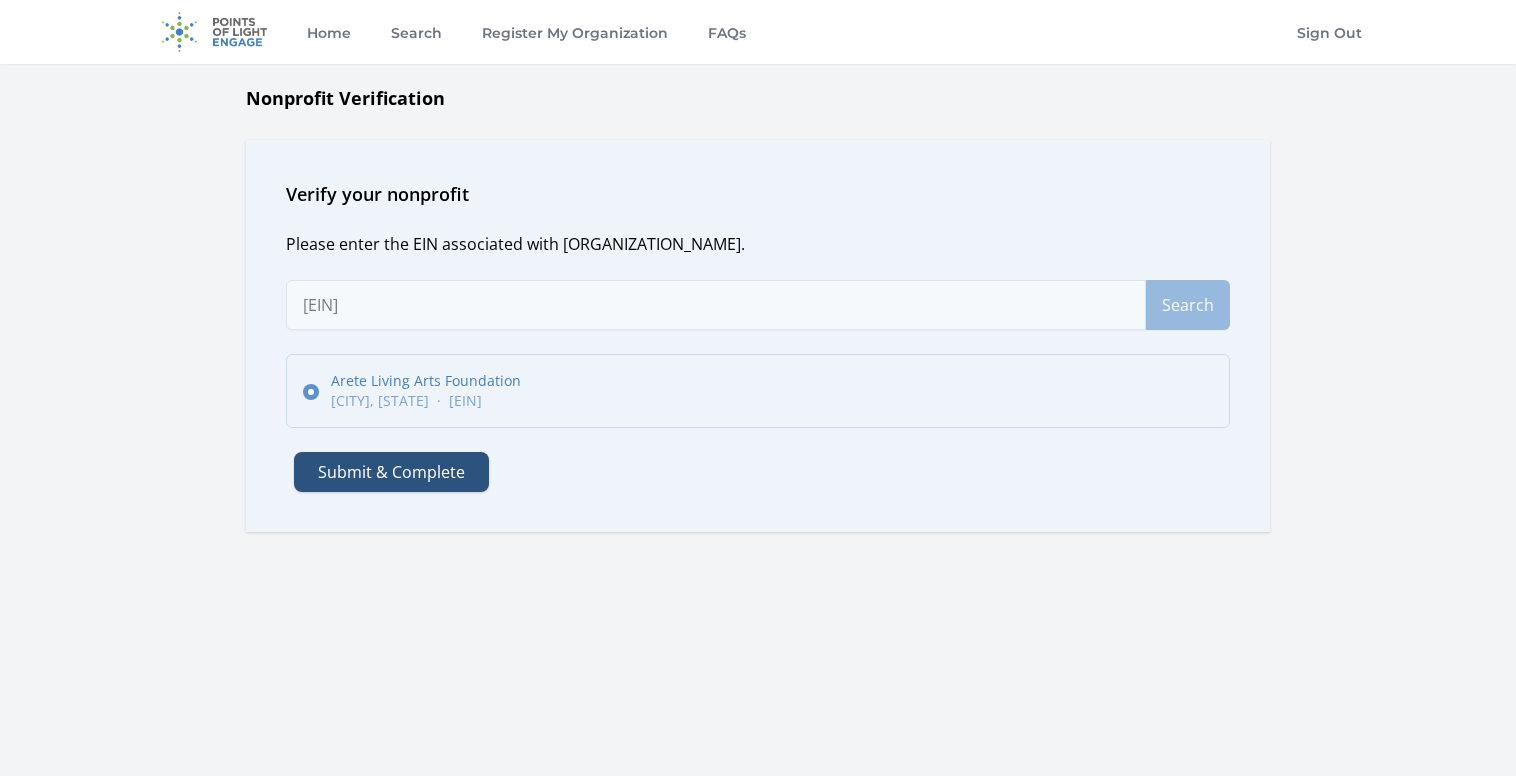 click on "Submit & Complete" at bounding box center (391, 472) 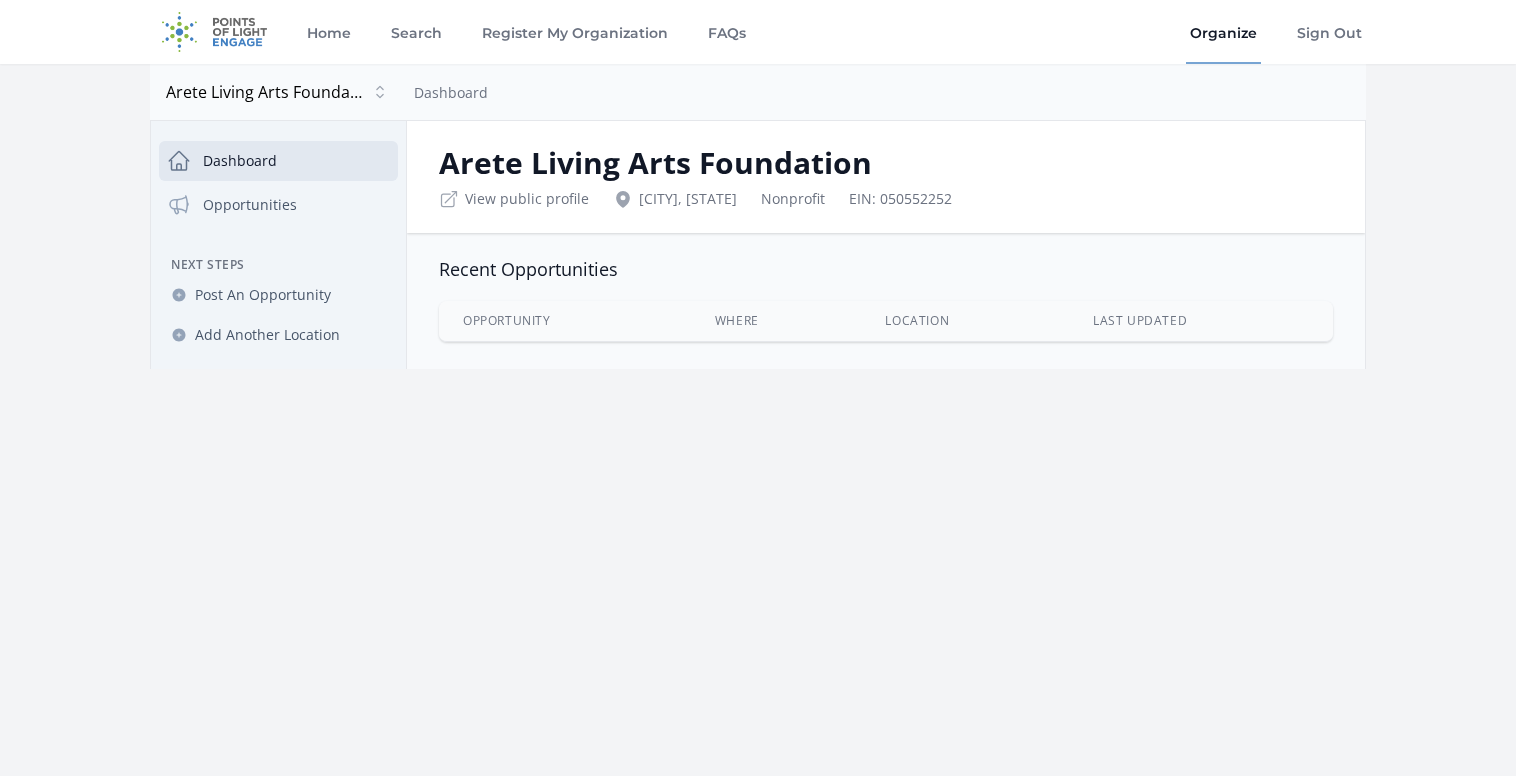 scroll, scrollTop: 0, scrollLeft: 0, axis: both 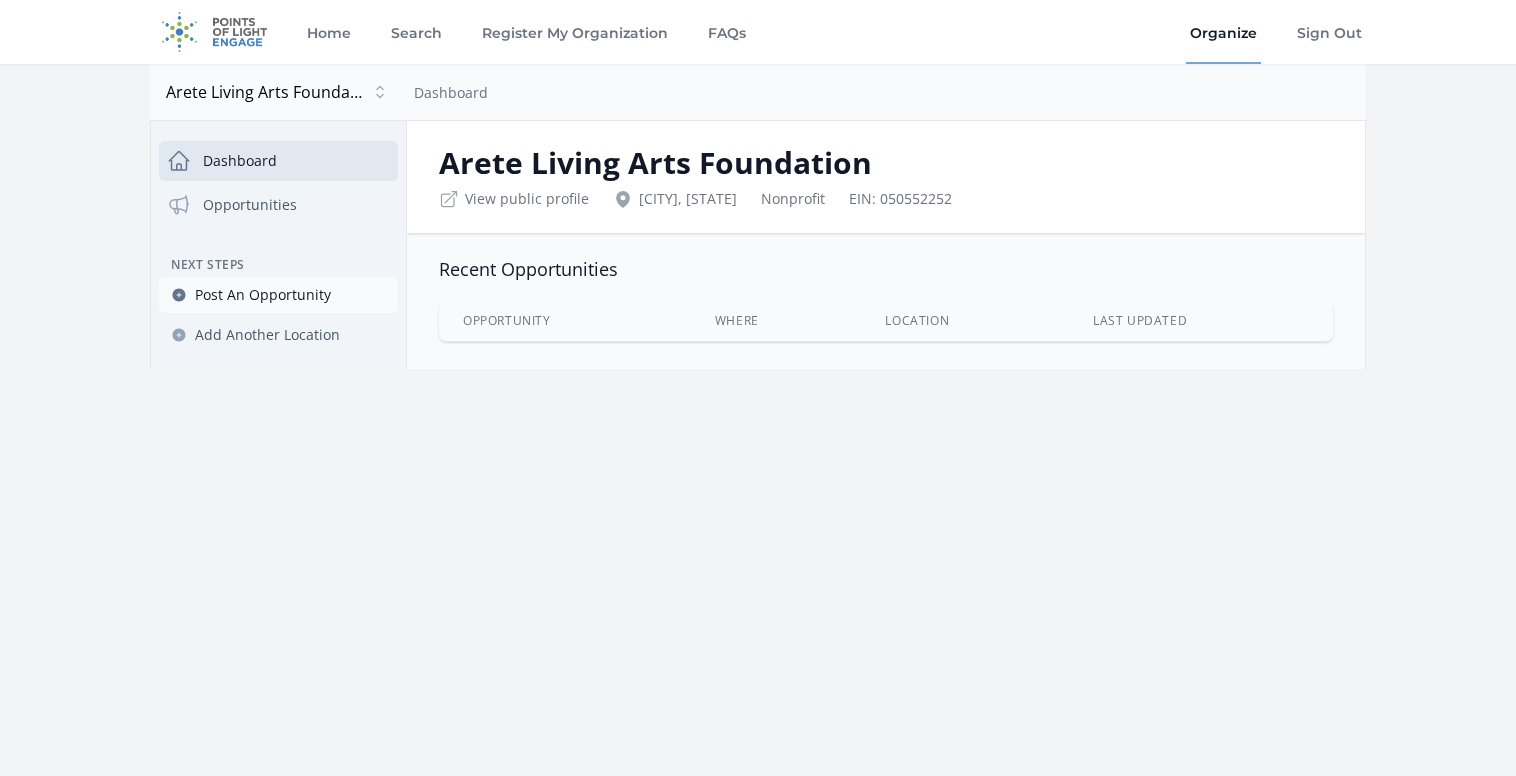 click on "Post An Opportunity" at bounding box center [263, 295] 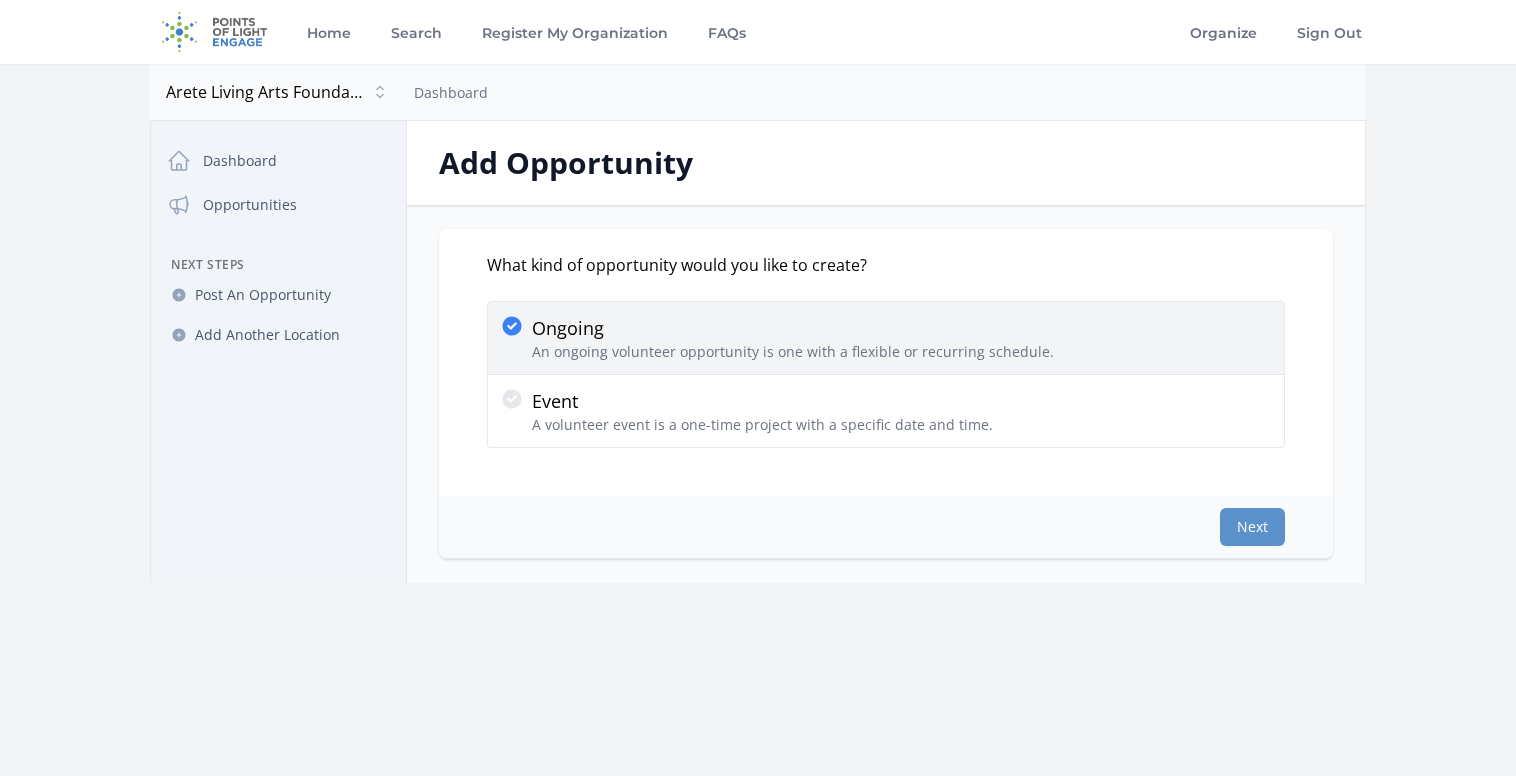 scroll, scrollTop: 29, scrollLeft: 0, axis: vertical 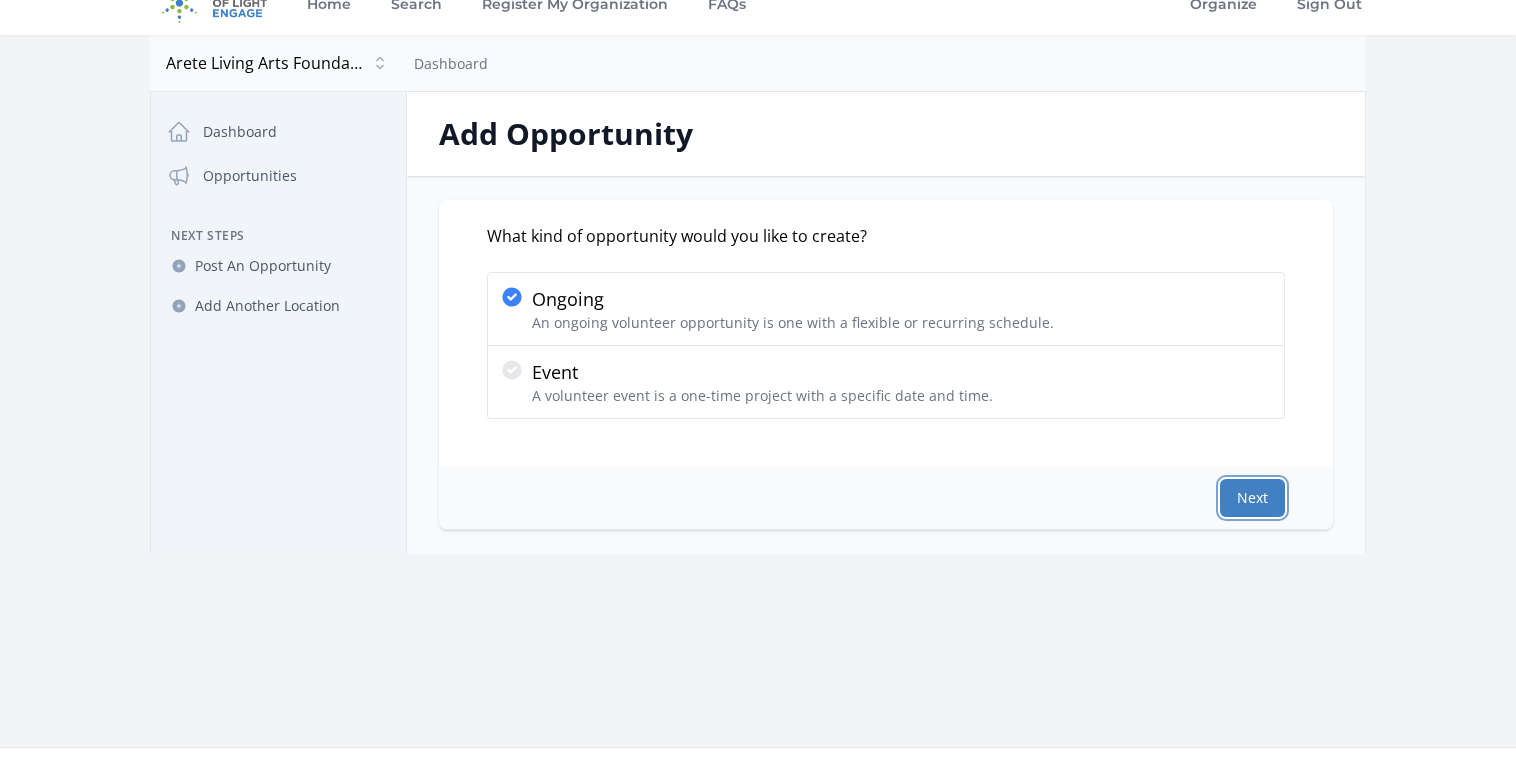 click on "Next" at bounding box center [1252, 498] 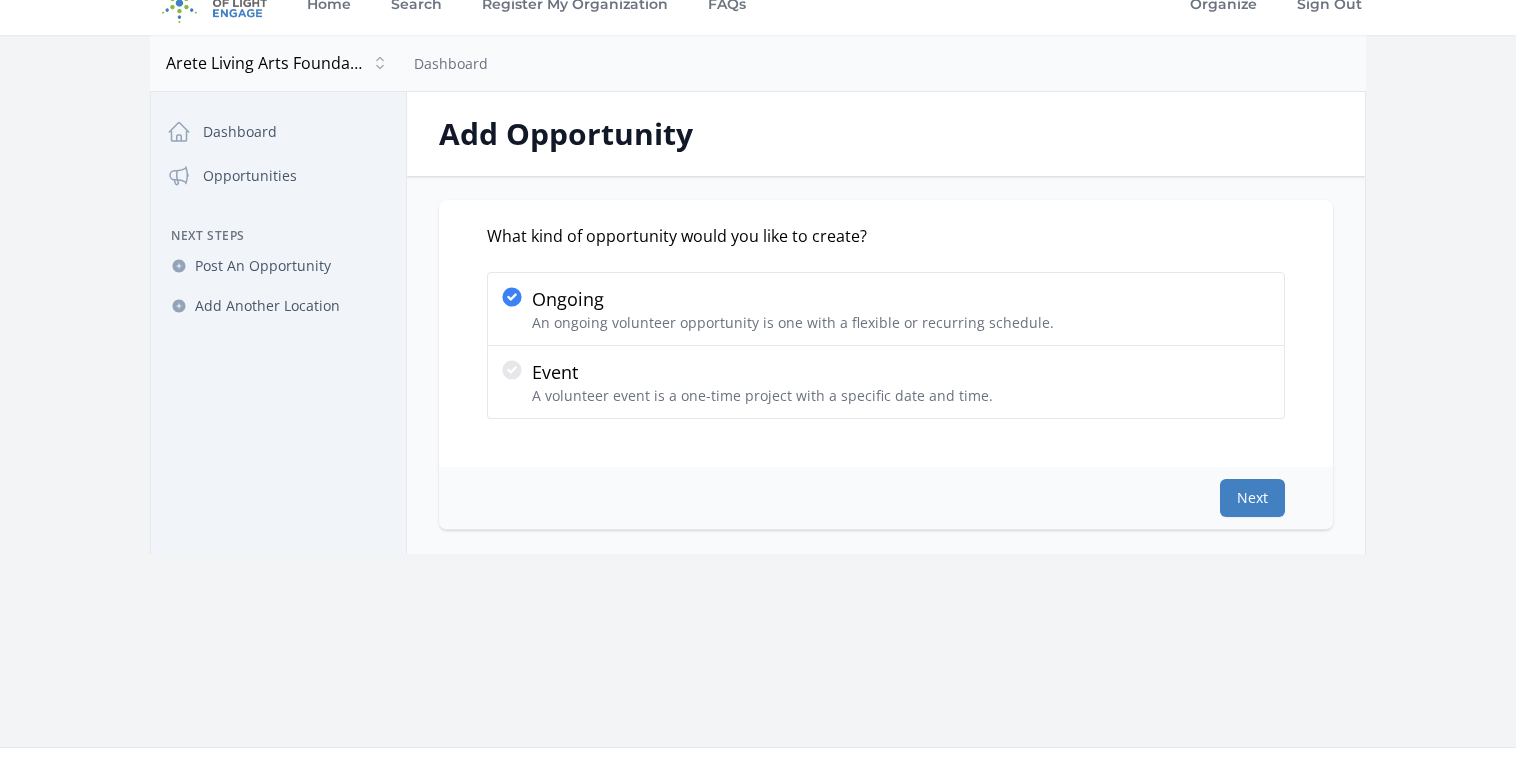 scroll, scrollTop: 0, scrollLeft: 0, axis: both 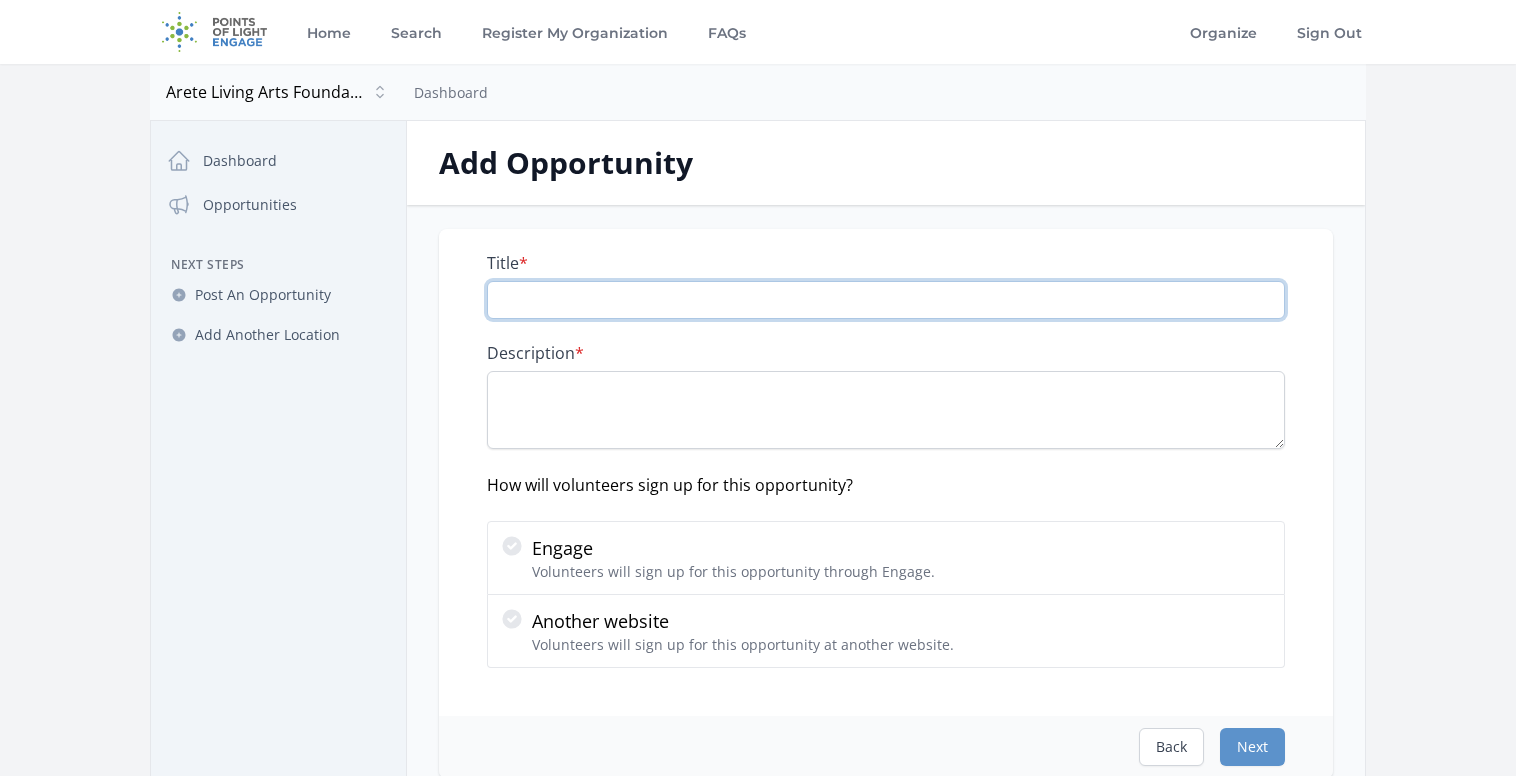 click on "Title  *" at bounding box center (886, 300) 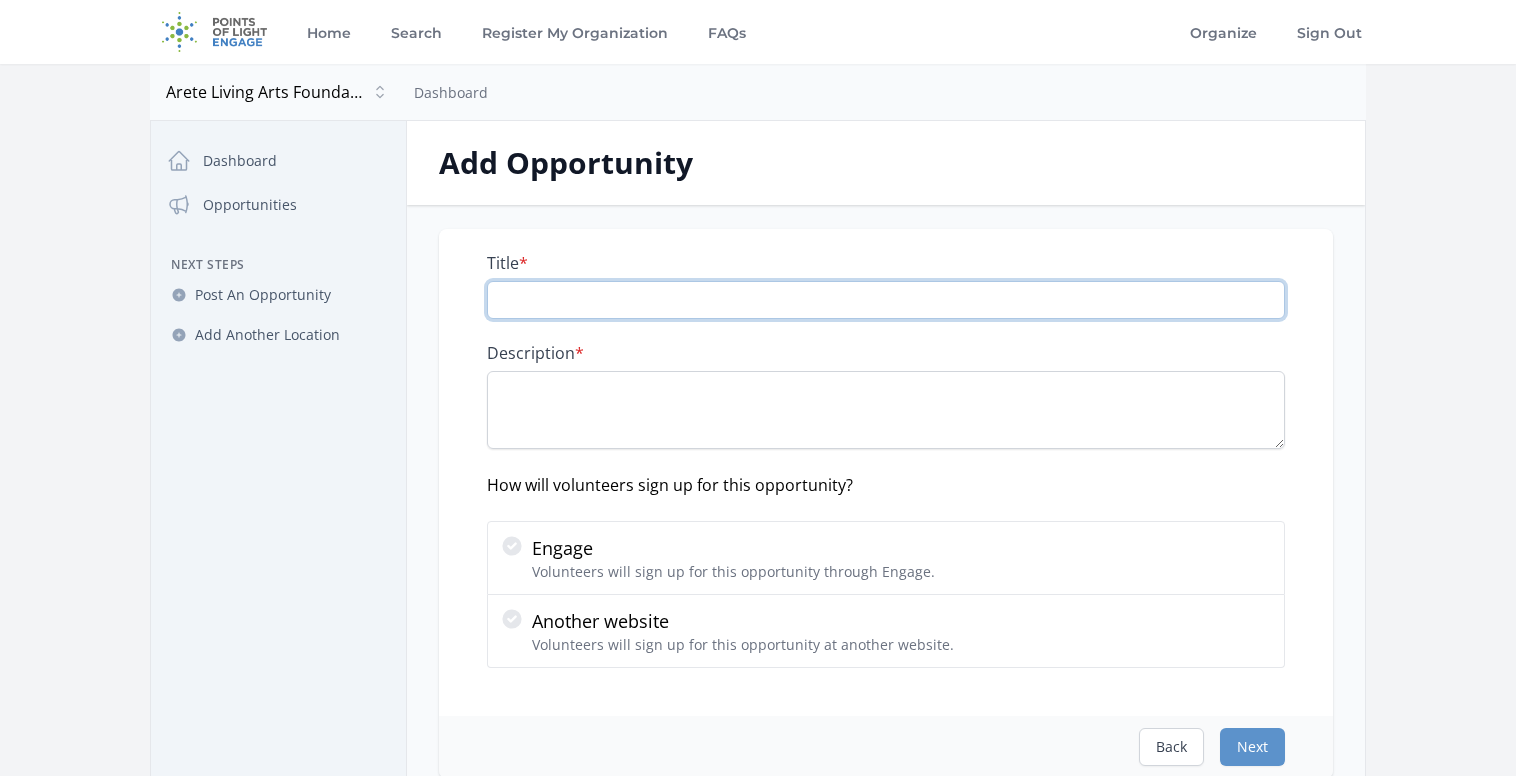 click on "Title  *" at bounding box center [886, 300] 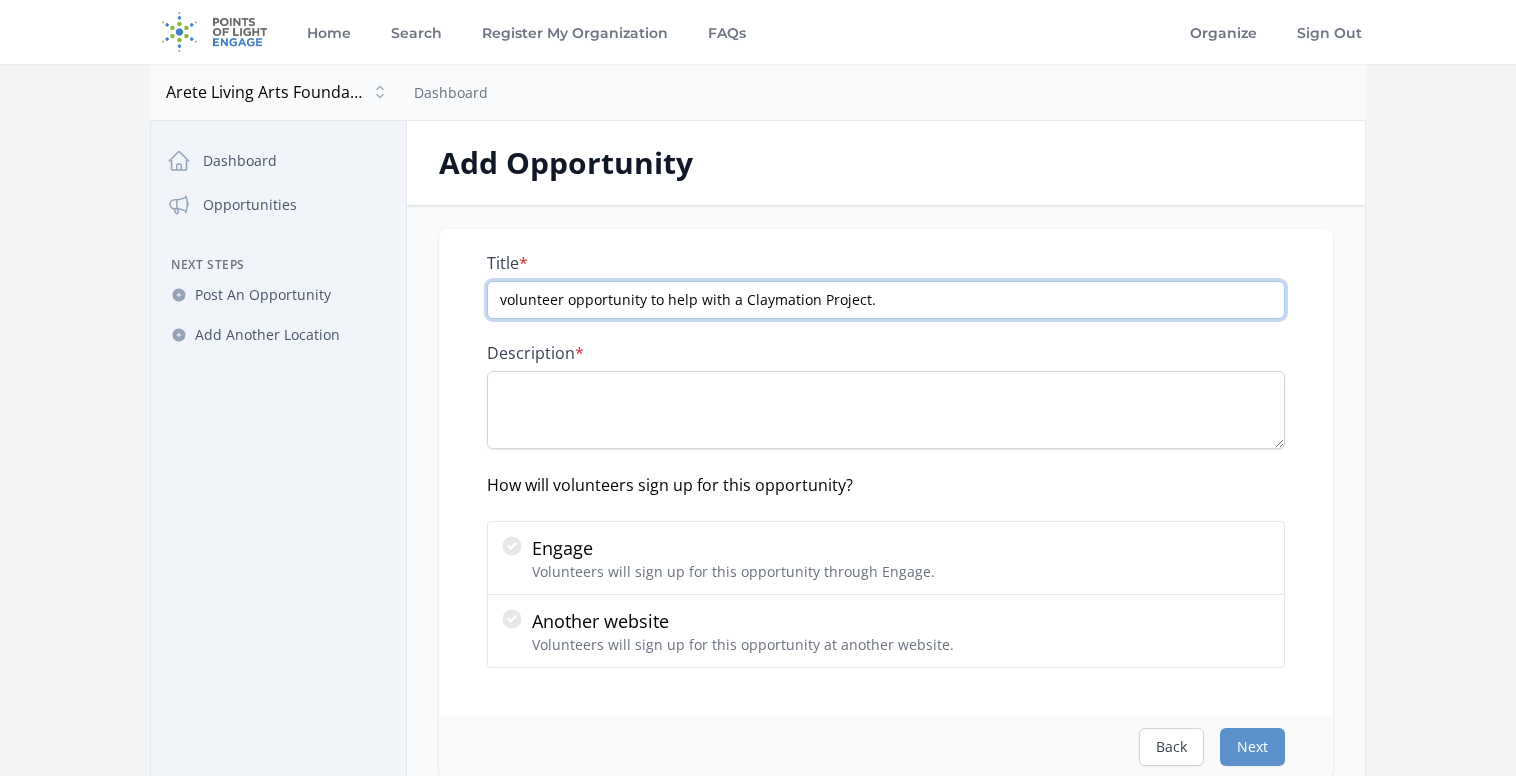 click on "volunteer opportunity to help with a Claymation Project." at bounding box center [886, 300] 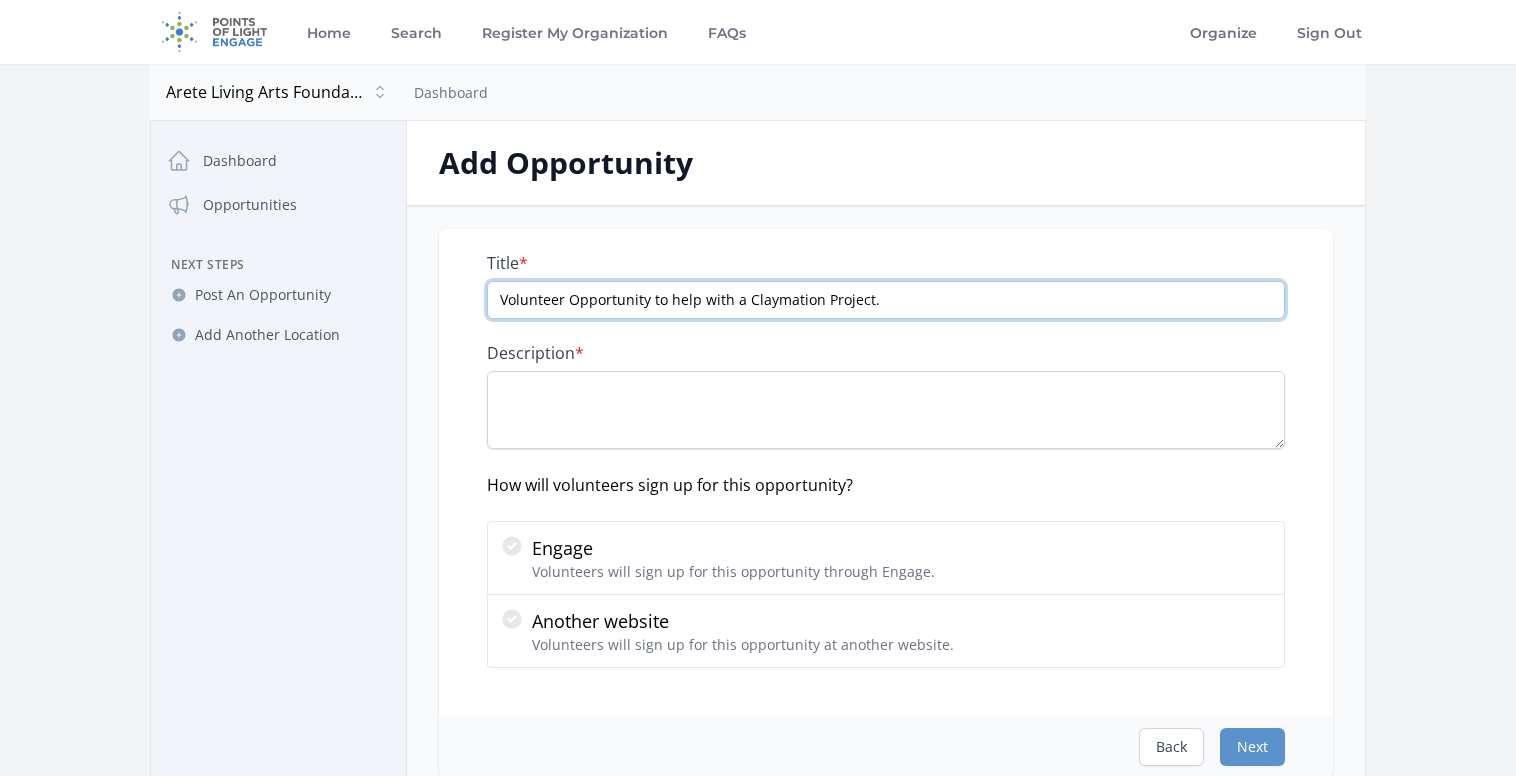 type on "Volunteer Opportunity to help with a Claymation Project." 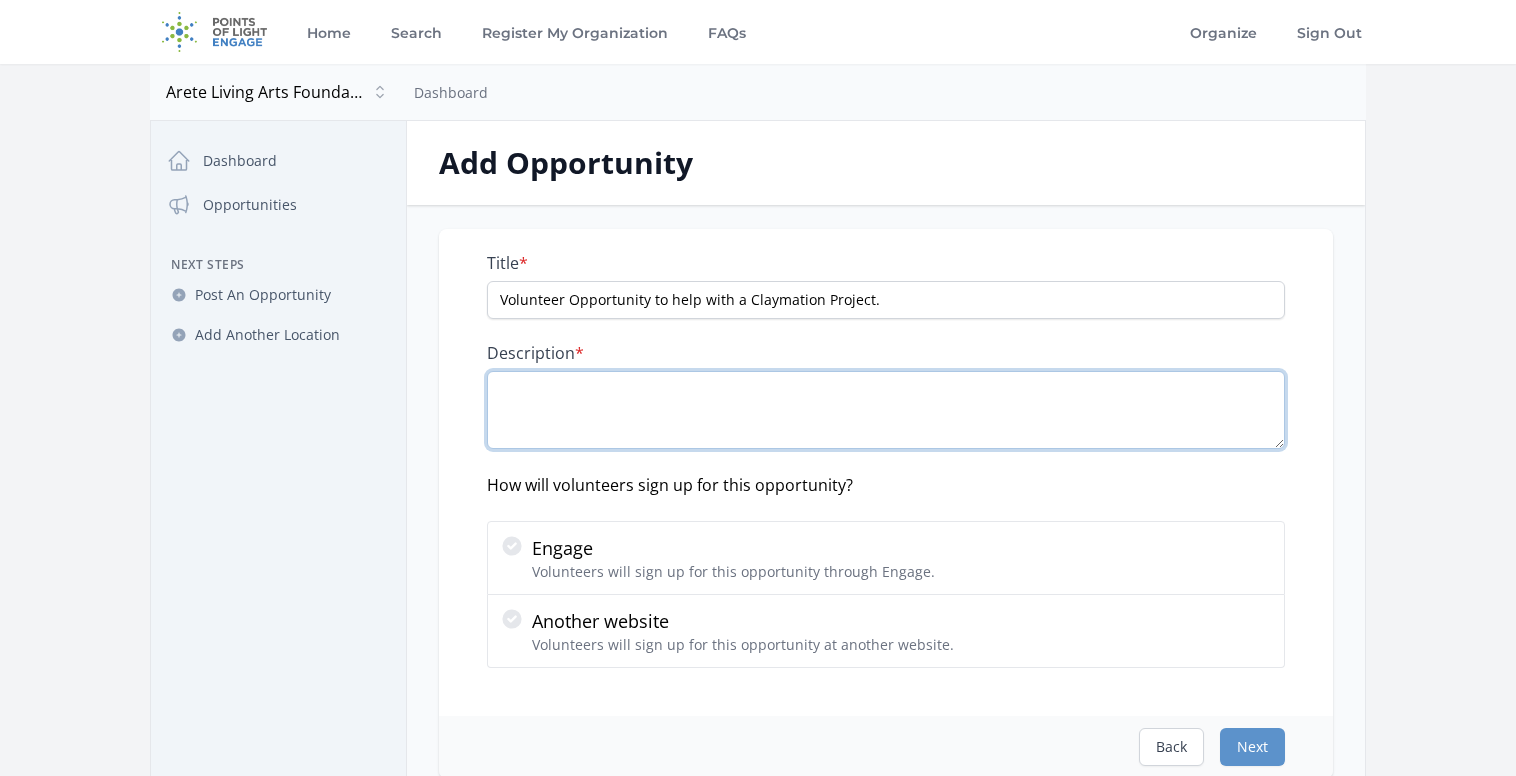 click on "Description  *" at bounding box center [886, 410] 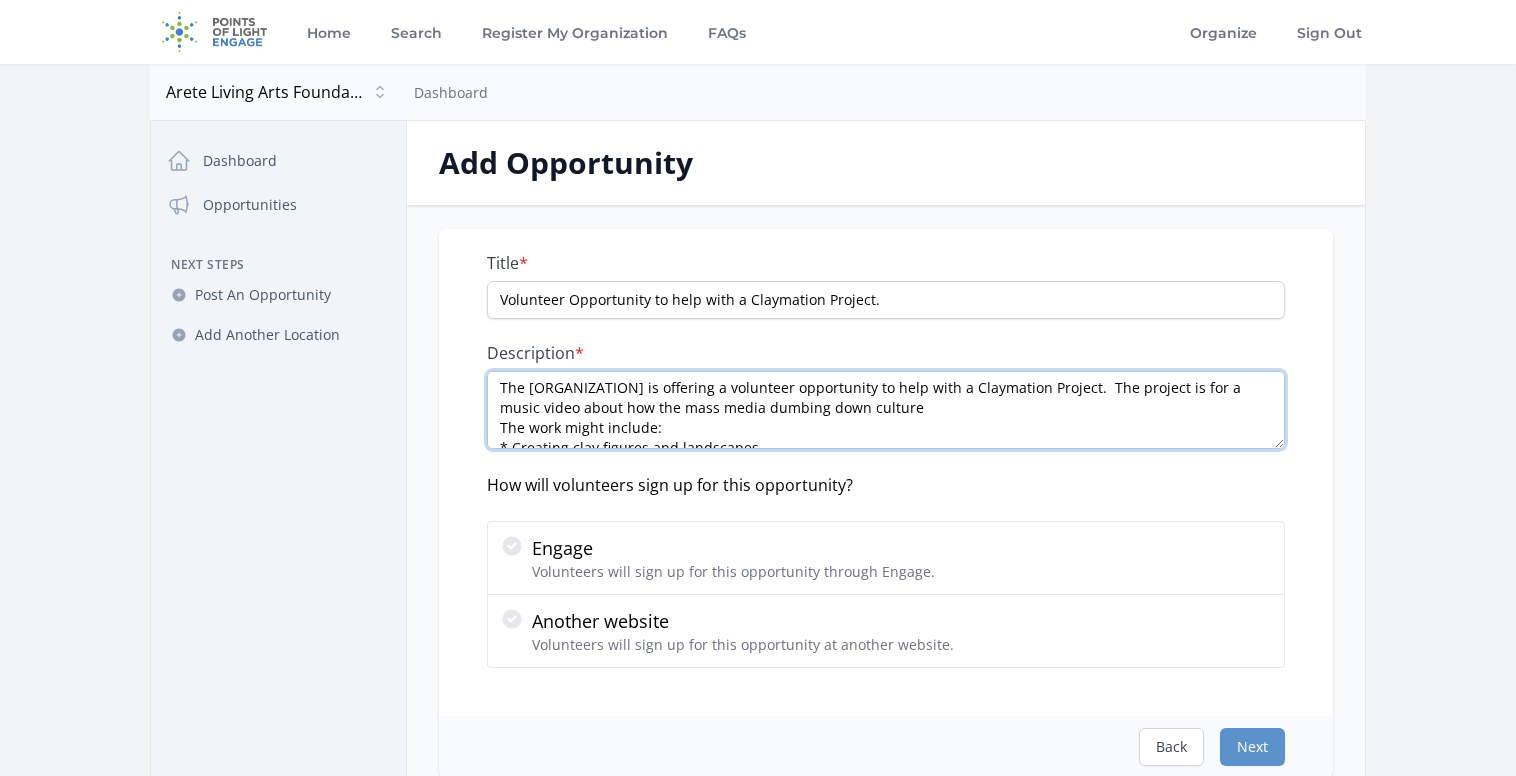 scroll, scrollTop: 0, scrollLeft: 0, axis: both 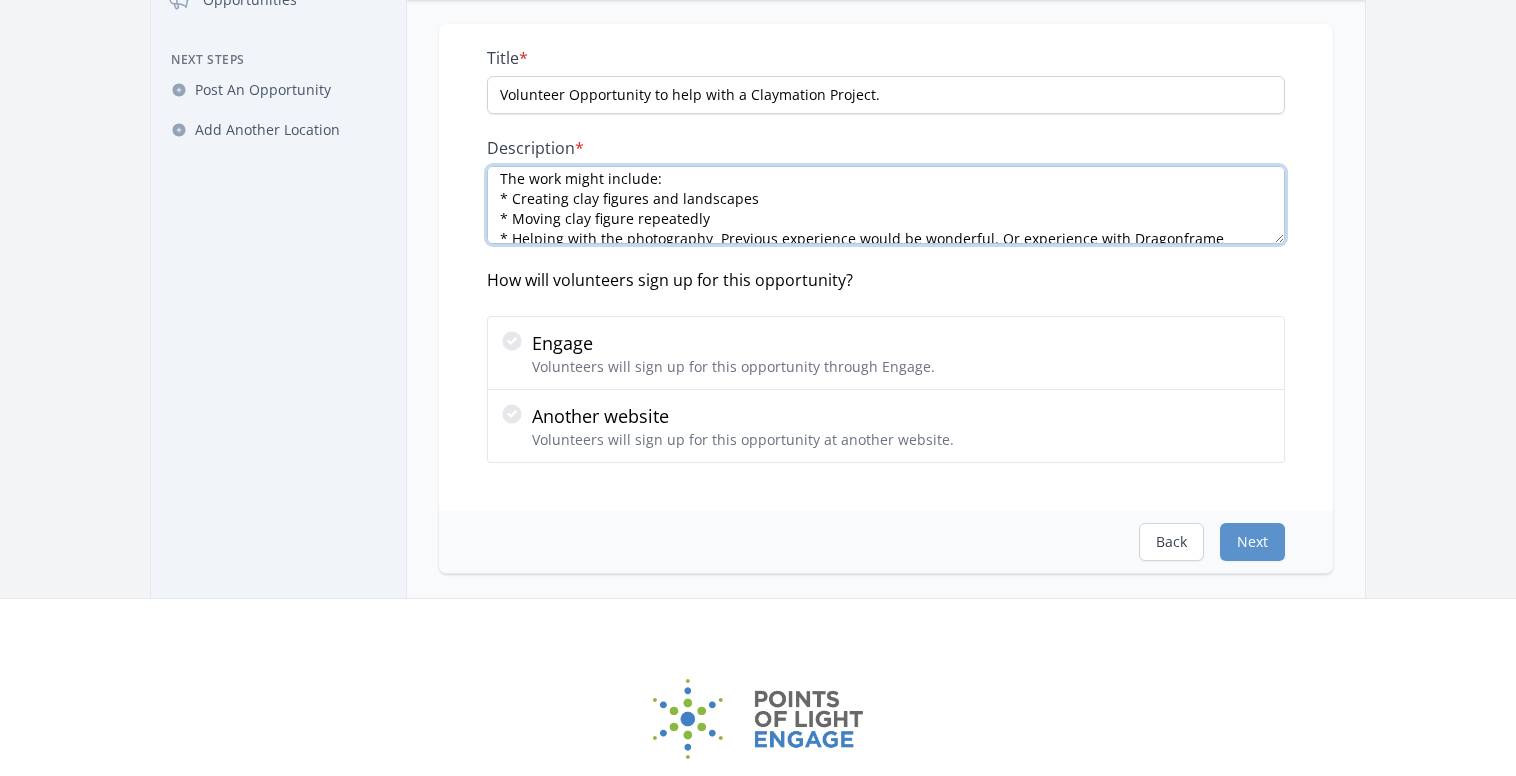 click on "The [ORGANIZATION] is offering a volunteer opportunity to help with a Claymation Project.  The project is for a music video about how the mass media dumbing down culture
The work might include:
* Creating clay figures and landscapes
* Moving clay figure repeatedly
* Helping with the photography  Previous experience would be wonderful. Or experience with Dragonframe Software. But we can also provide training.  The main requirements are patience and creativity.  For more information on our work, visit https://[URL]" at bounding box center [886, 205] 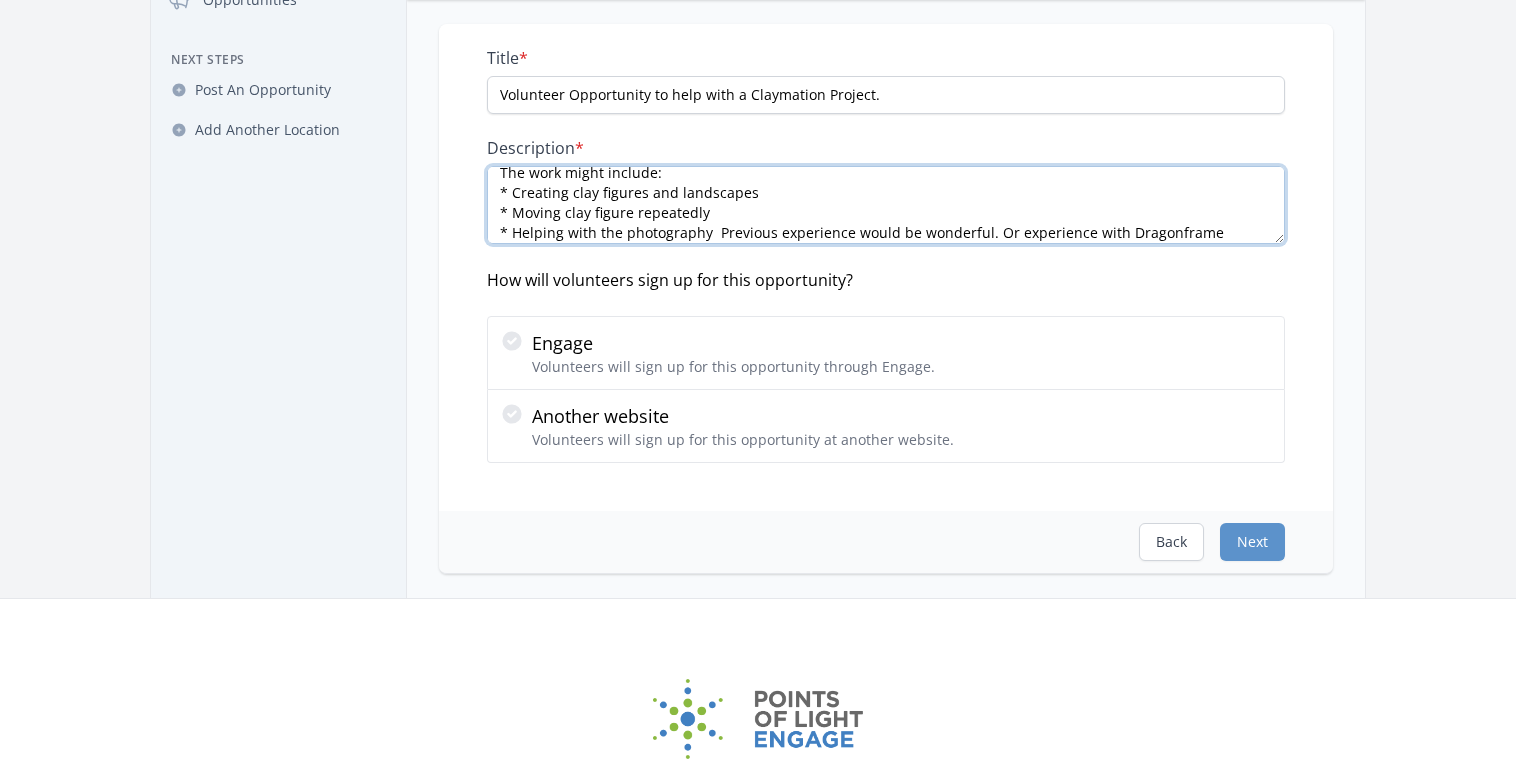 scroll, scrollTop: 56, scrollLeft: 0, axis: vertical 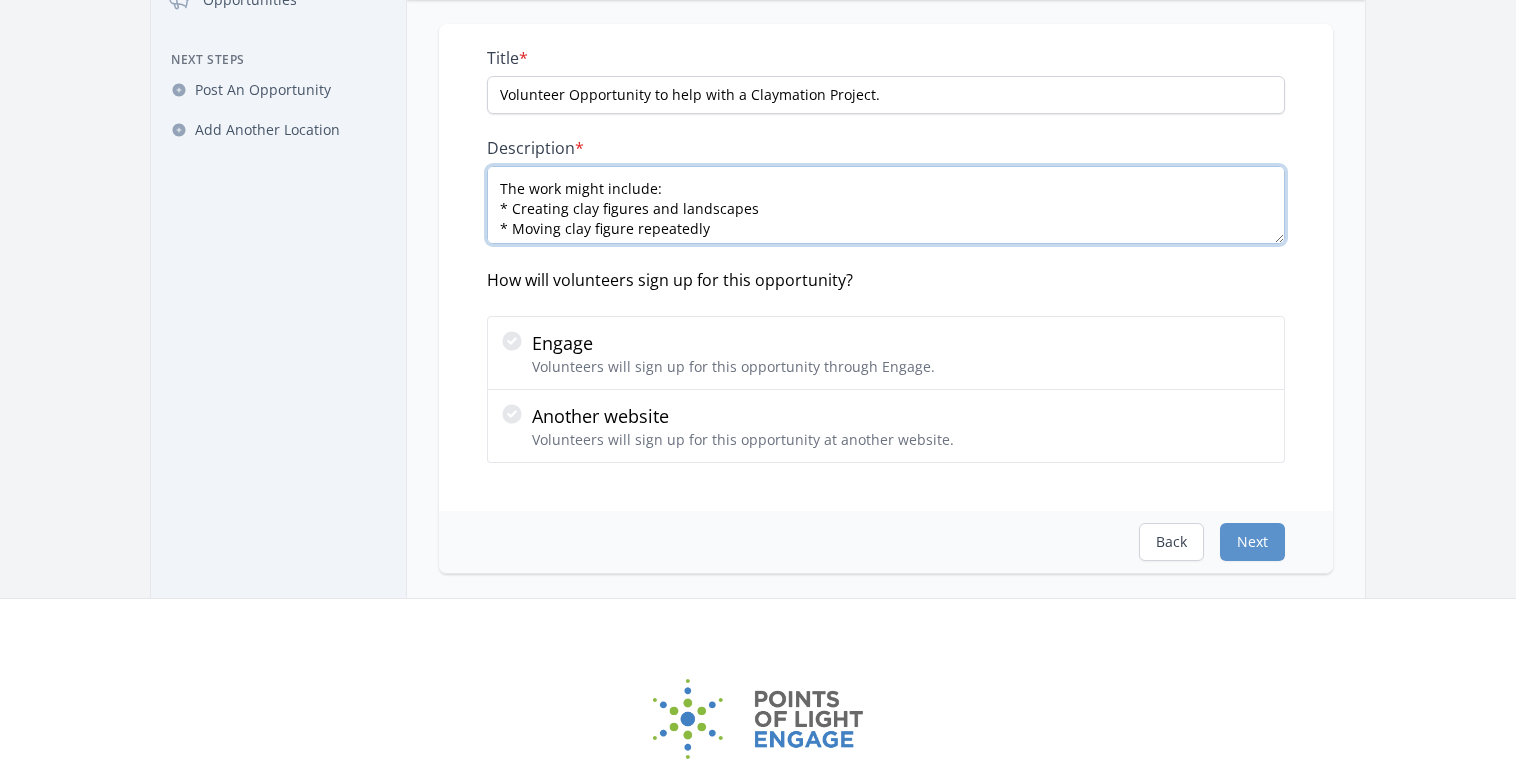 click on "The [ORGANIZATION] is offering a volunteer opportunity to help with a Claymation Project.  The project is for a music video about how the mass media dumbing down culture
The work might include:
* Creating clay figures and landscapes
* Moving clay figure repeatedly
* Helping with the photography  Previous experience would be wonderful. Or experience with Dragonframe Software. But we can also provide training.  The main requirements are patience and creativity.  For more information on our work, visit https://[URL]" at bounding box center [886, 205] 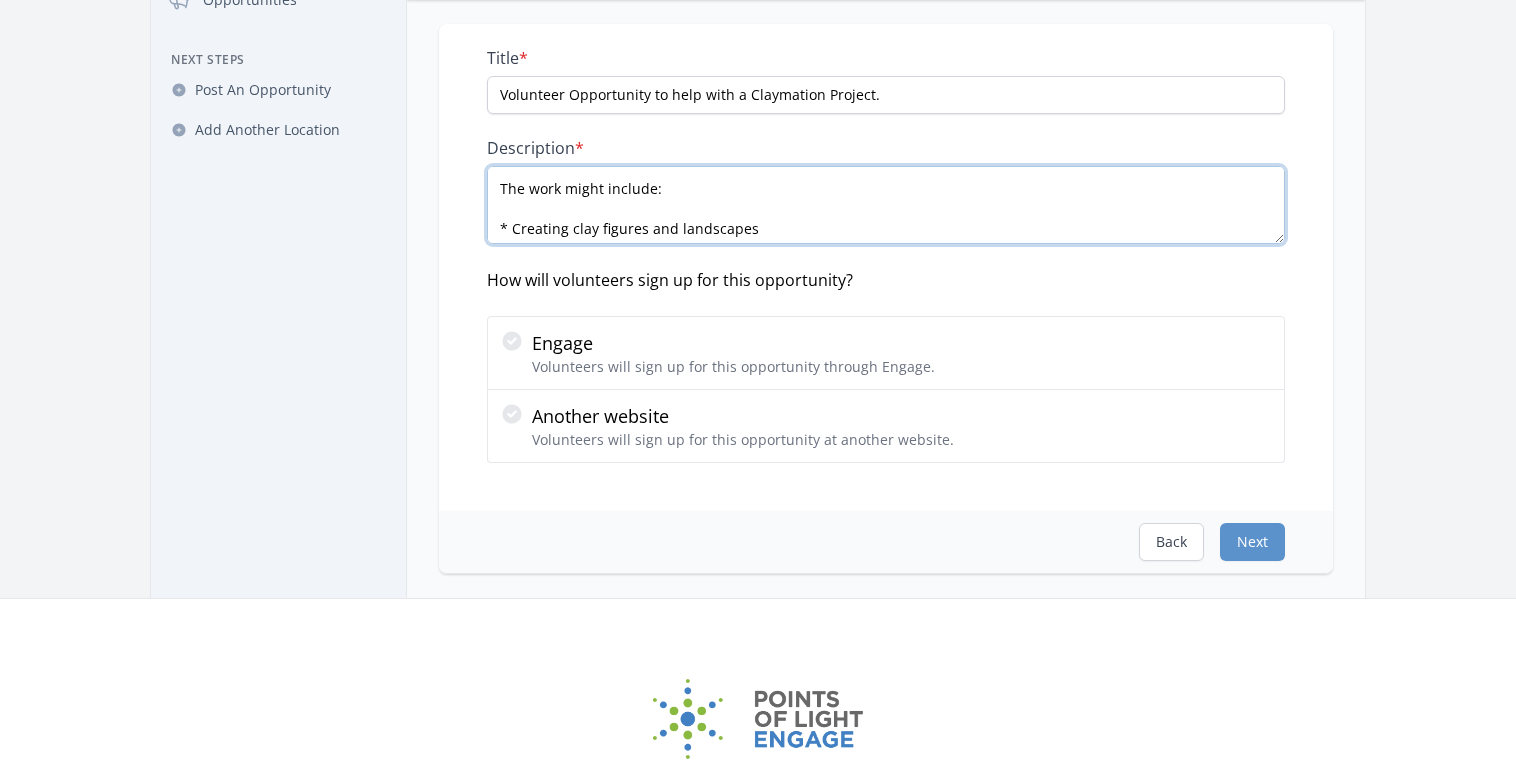 click on "The [ORGANIZATION] is offering a volunteer opportunity to help with a Claymation Project.  The project is for a music video about how the mass media dumbing down culture.
The work might include:
* Creating clay figures and landscapes
* Moving clay figure repeatedly
* Helping with the photography  Previous experience would be wonderful. Or experience with Dragonframe Software. But we can also provide training.  The main requirements are patience and creativity.  For more information on our work, visit https://[URL]" at bounding box center (886, 205) 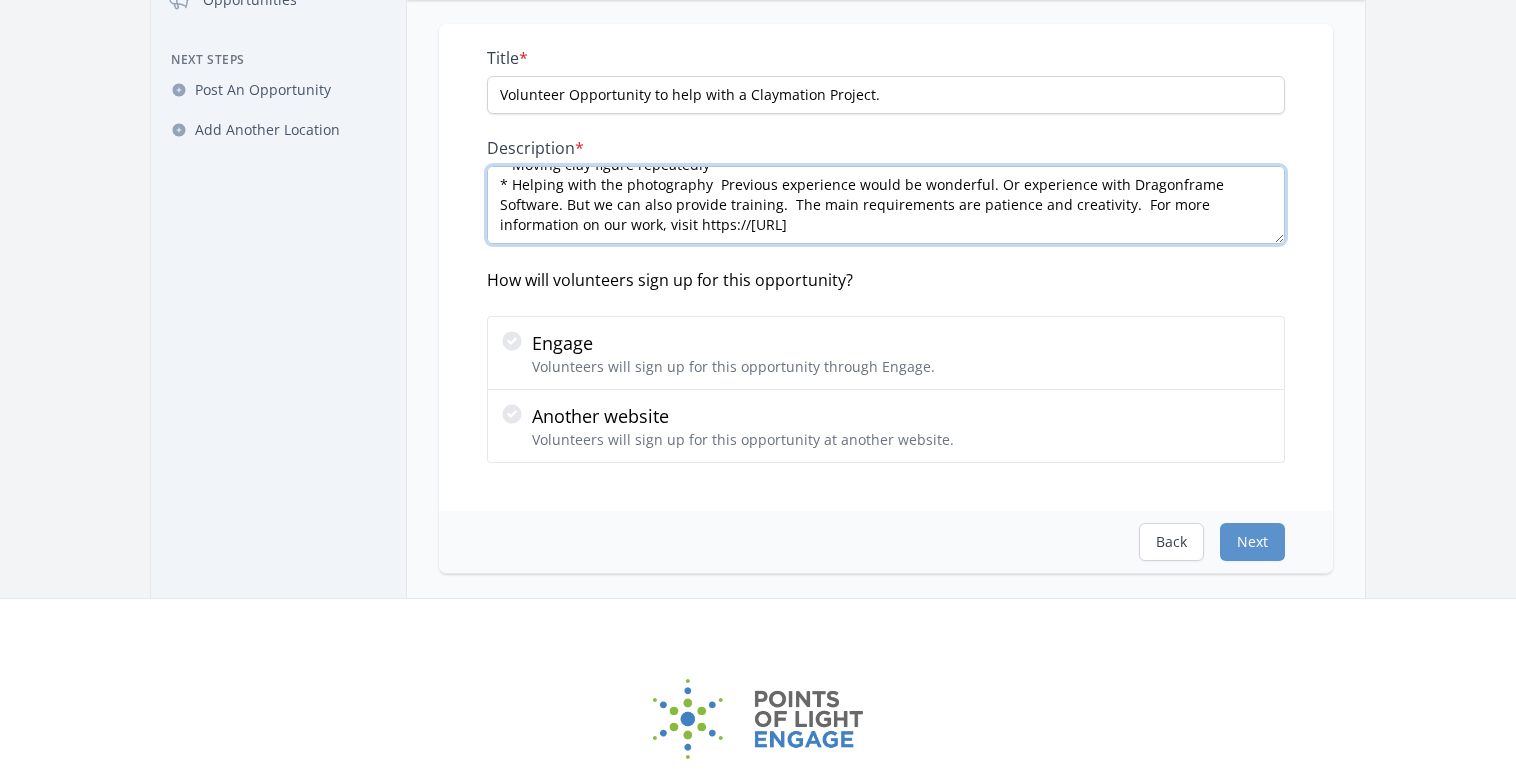 scroll, scrollTop: 210, scrollLeft: 0, axis: vertical 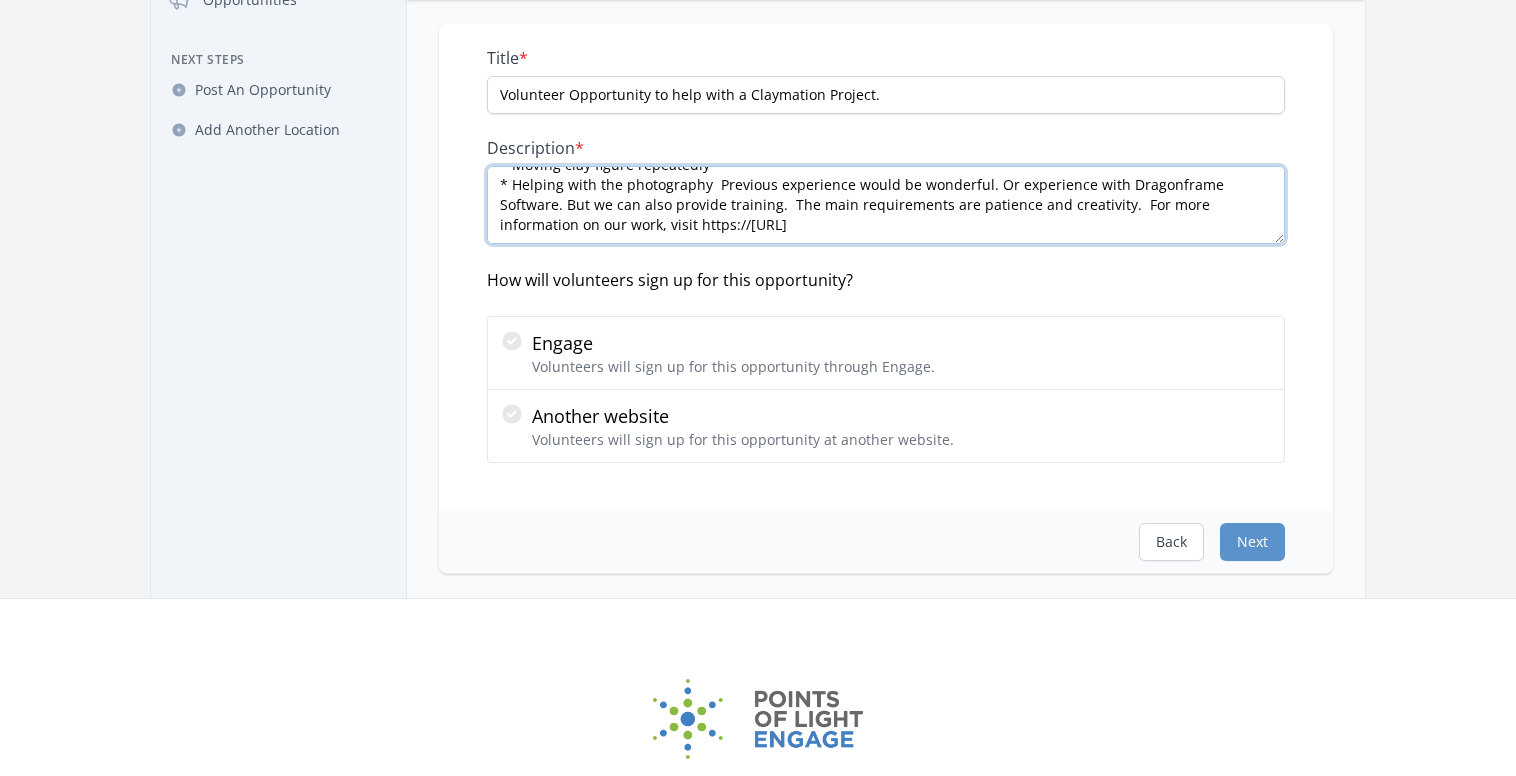 click on "The [ORGANIZATION] is offering a volunteer opportunity to help with a Claymation Project.  The project is for a music video about how the mass media dumbing down culture.
The work might include:
* Creating clay figures and landscapes
* Moving clay figure repeatedly
* Helping with the photography  Previous experience would be wonderful. Or experience with Dragonframe Software. But we can also provide training.  The main requirements are patience and creativity.  For more information on our work, visit https://[URL]" at bounding box center (886, 205) 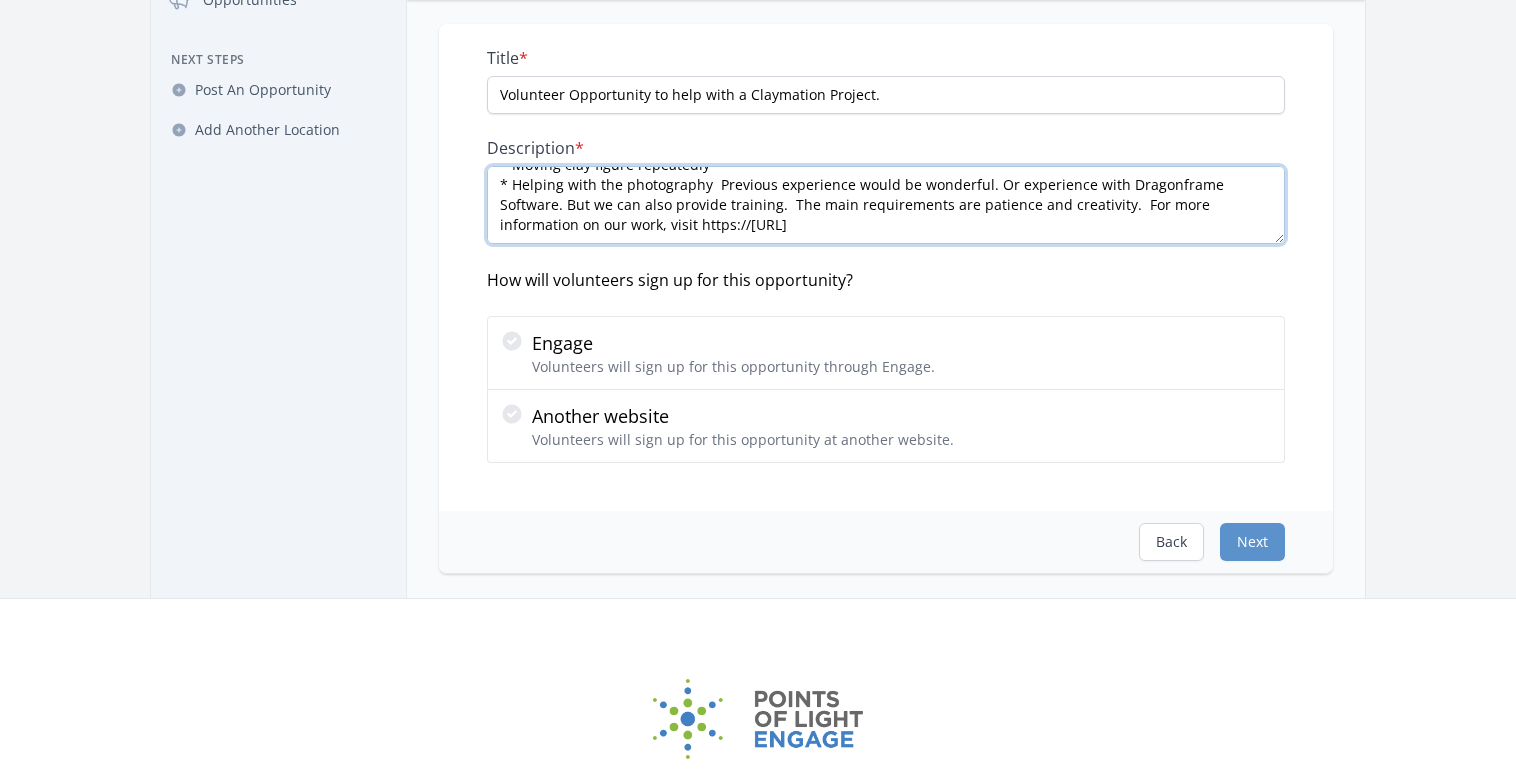 scroll, scrollTop: 275, scrollLeft: 0, axis: vertical 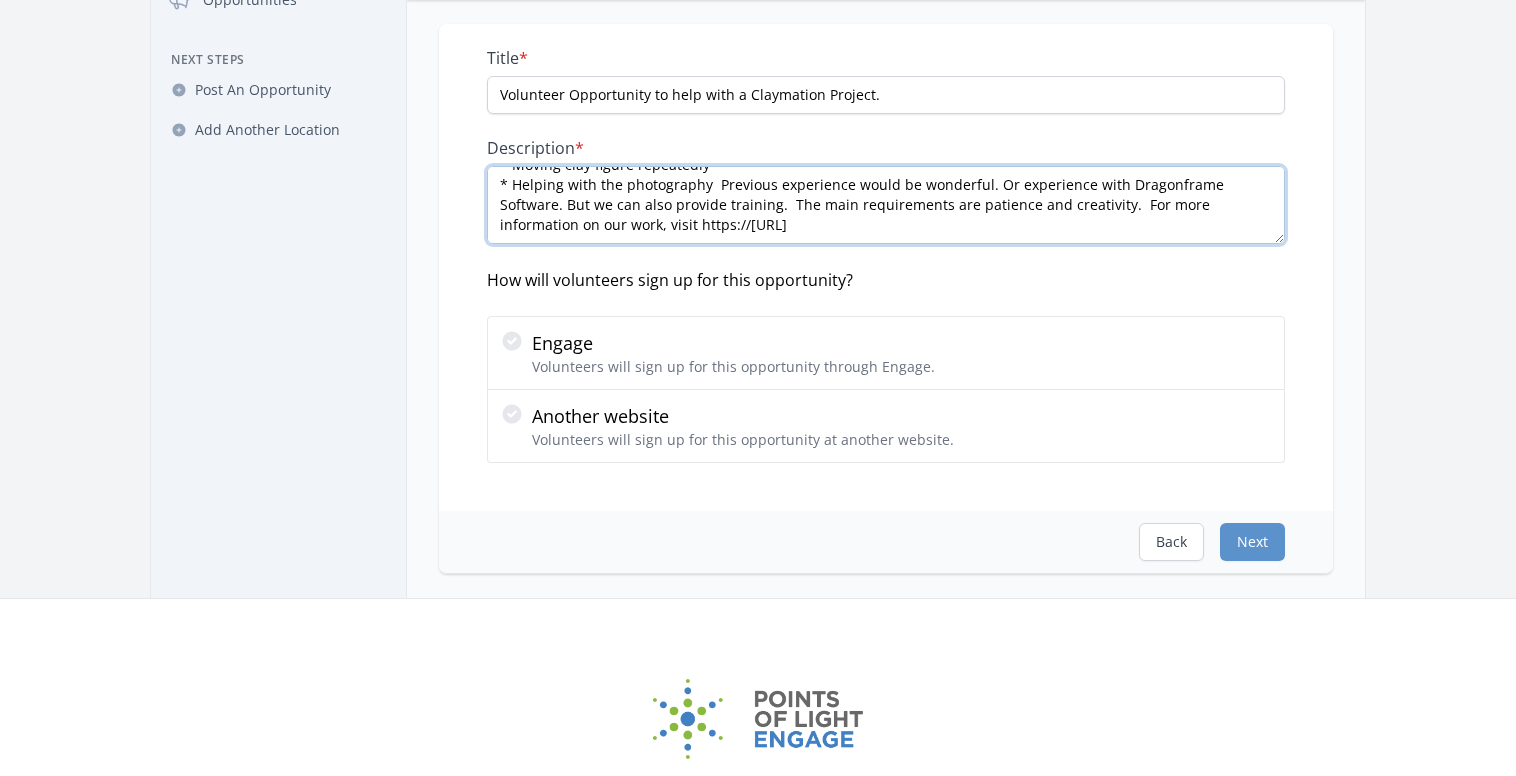click on "The [ORGANIZATION] is offering a volunteer opportunity to help with a Claymation Project.  The project is for a music video about how the mass media dumbing down culture.
The work might include:
* Creating clay figures and landscapes
* Moving clay figure repeatedly
* Helping with the photography  Previous experience would be wonderful. Or experience with Dragonframe Software. But we can also provide training.  The main requirements are patience and creativity.  For more information on our work, visit https://[URL]" at bounding box center (886, 205) 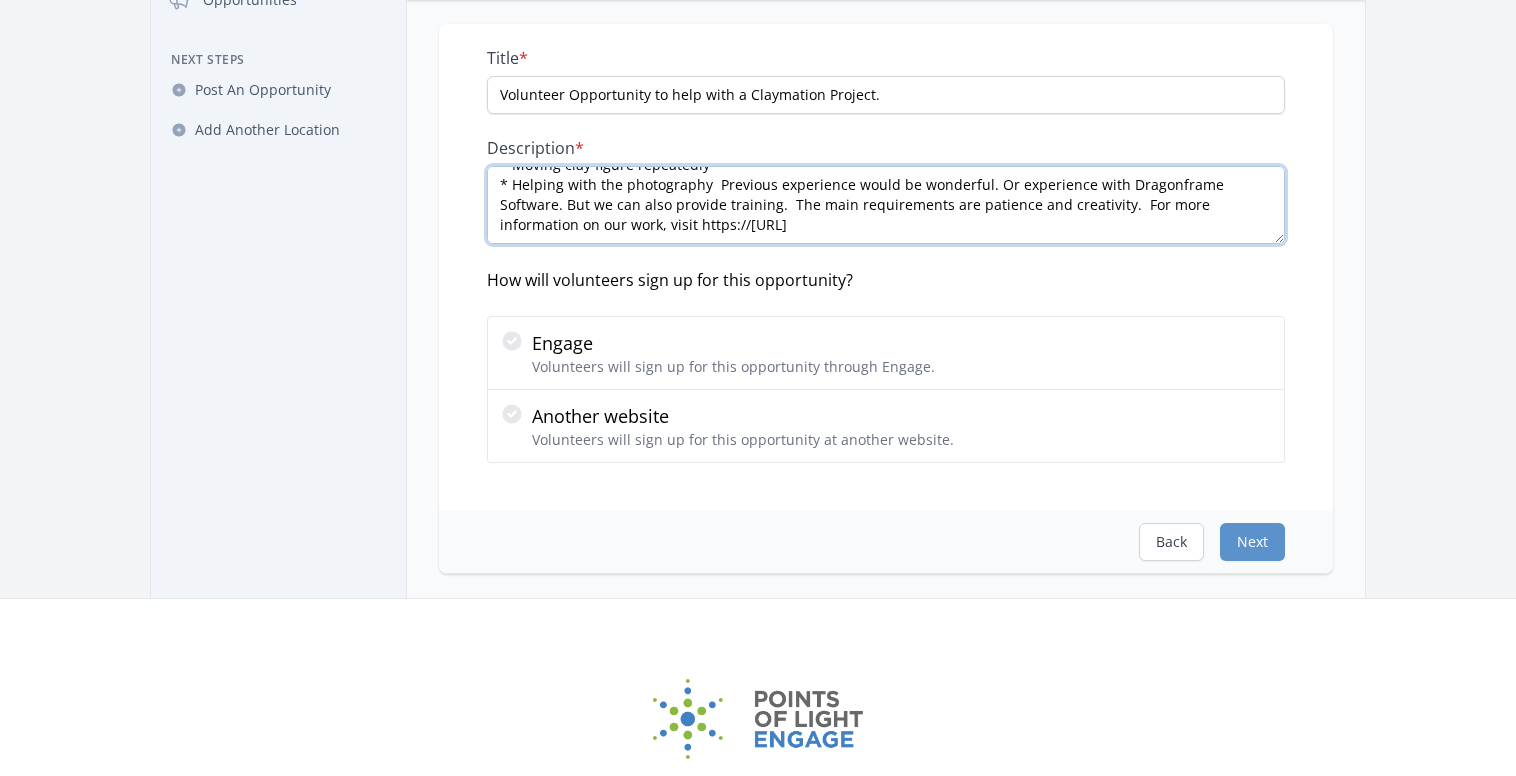 scroll, scrollTop: 302, scrollLeft: 0, axis: vertical 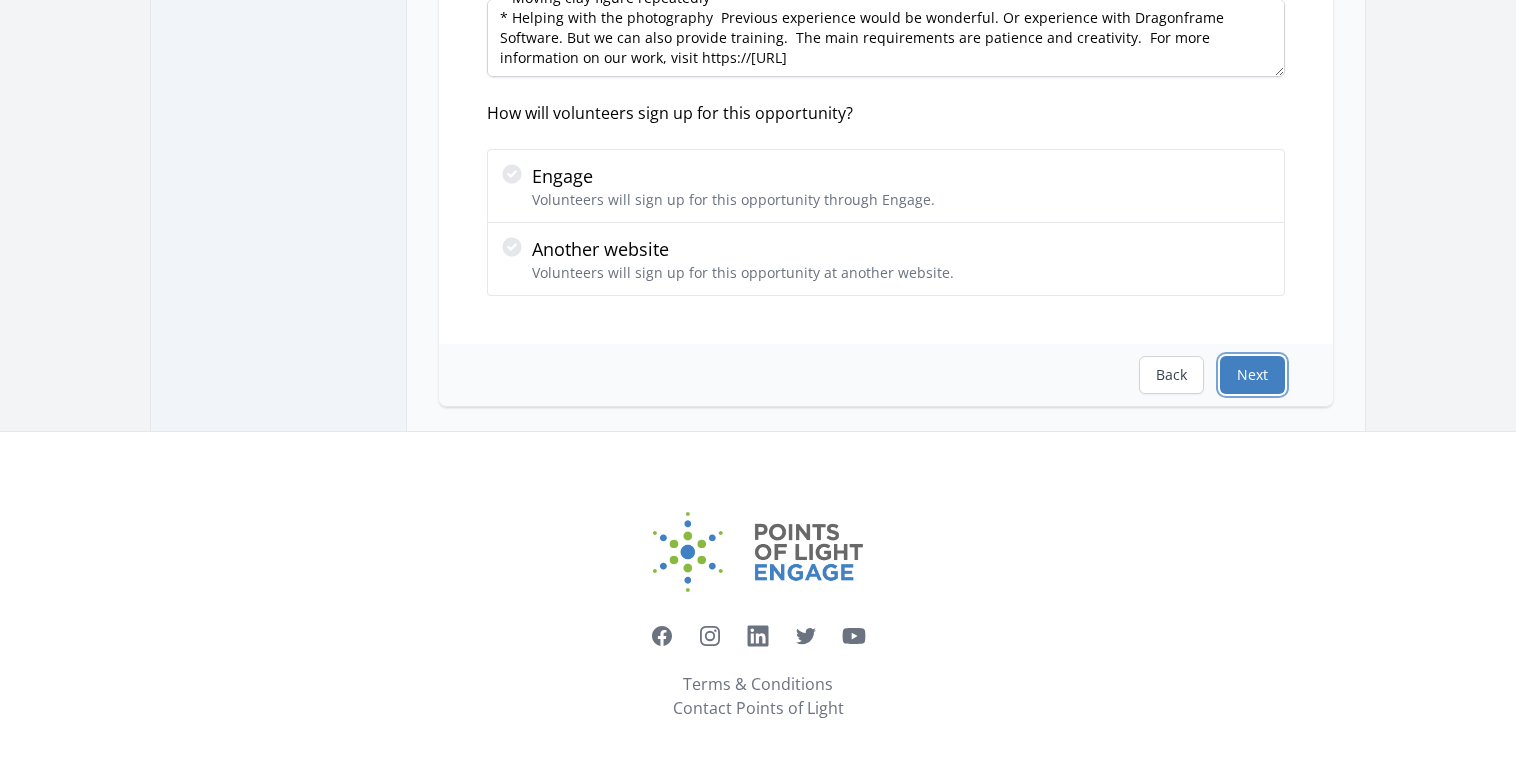 click on "Next" at bounding box center [1252, 375] 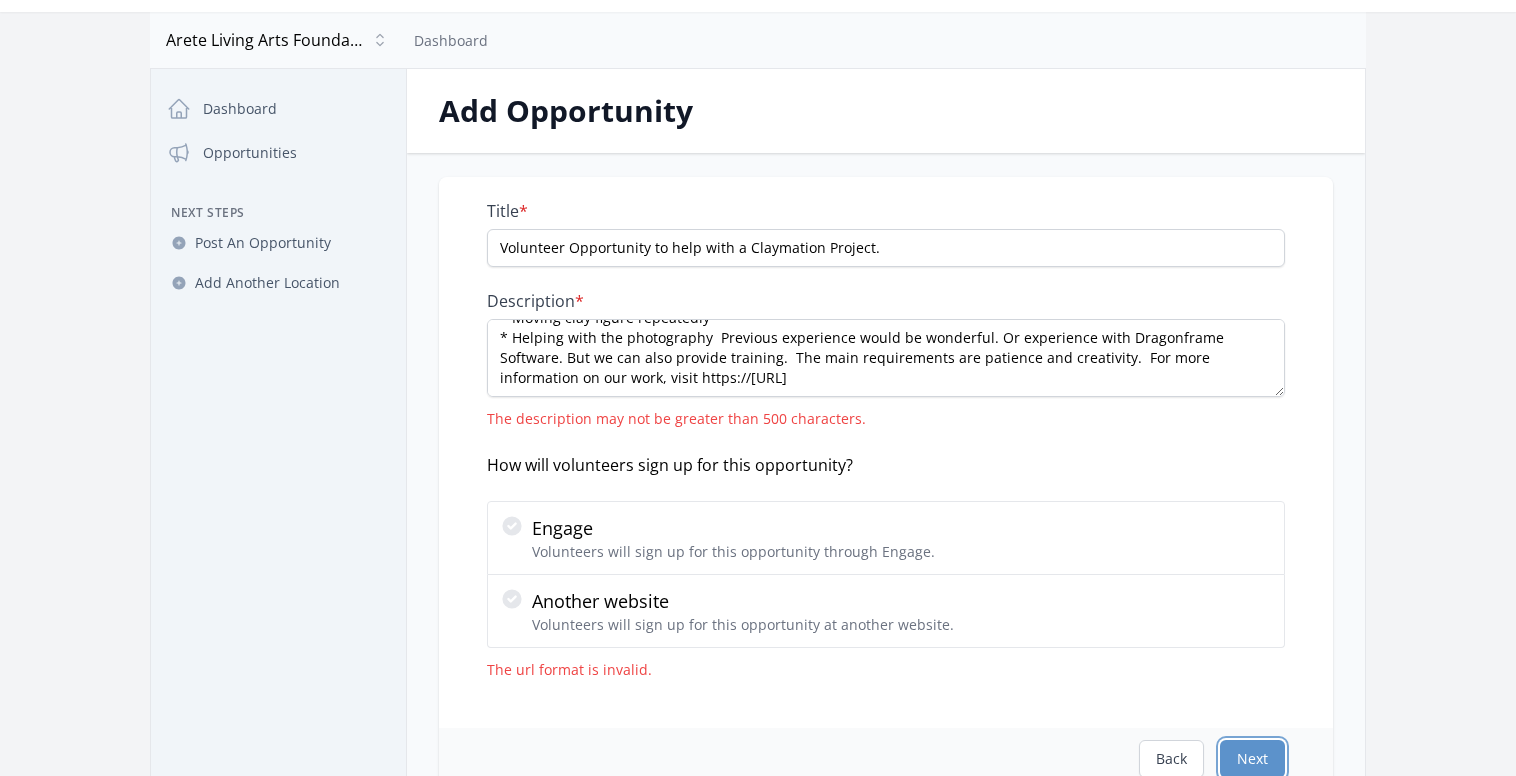 scroll, scrollTop: 54, scrollLeft: 0, axis: vertical 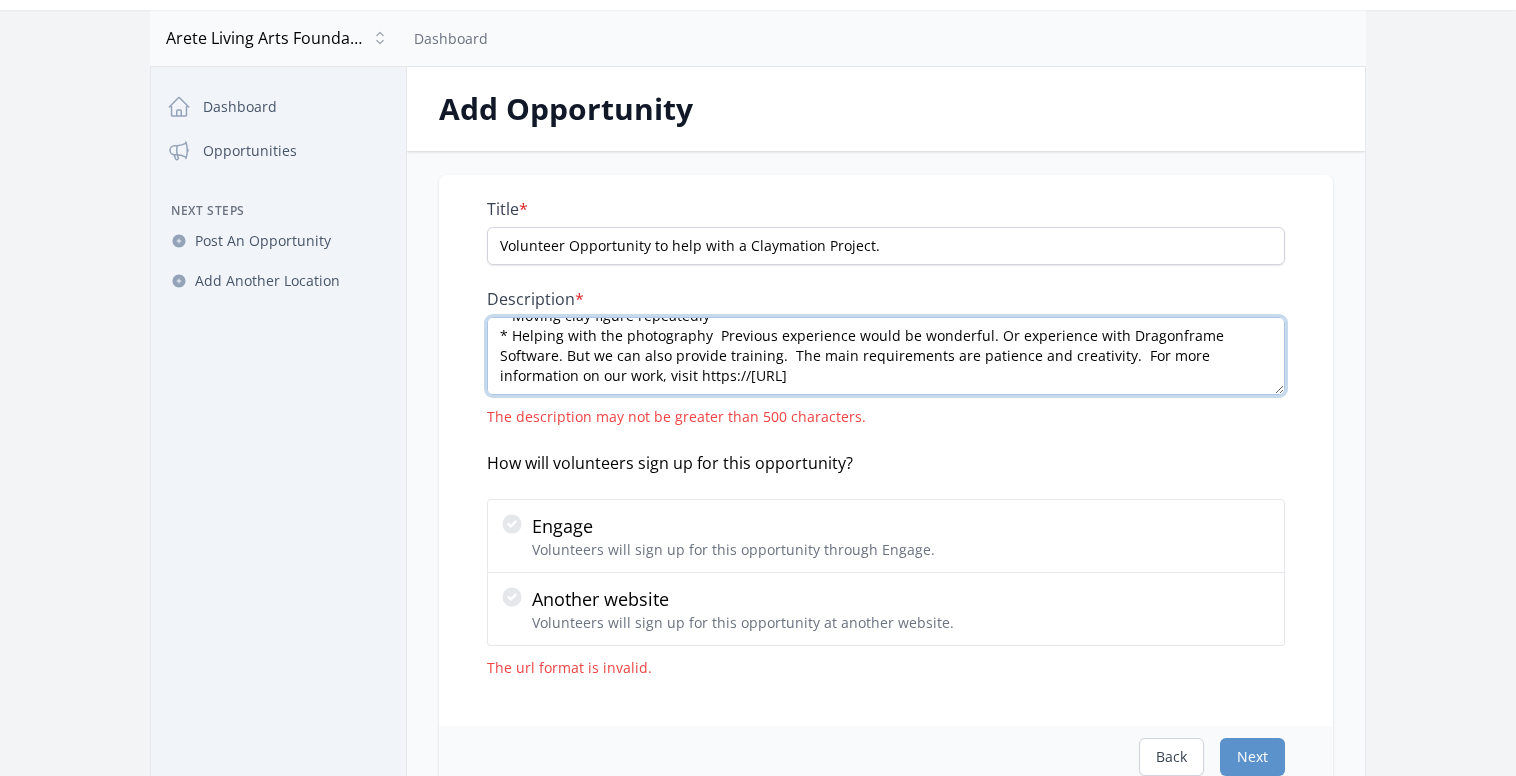 click on "The [ORGANIZATION] is offering a volunteer opportunity to help with a Claymation Project.  The project is for a music video about how the mass media dumbing down culture.
The work might include:
* Creating clay figures and landscapes
* Moving clay figure repeatedly
* Helping with the photography  Previous experience would be wonderful. Or experience with Dragonframe Software. But we can also provide training.  The main requirements are patience and creativity.  For more information on our work, visit https://[URL]" at bounding box center (886, 356) 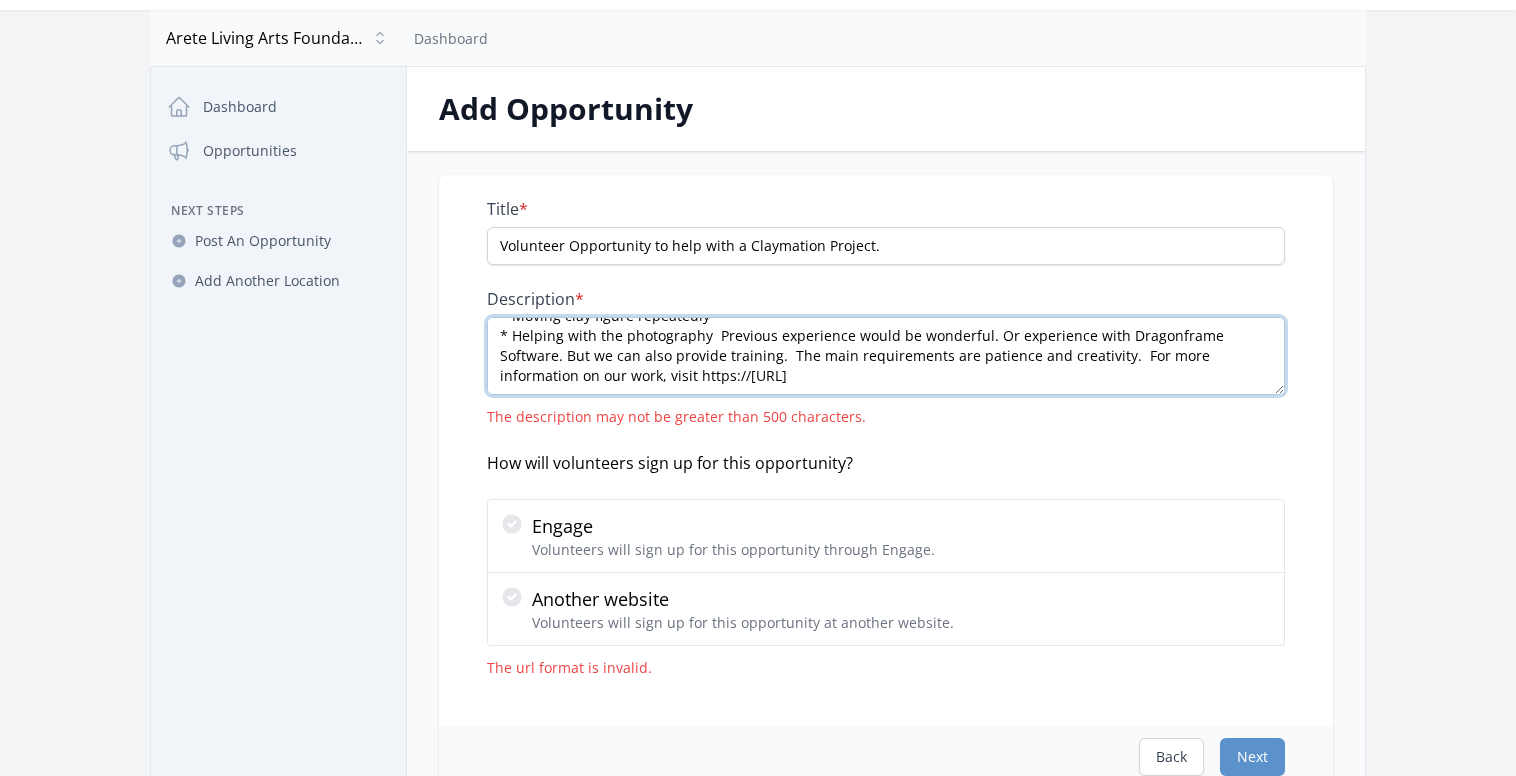 scroll, scrollTop: 302, scrollLeft: 0, axis: vertical 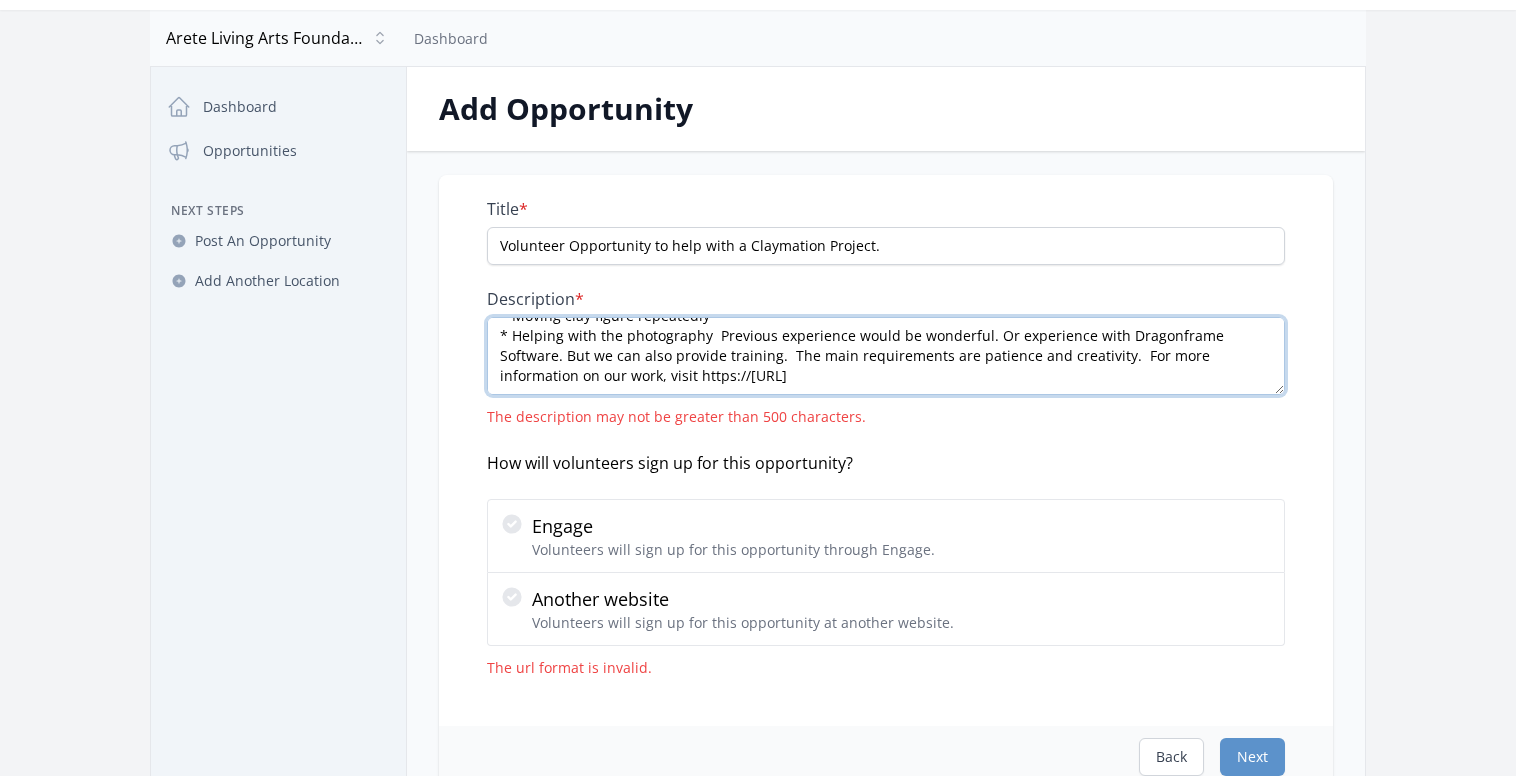click on "The [ORGANIZATION] is offering a volunteer opportunity to help with a Claymation Project.  The project is for a music video about how the mass media dumbing down culture.
The work might include:
* Creating clay figures and landscapes
* Moving clay figure repeatedly
* Helping with the photography  Previous experience would be wonderful. Or experience with Dragonframe Software. But we can also provide training.  The main requirements are patience and creativity.  For more information on our work, visit https://[URL]" at bounding box center [886, 356] 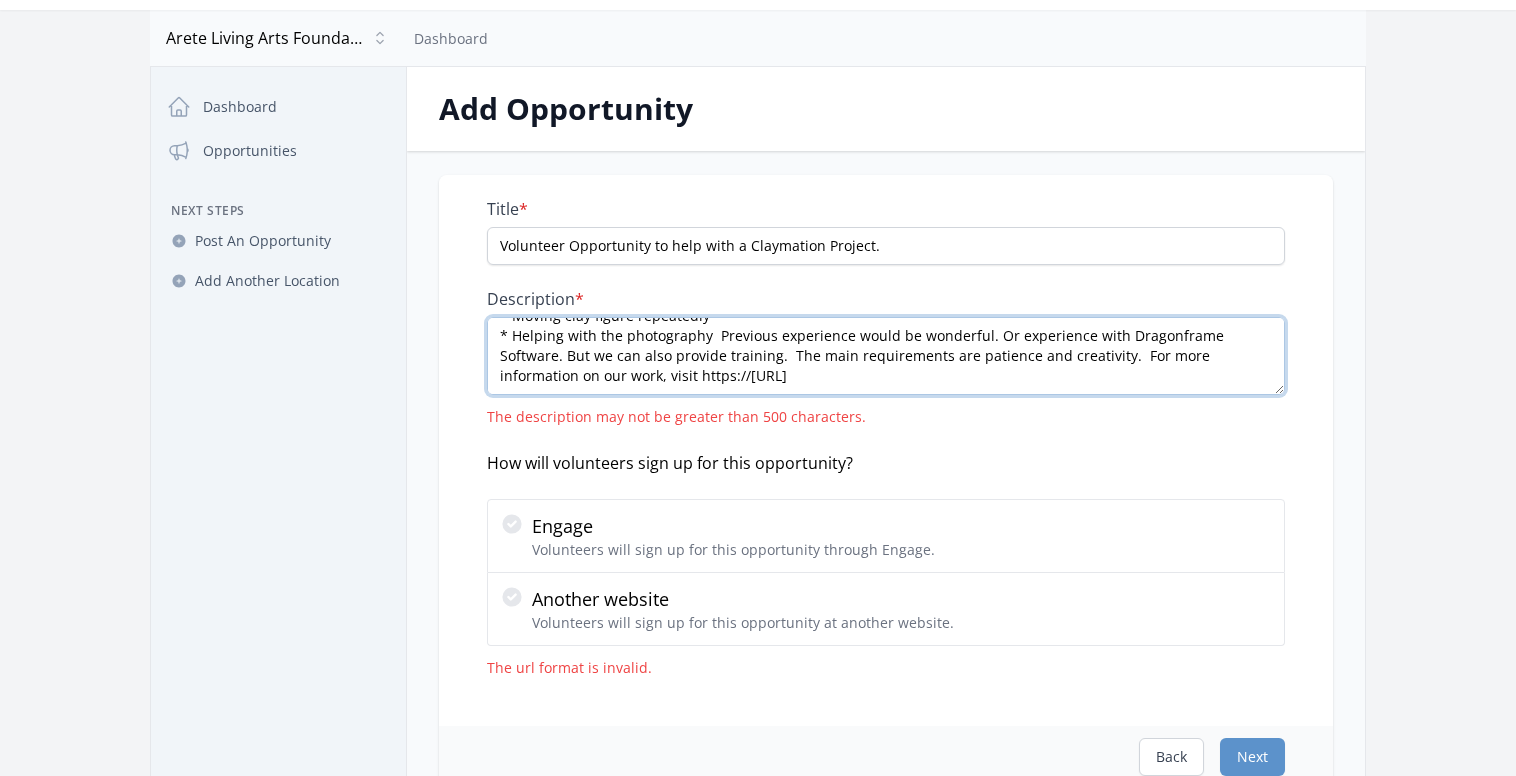 scroll, scrollTop: 296, scrollLeft: 0, axis: vertical 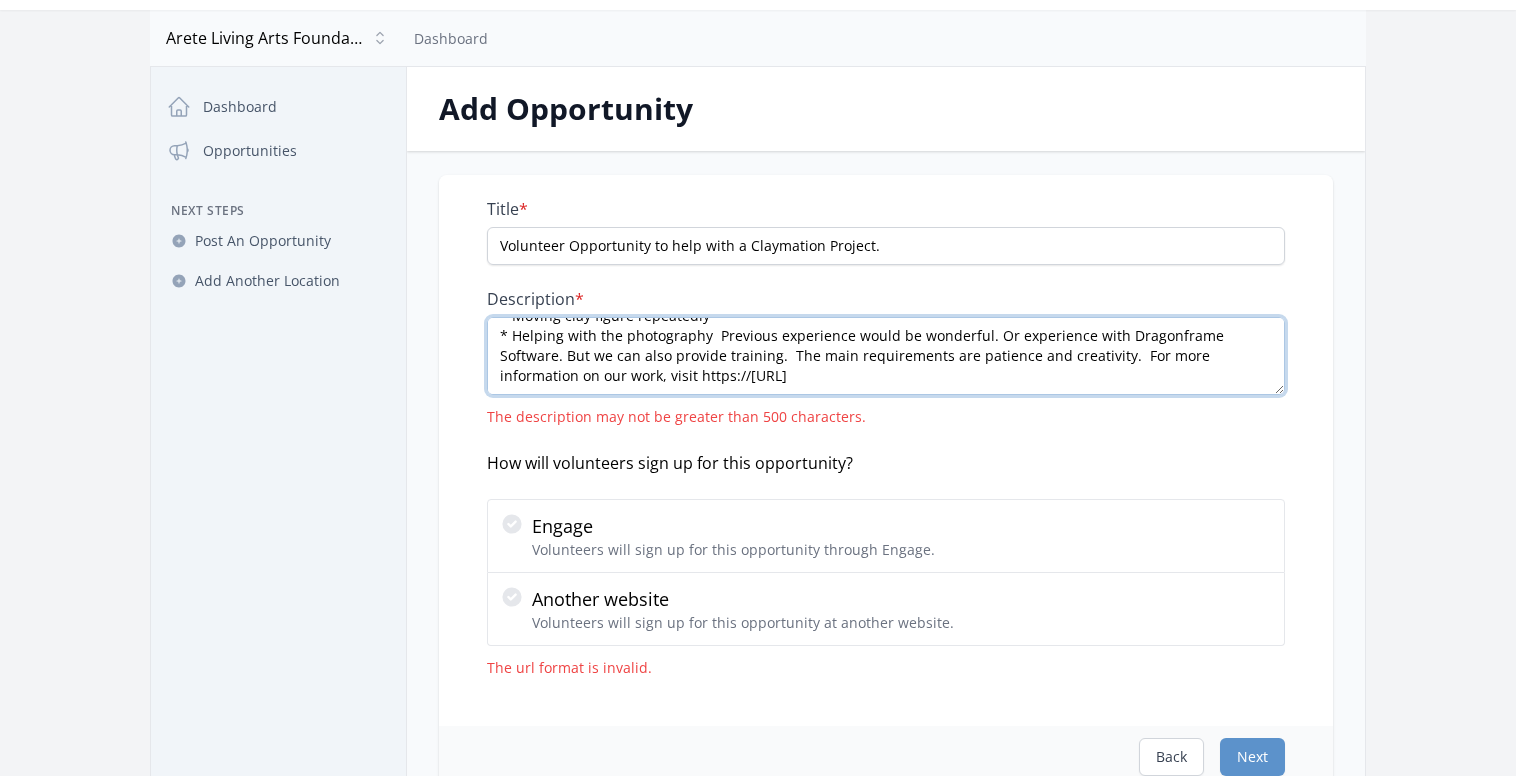 click on "The [ORGANIZATION] is offering a volunteer opportunity to help with a Claymation Project.  The project is for a music video about how the mass media dumbing down culture.
The work might include:
* Creating clay figures and landscapes
* Moving clay figure repeatedly
* Helping with the photography  Previous experience would be wonderful. Or experience with Dragonframe Software. But we can also provide training.  The main requirements are patience and creativity.  For more information on our work, visit https://[URL]" at bounding box center [886, 356] 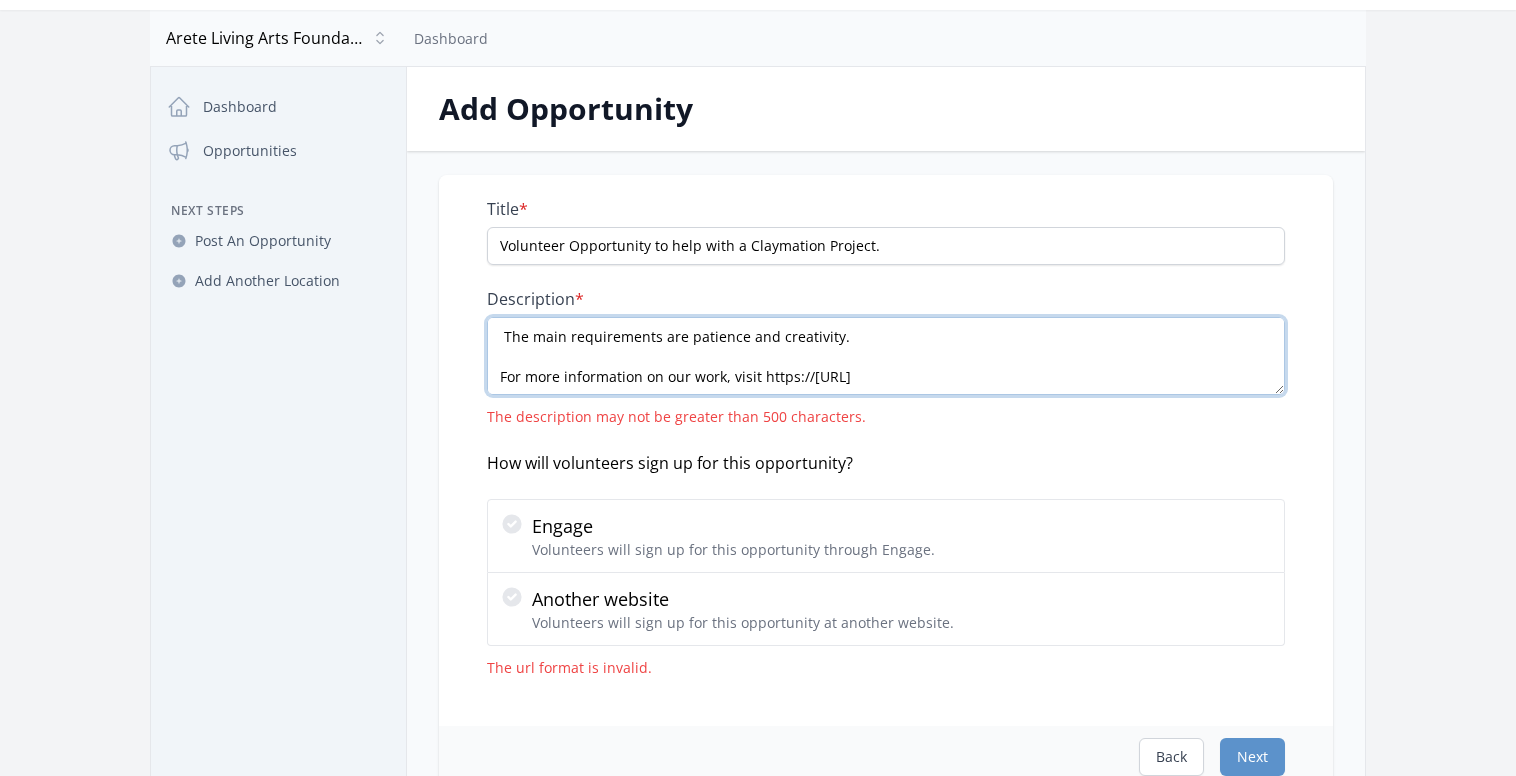 scroll, scrollTop: 182, scrollLeft: 0, axis: vertical 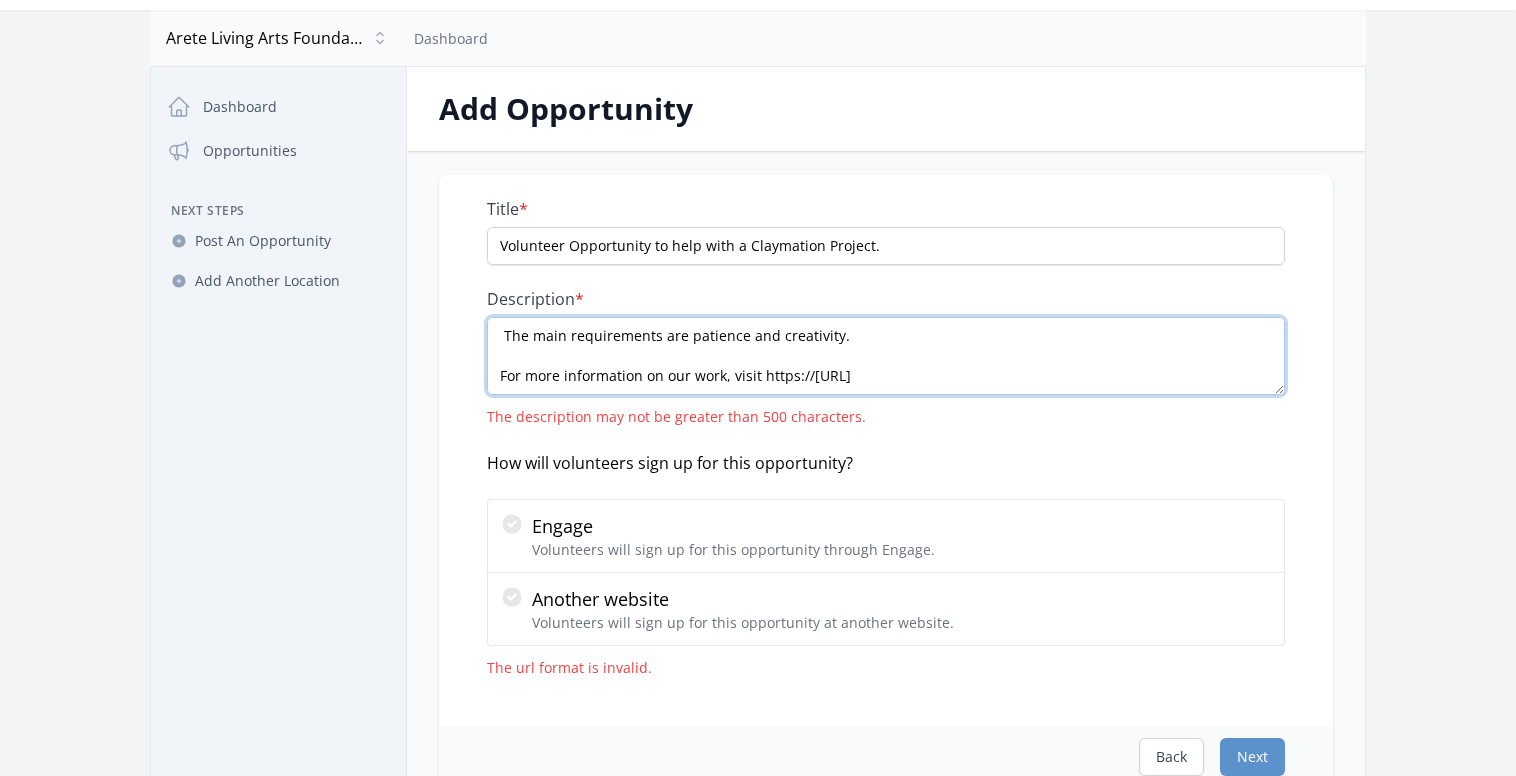 click on "The [ORGANIZATION] is offering a volunteer opportunity to help with a Claymation Project.  The project is for a music video about how the mass media dumbing down culture.
The work might include:
* Creating clay figures and landscapes
* Moving clay figure repeatedly
* Helping with the photography
The main requirements are patience and creativity.
For more information on our work, visit https://[URL]" at bounding box center [886, 356] 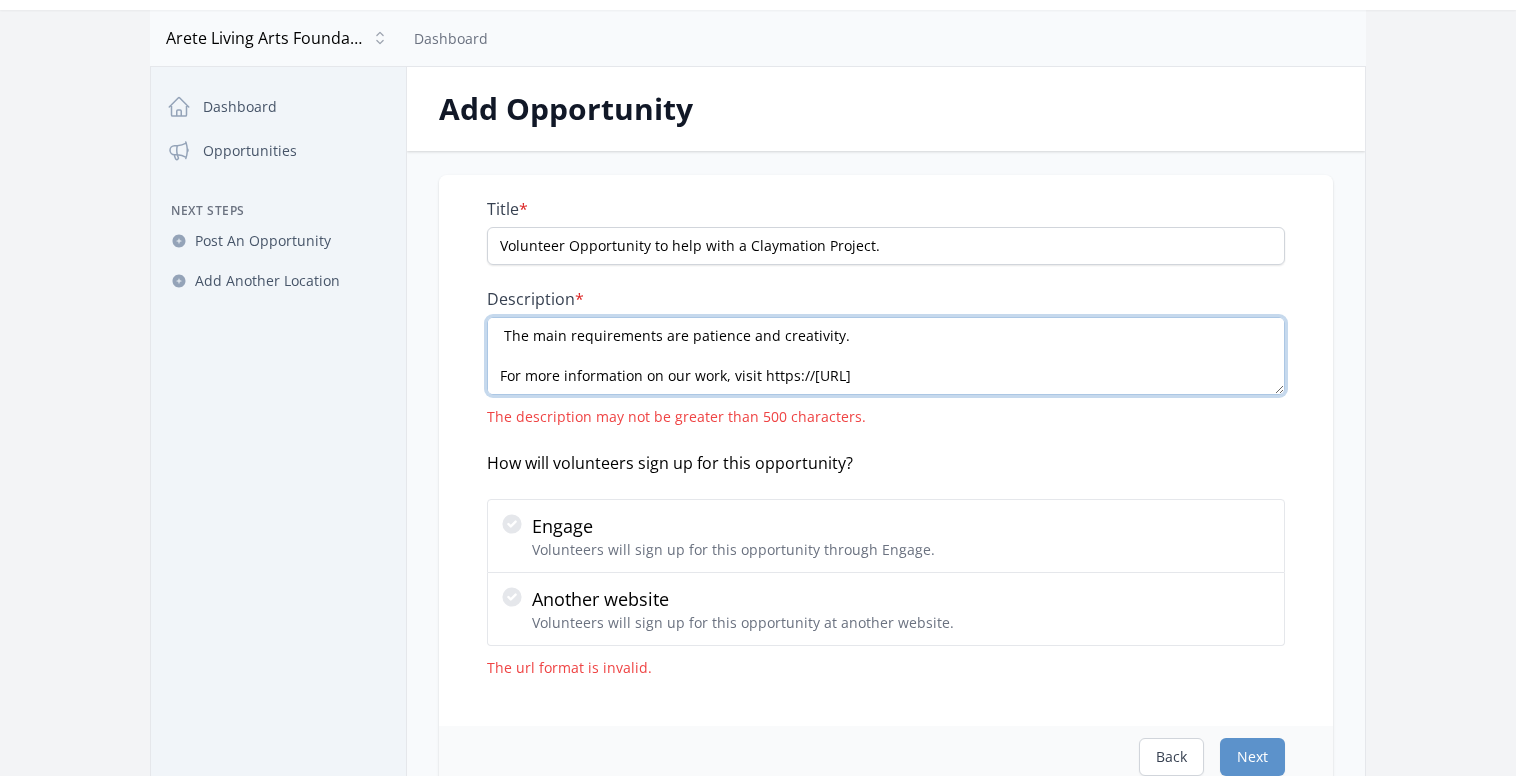 scroll, scrollTop: 275, scrollLeft: 0, axis: vertical 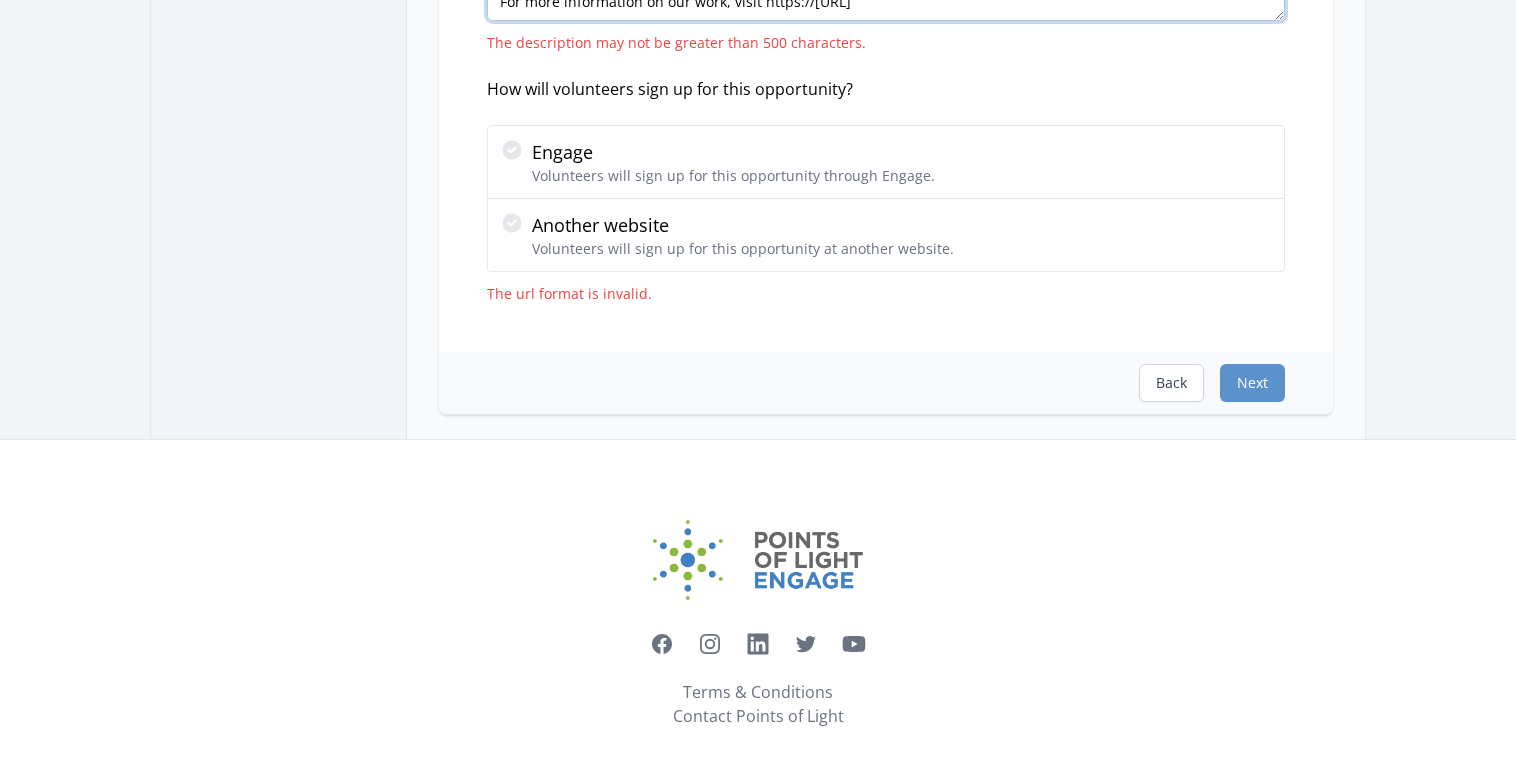 drag, startPoint x: 1203, startPoint y: 162, endPoint x: 471, endPoint y: 158, distance: 732.0109 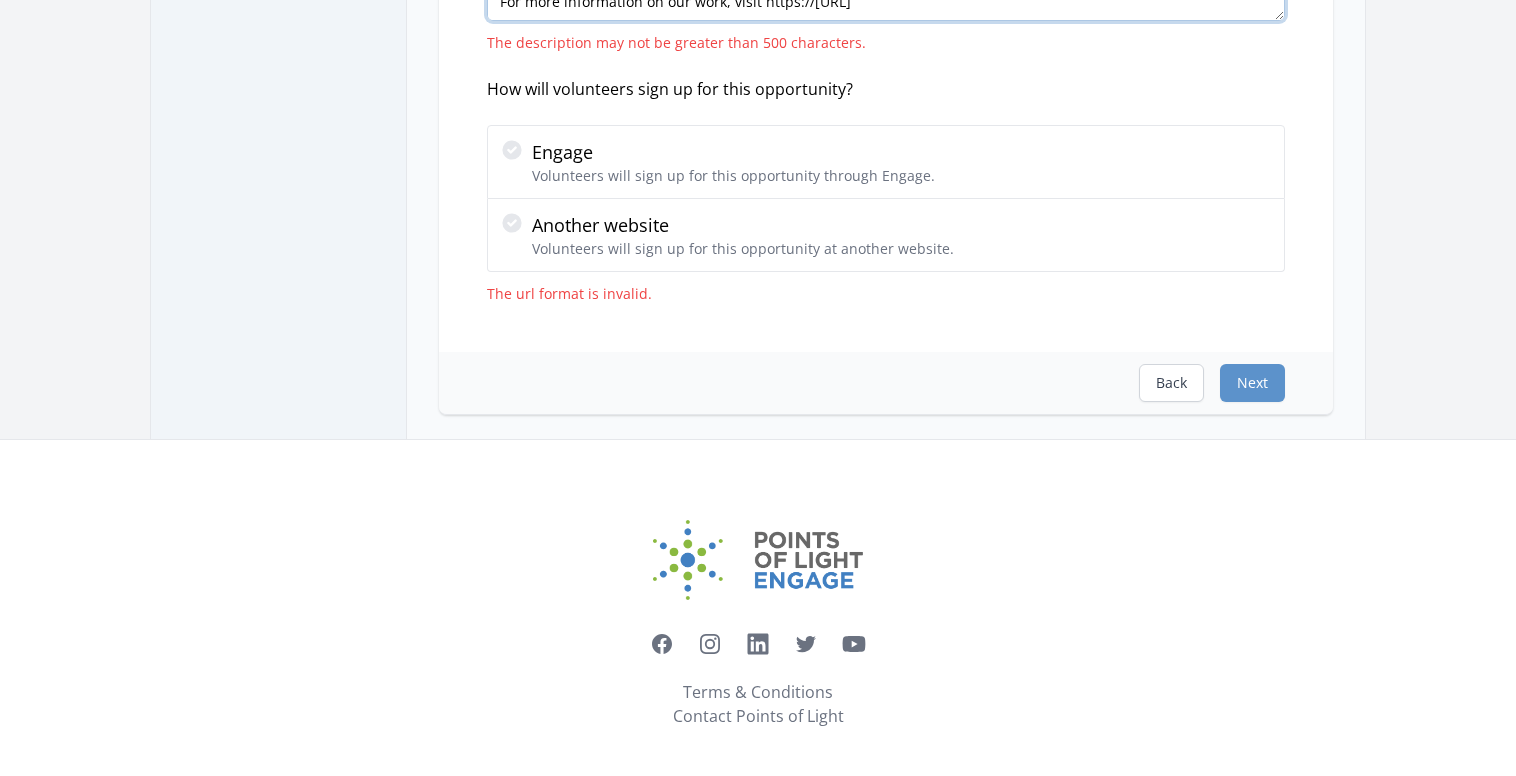 click on "Title  *
Volunteer Opportunity to help with a Claymation Project.
Description  *
The [ORGANIZATION] is offering a volunteer opportunity to help with a Claymation Project.  The project is for a music video about how the mass media dumbing down culture.
The work might include:
* Creating clay figures and landscapes
* Moving clay figure repeatedly
* Helping with the photography
The main requirements are patience and creativity.
For more information on our work, visit https://[URL]
The description may not be greater than 500 characters.
How will volunteers sign up for this opportunity?" at bounding box center [886, 76] 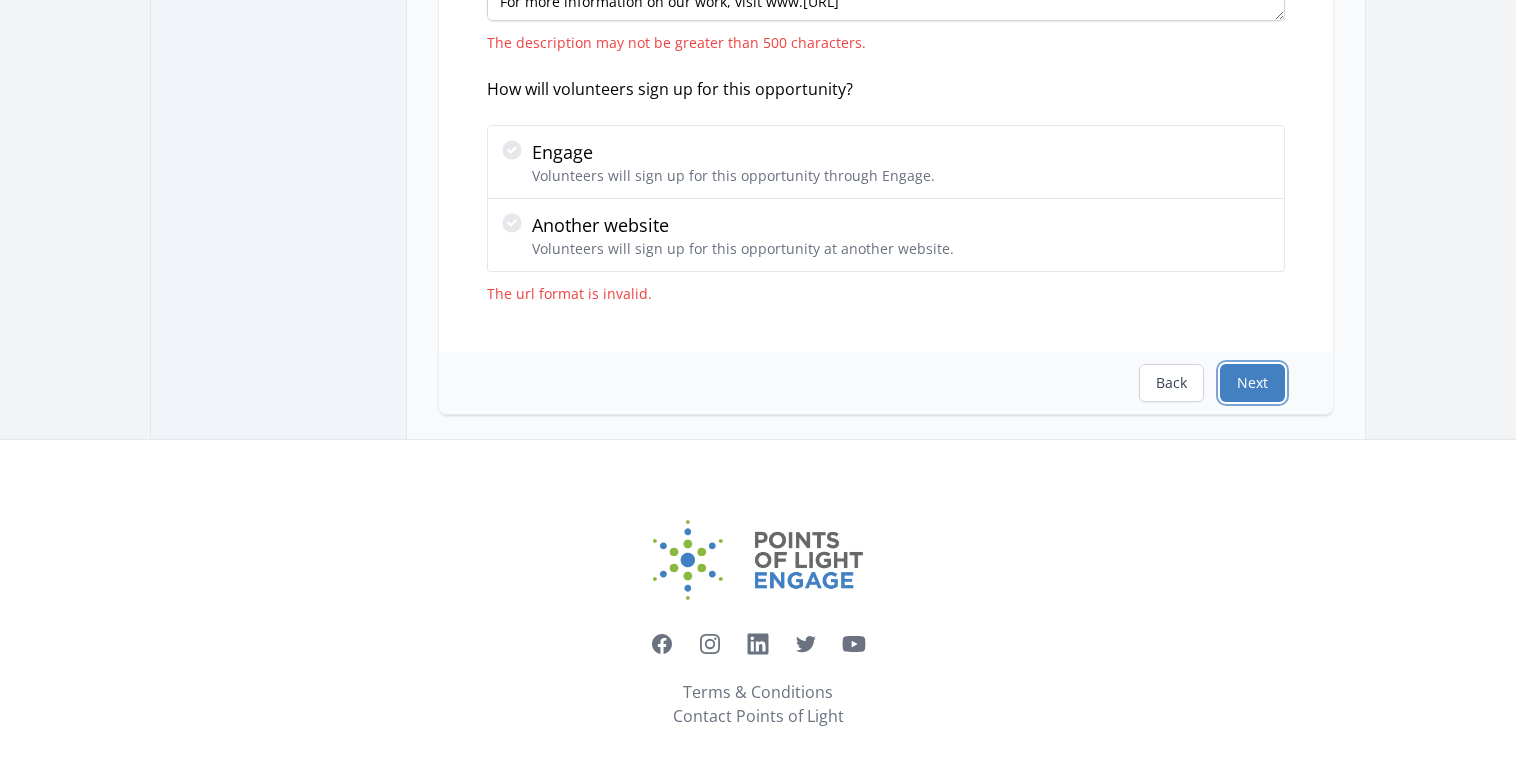 click on "Next" at bounding box center [1252, 383] 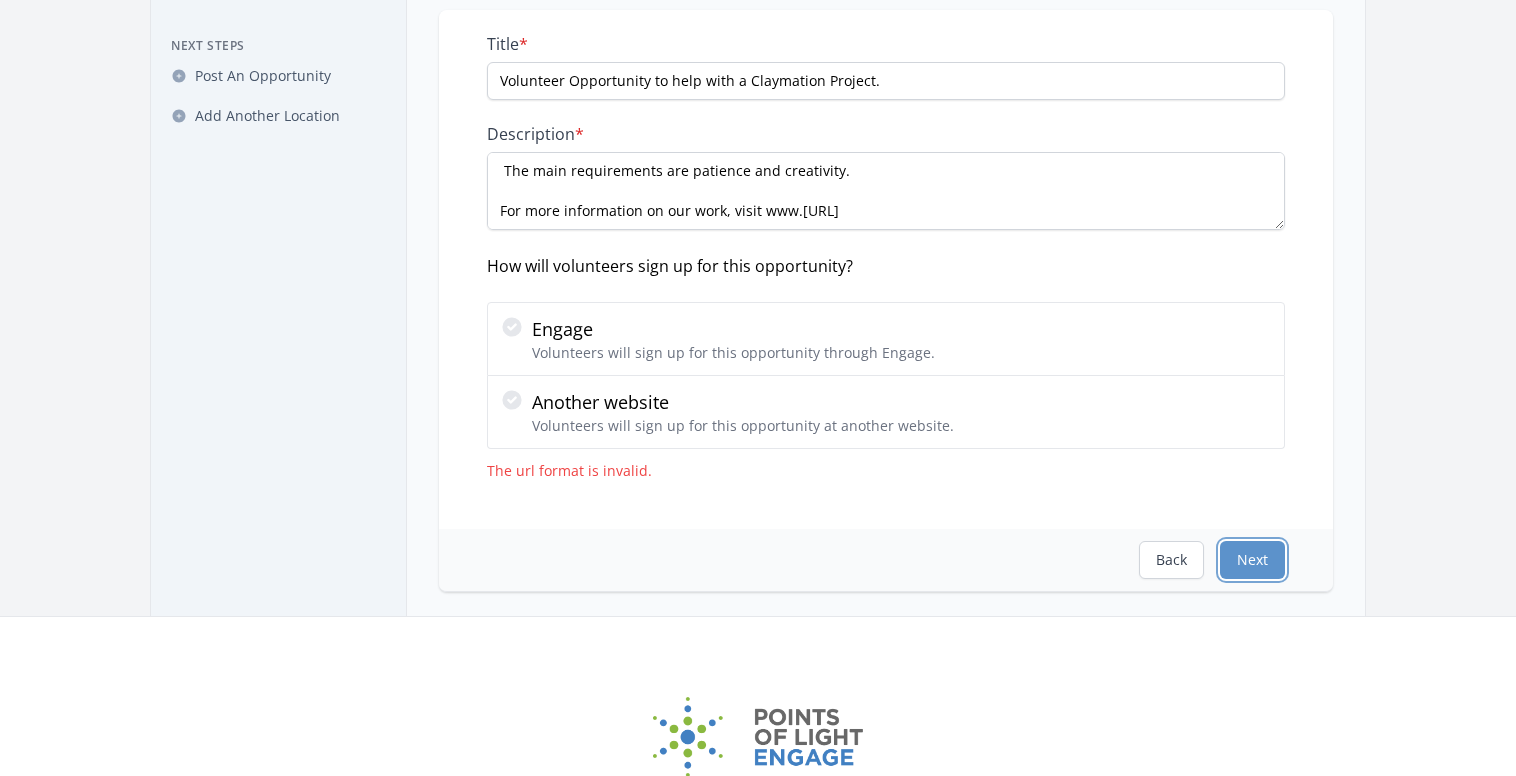 scroll, scrollTop: 0, scrollLeft: 0, axis: both 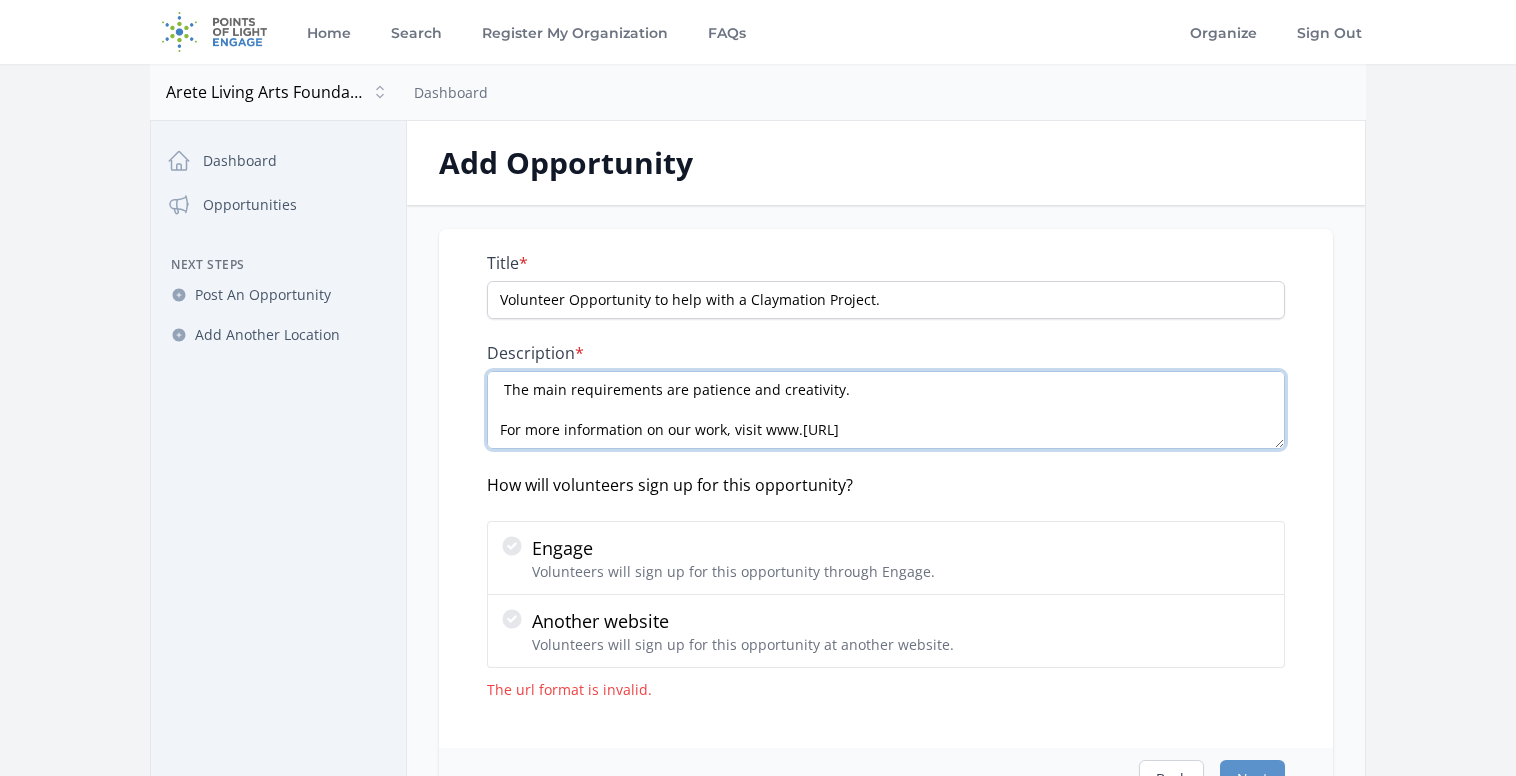 drag, startPoint x: 1159, startPoint y: 588, endPoint x: 413, endPoint y: 579, distance: 746.05426 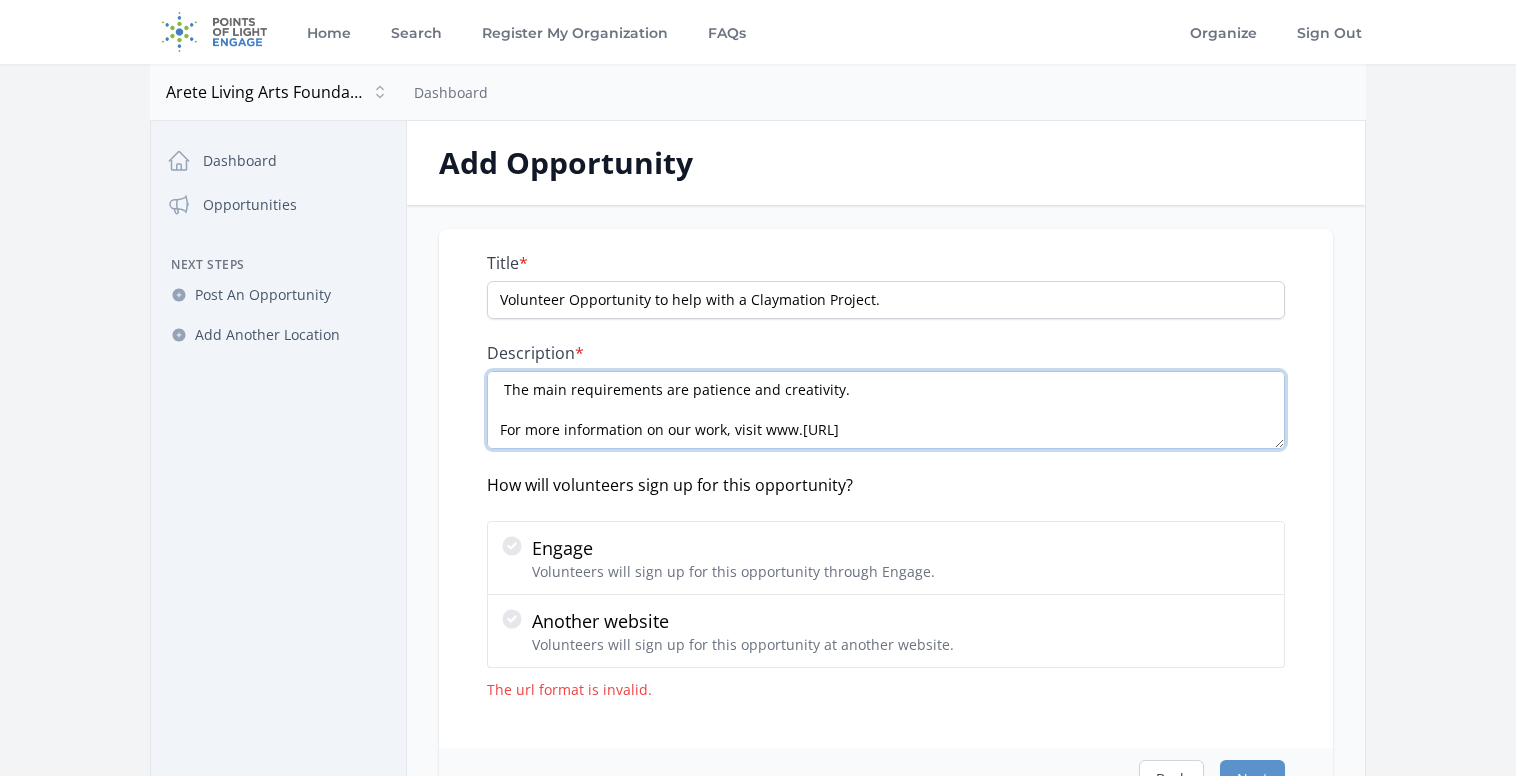 click on "Title  *
Volunteer Opportunity to help with a Claymation Project.
Description  *
The [ORGANIZATION] is offering a volunteer opportunity to help with a Claymation Project.  The project is for a music video about how the mass media dumbing down culture.
The work might include:
* Creating clay figures and landscapes
* Moving clay figure repeatedly
* Helping with the photography
The main requirements are patience and creativity.
For more information on our work, visit www.[URL]
How will volunteers sign up for this opportunity?" at bounding box center (886, 520) 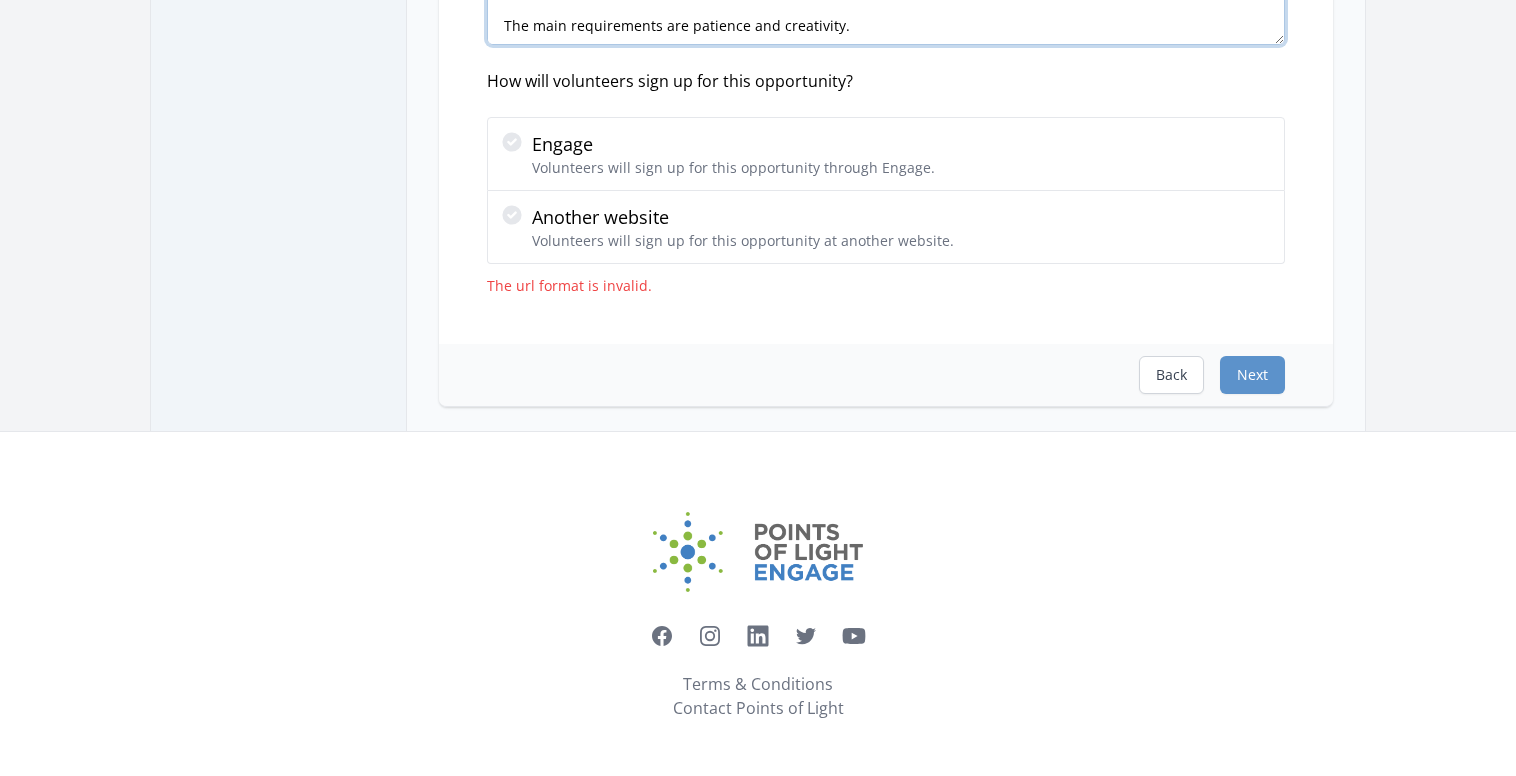 scroll, scrollTop: 499, scrollLeft: 0, axis: vertical 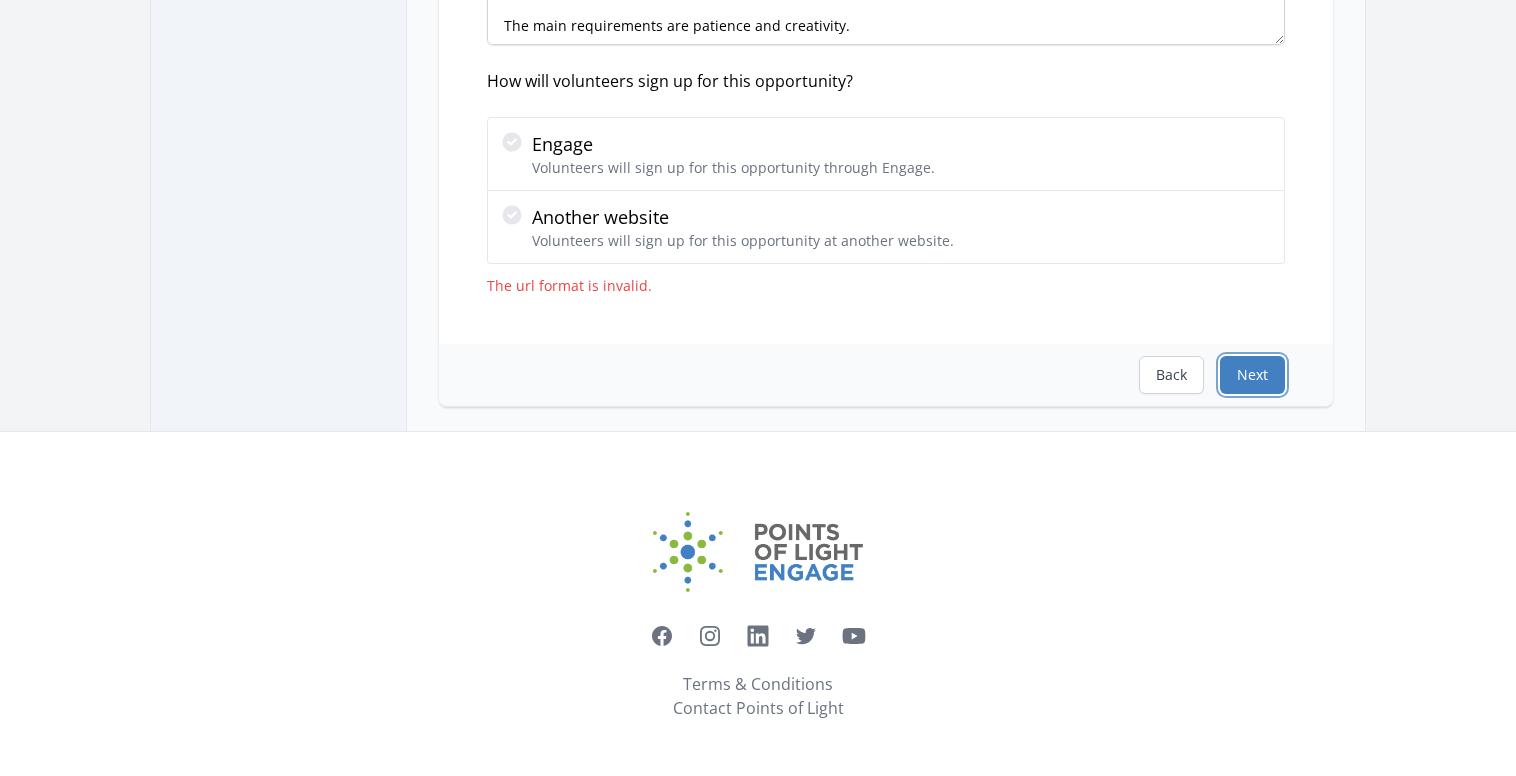 click on "Next" at bounding box center (1252, 375) 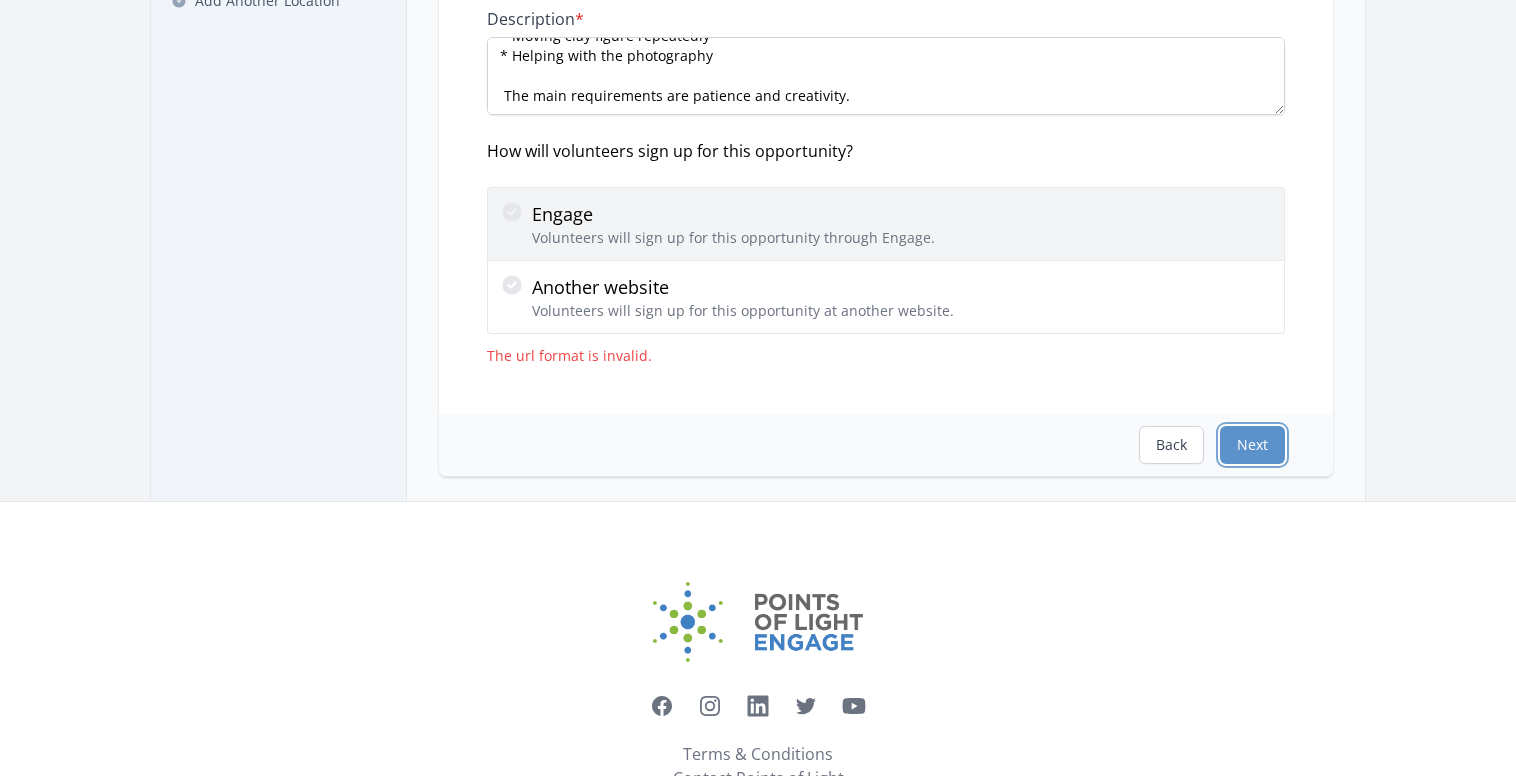 scroll, scrollTop: 321, scrollLeft: 0, axis: vertical 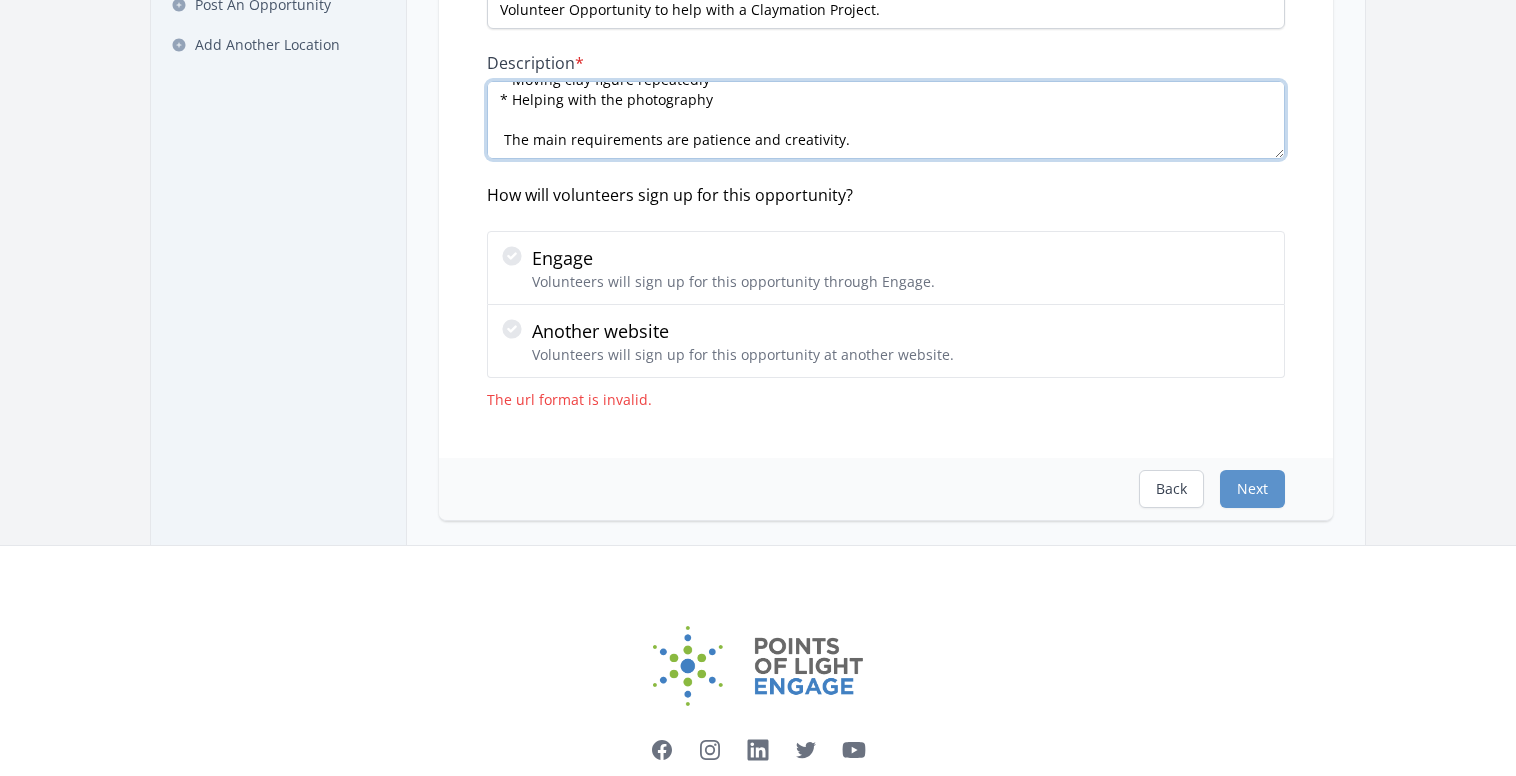 click on "The [ORGANIZATION] is offering a volunteer opportunity to help with a Claymation Project.  The project is for a music video about how the mass media dumbing down culture.
The work might include:
* Creating clay figures and landscapes
* Moving clay figure repeatedly
* Helping with the photography
The main requirements are patience and creativity." at bounding box center (886, 120) 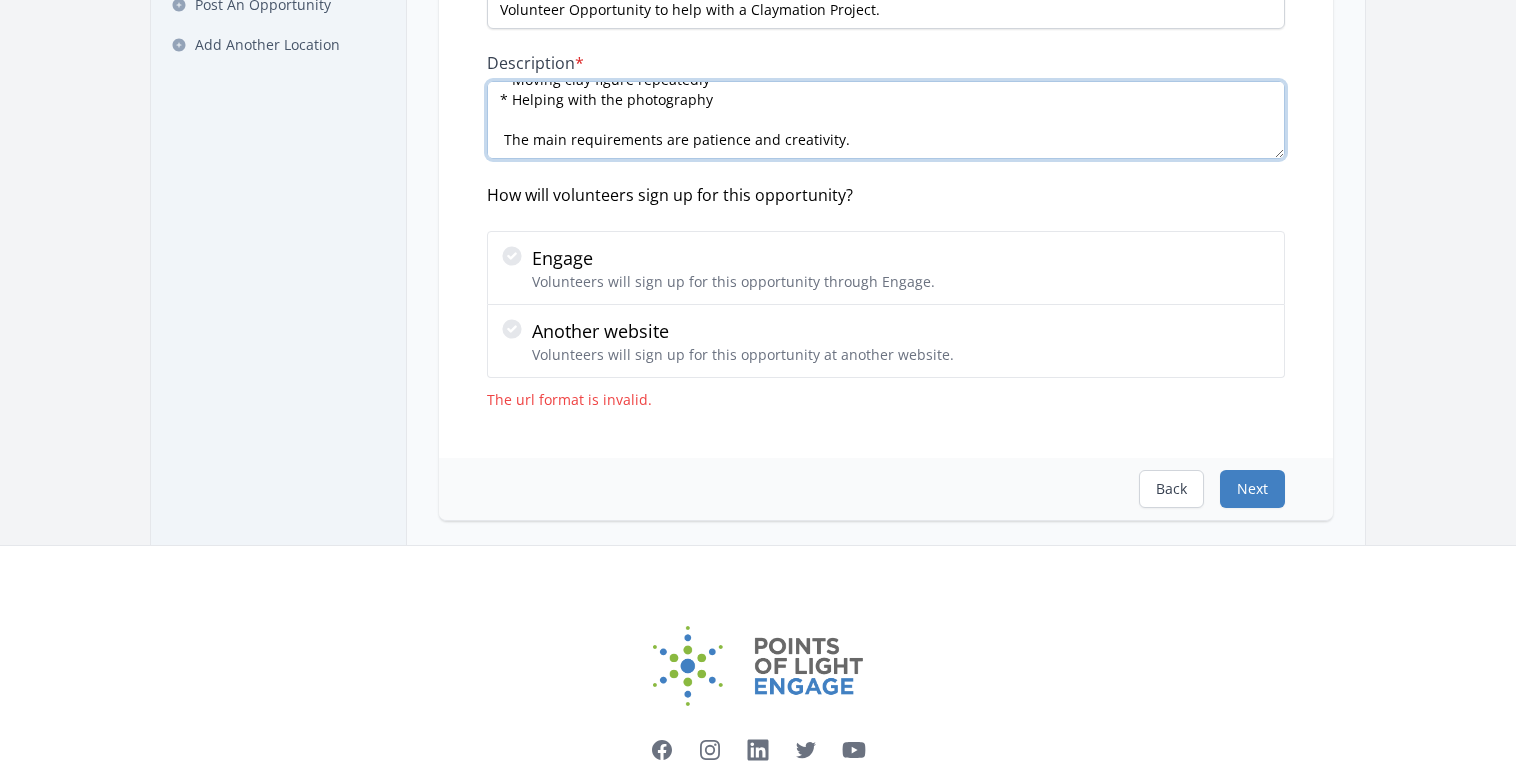 type on "The [ORGANIZATION] is offering a volunteer opportunity to help with a Claymation Project.  The project is for a music video about how the mass media dumbing down culture.
The work might include:
* Creating clay figures and landscapes
* Moving clay figure repeatedly
* Helping with the photography
The main requirements are patience and creativity." 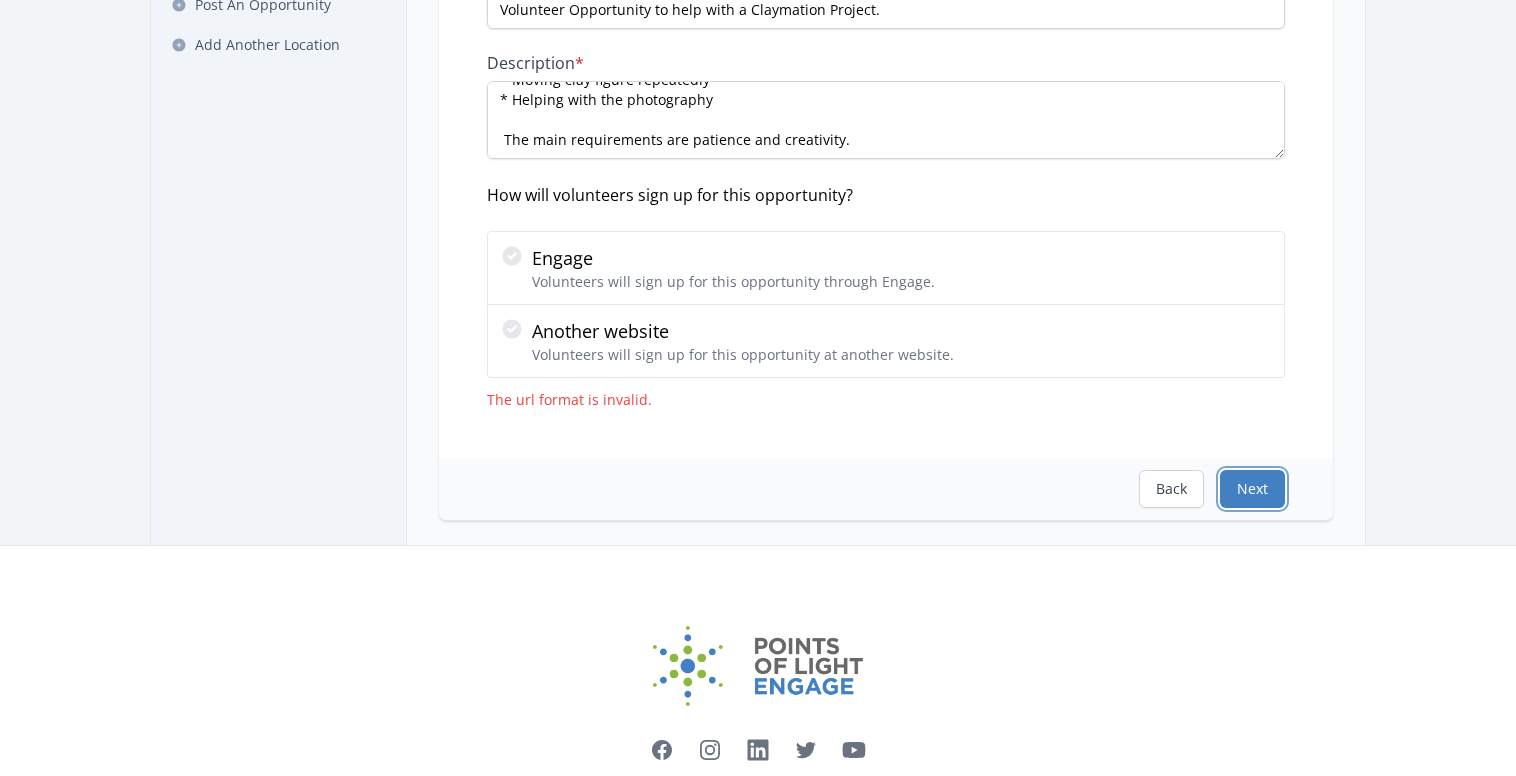 click on "Next" at bounding box center [1252, 489] 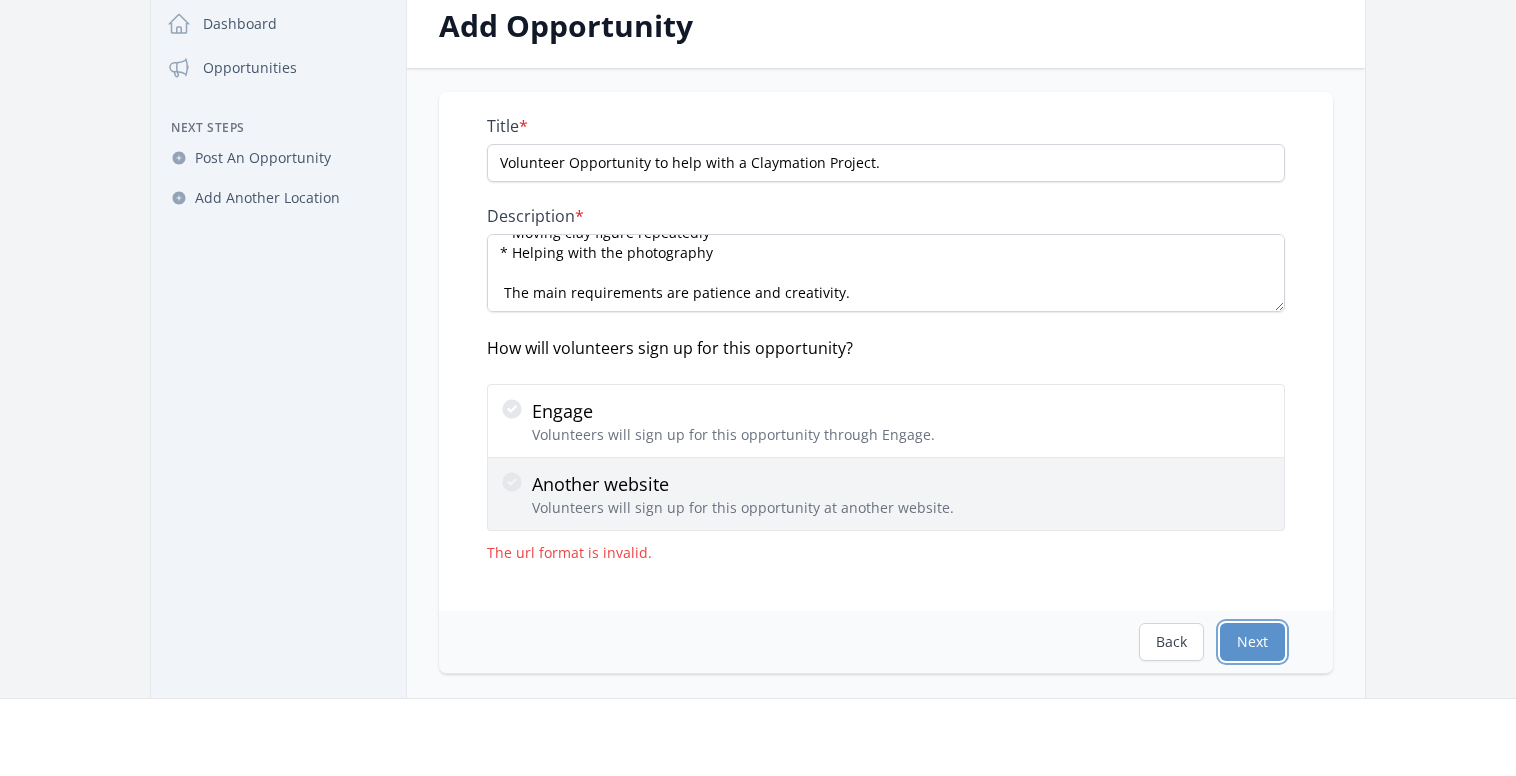 scroll, scrollTop: 125, scrollLeft: 0, axis: vertical 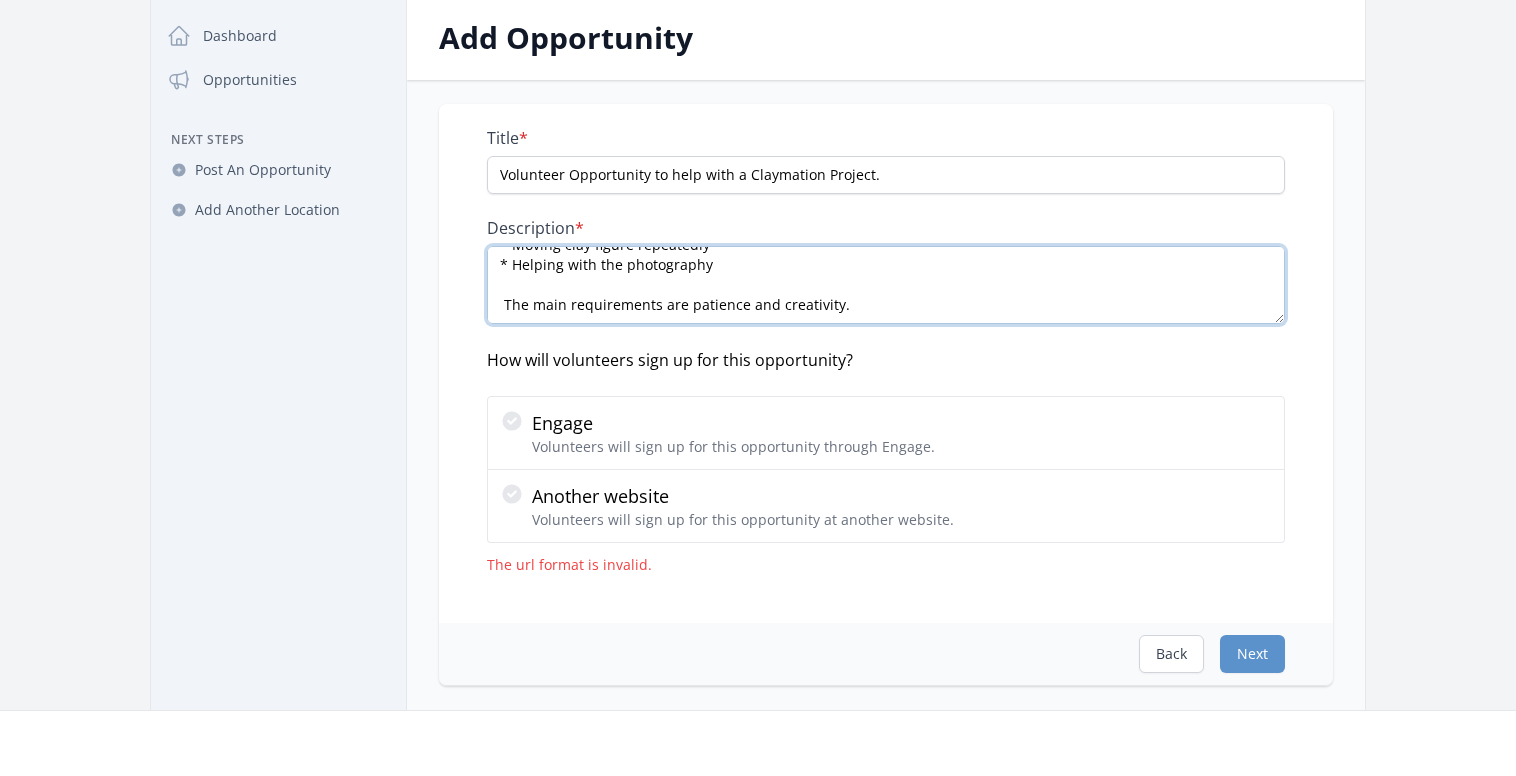 click on "The [ORGANIZATION] is offering a volunteer opportunity to help with a Claymation Project.  The project is for a music video about how the mass media dumbing down culture.
The work might include:
* Creating clay figures and landscapes
* Moving clay figure repeatedly
* Helping with the photography
The main requirements are patience and creativity." at bounding box center (886, 285) 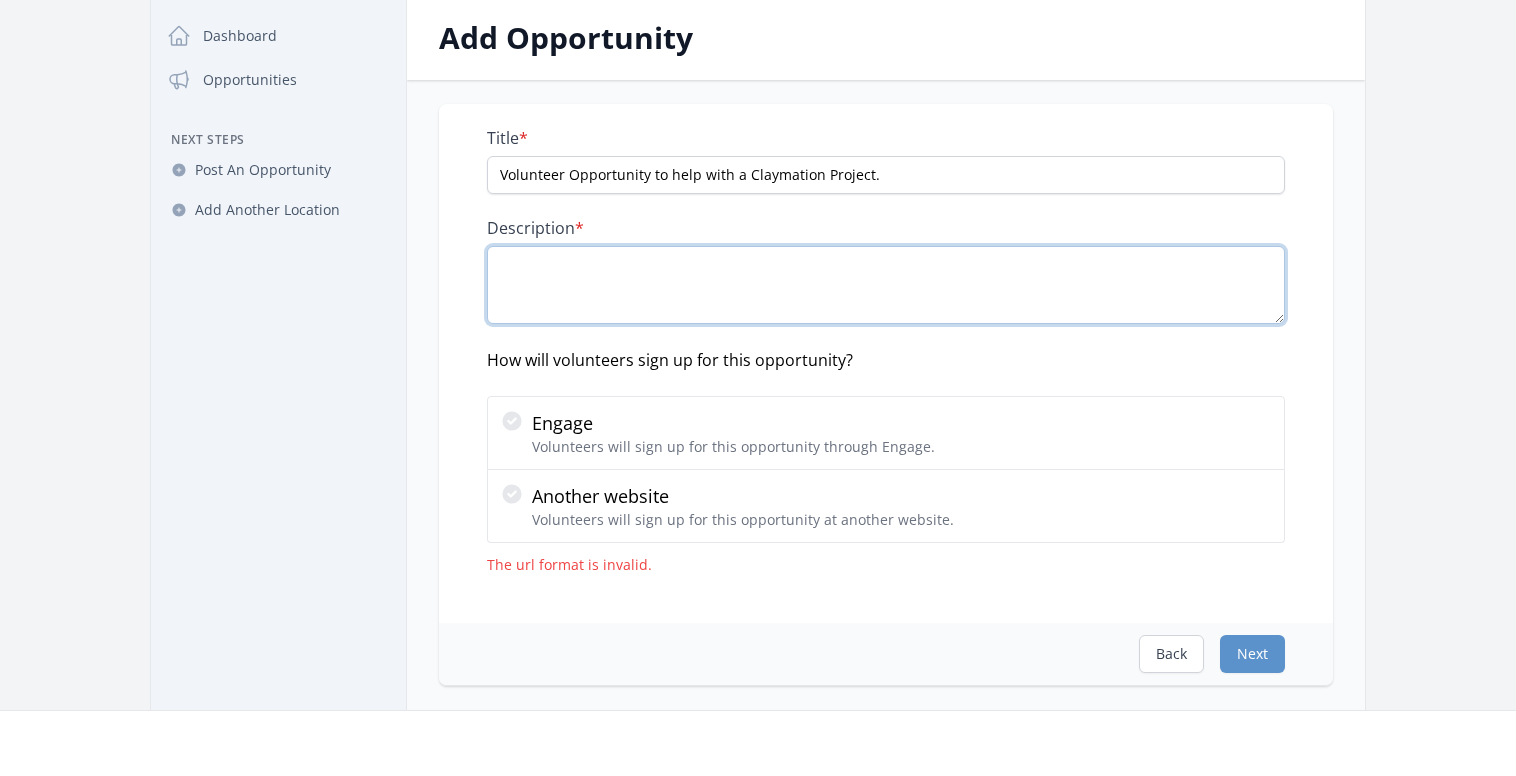 scroll, scrollTop: 0, scrollLeft: 0, axis: both 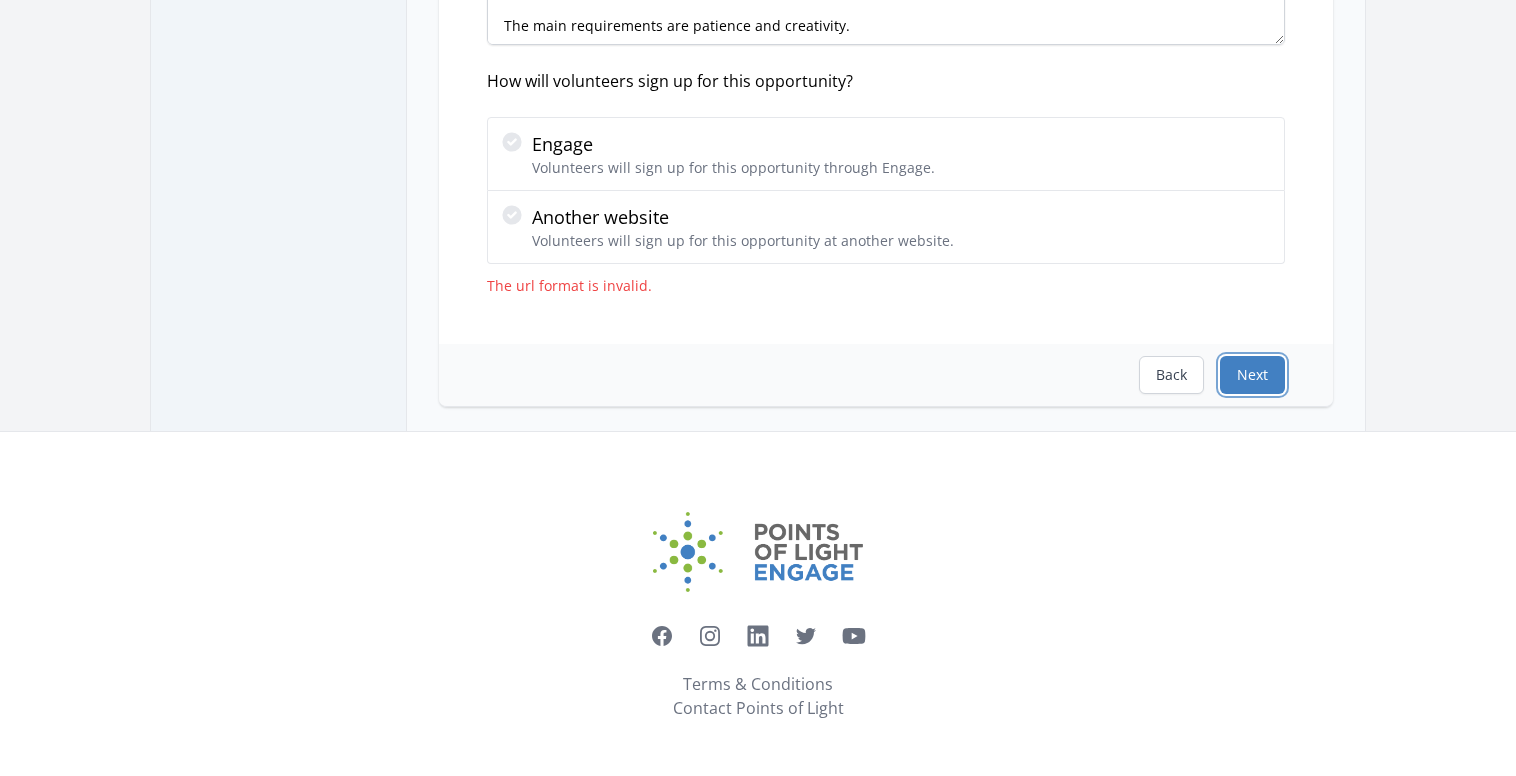 click on "Next" at bounding box center (1252, 375) 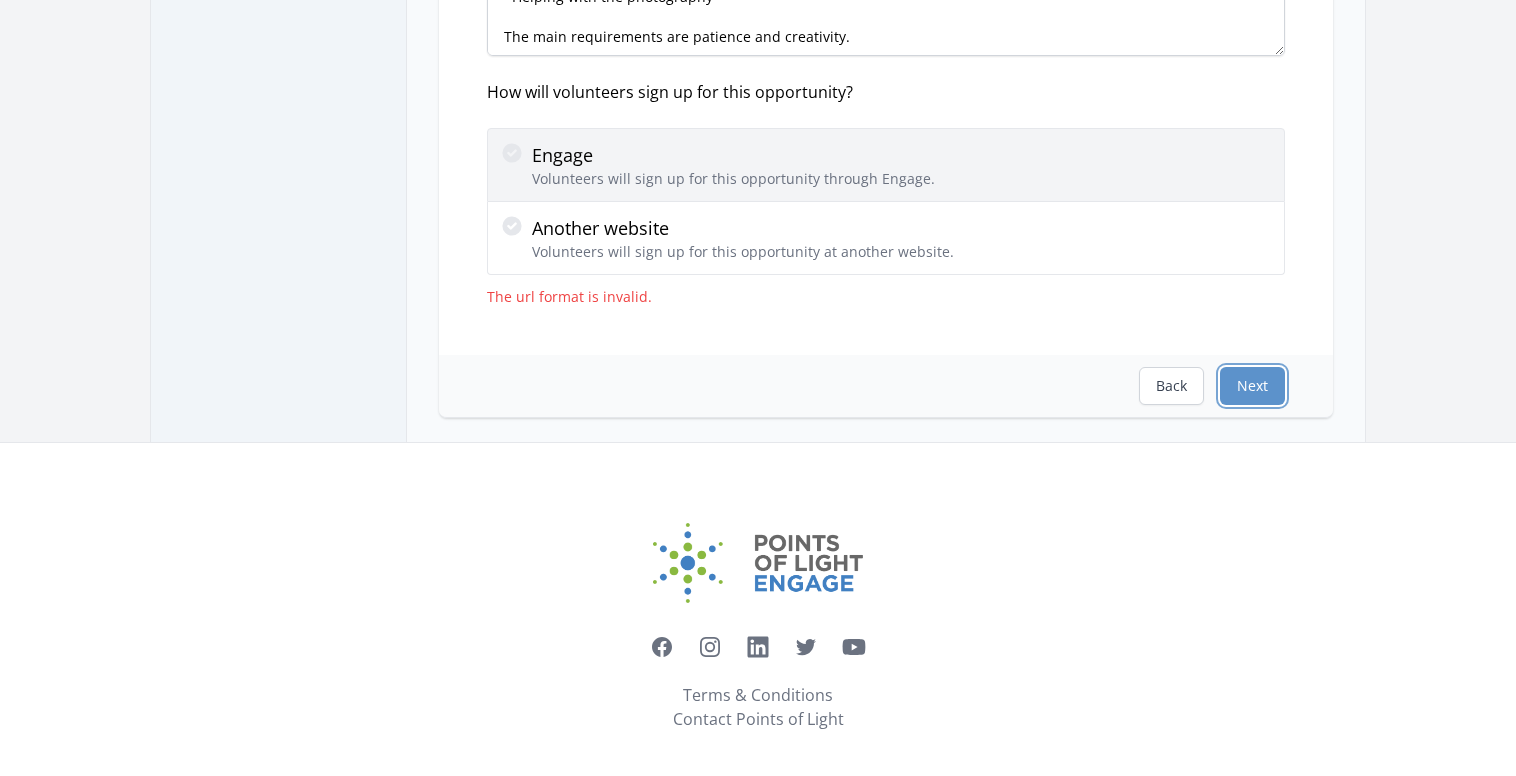 scroll, scrollTop: 616, scrollLeft: 0, axis: vertical 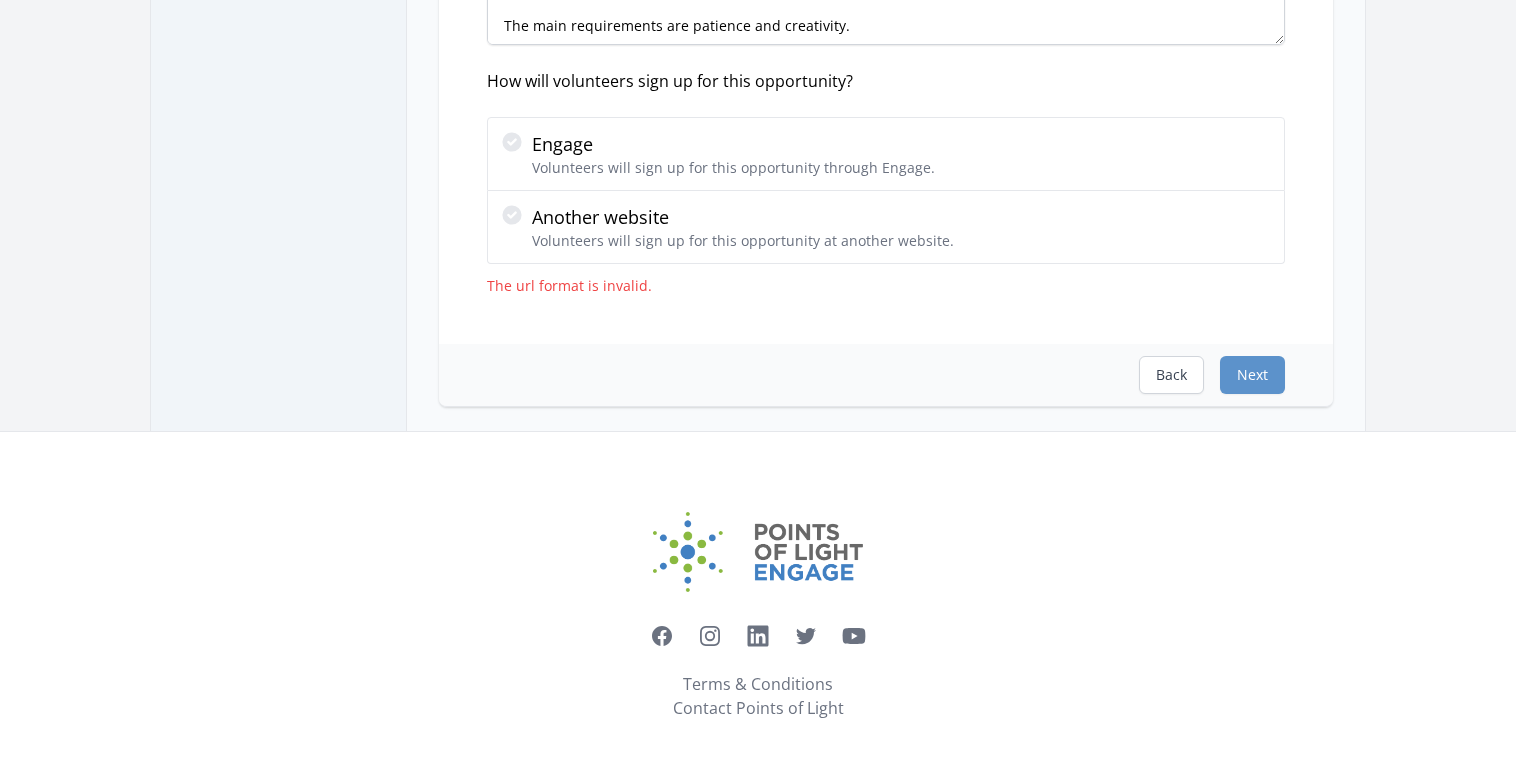 click on "The url format is invalid." at bounding box center (886, 286) 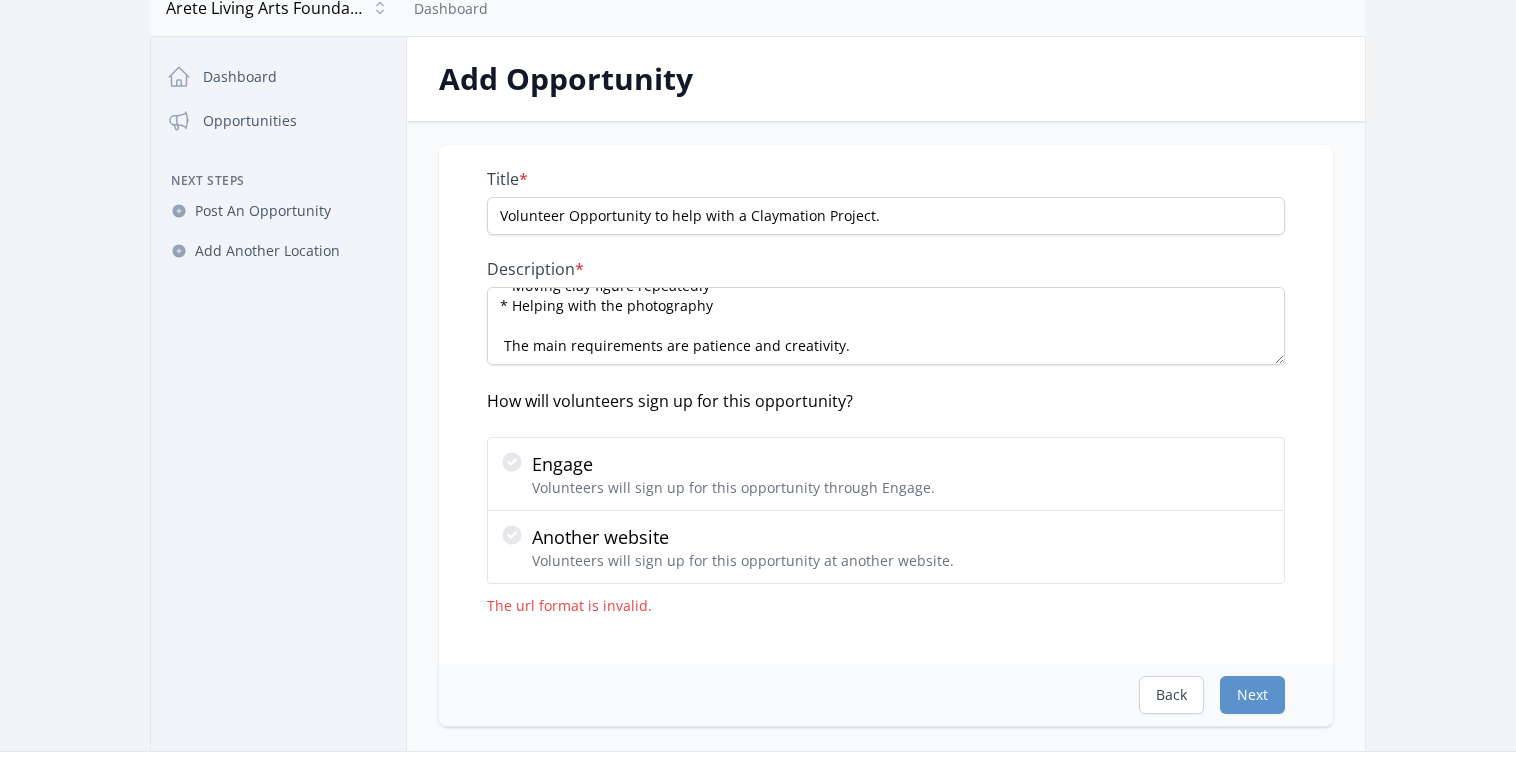 scroll, scrollTop: 80, scrollLeft: 0, axis: vertical 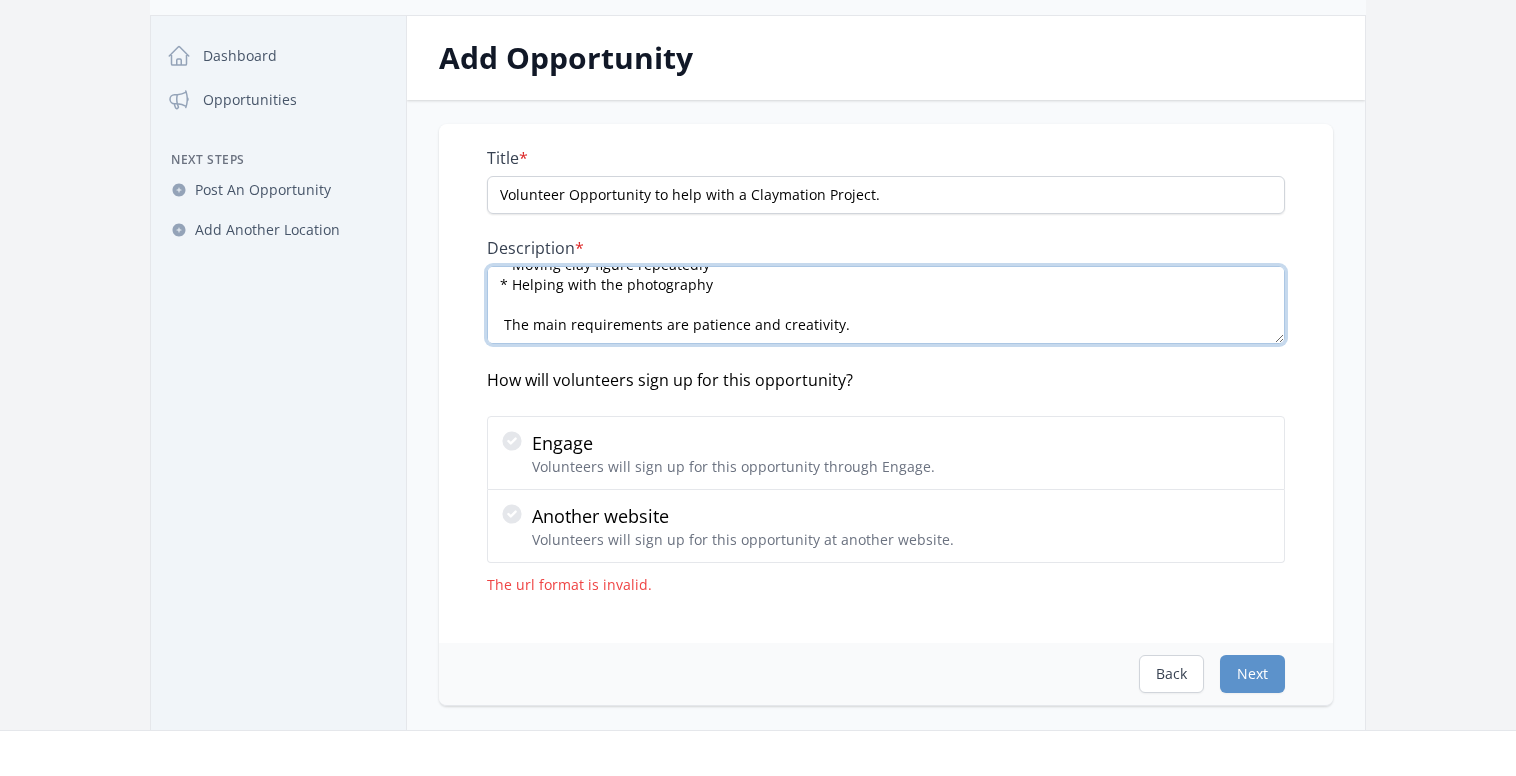 drag, startPoint x: 994, startPoint y: 493, endPoint x: 1303, endPoint y: 511, distance: 309.52383 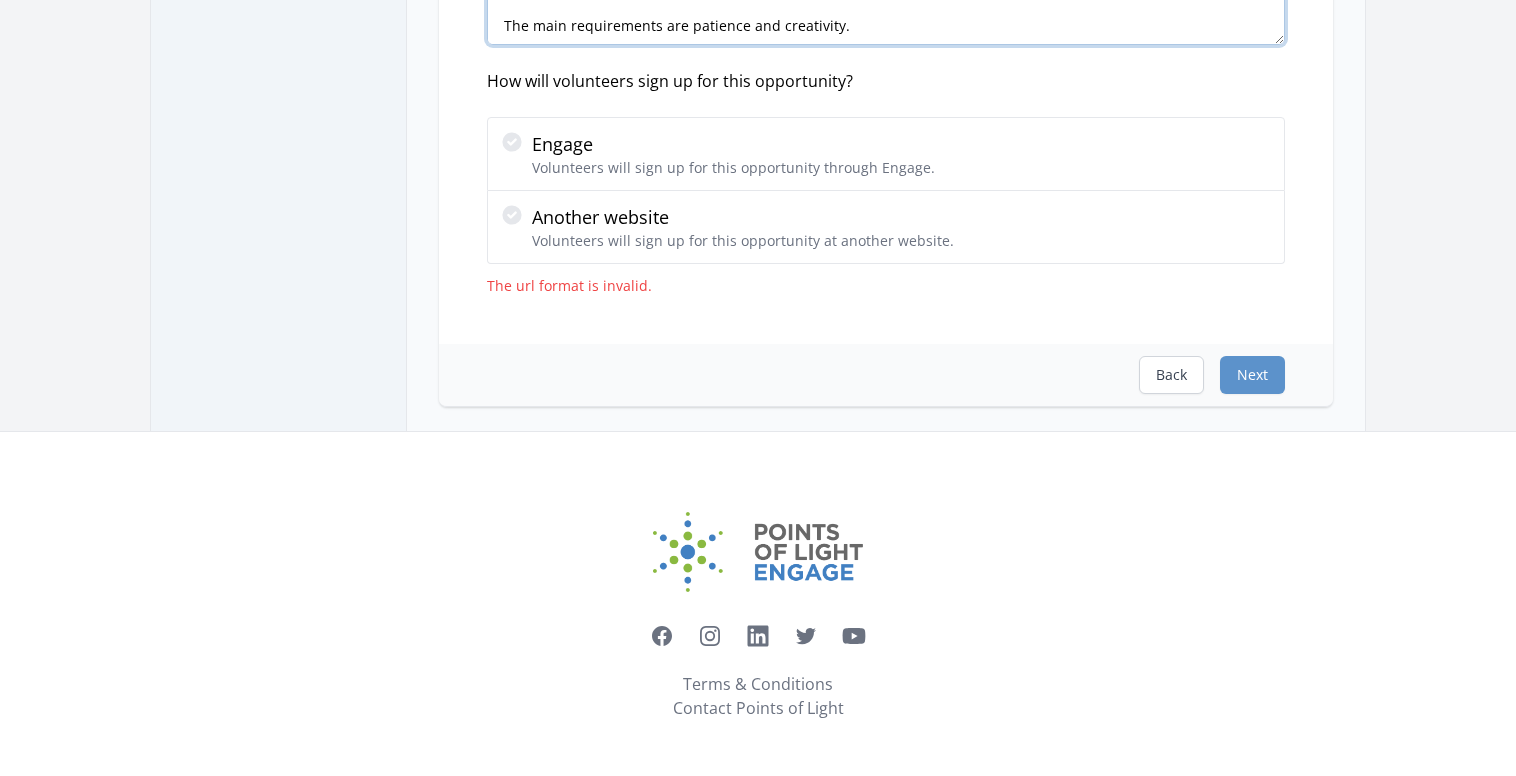 scroll, scrollTop: 744, scrollLeft: 0, axis: vertical 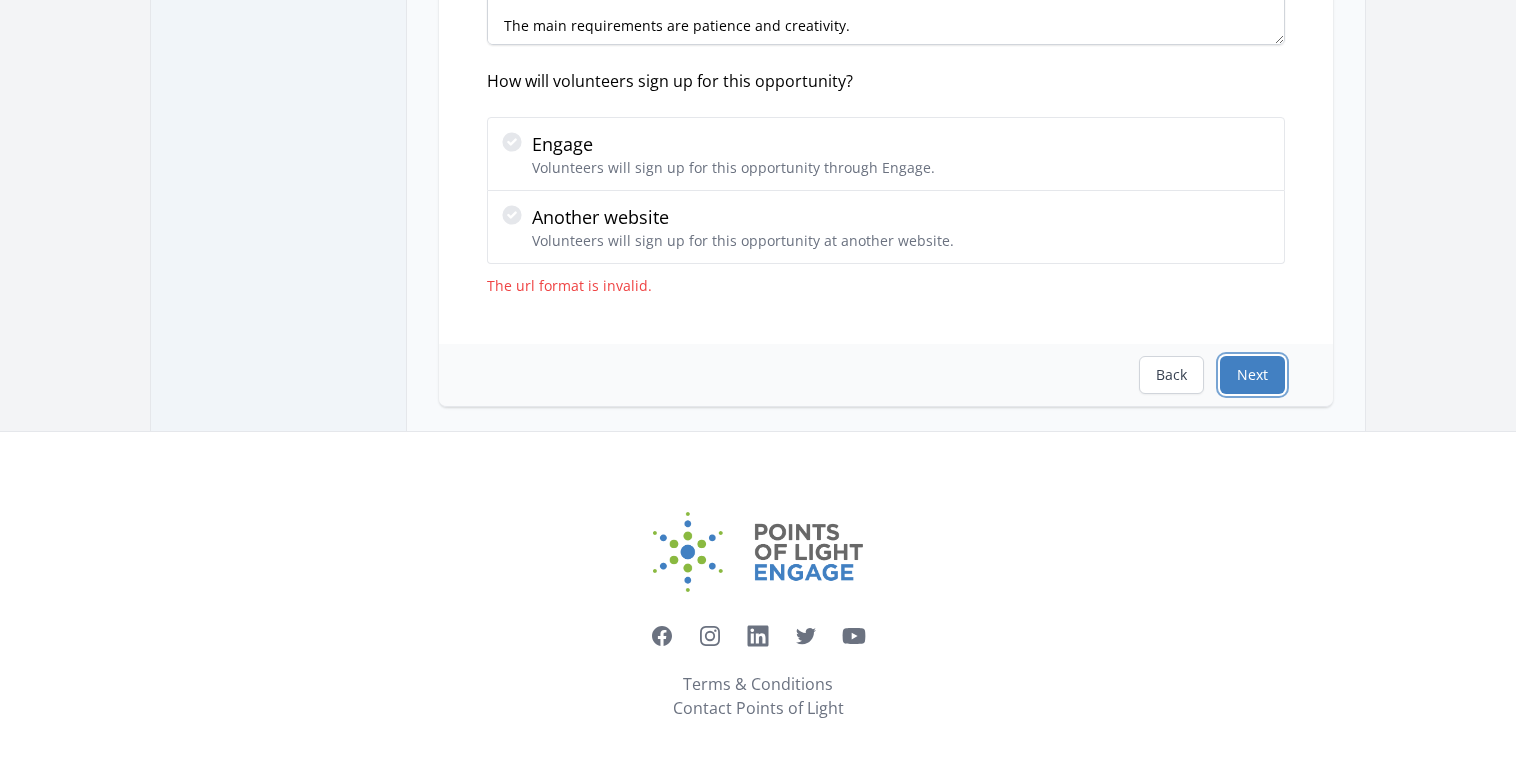 click on "Next" at bounding box center (1252, 375) 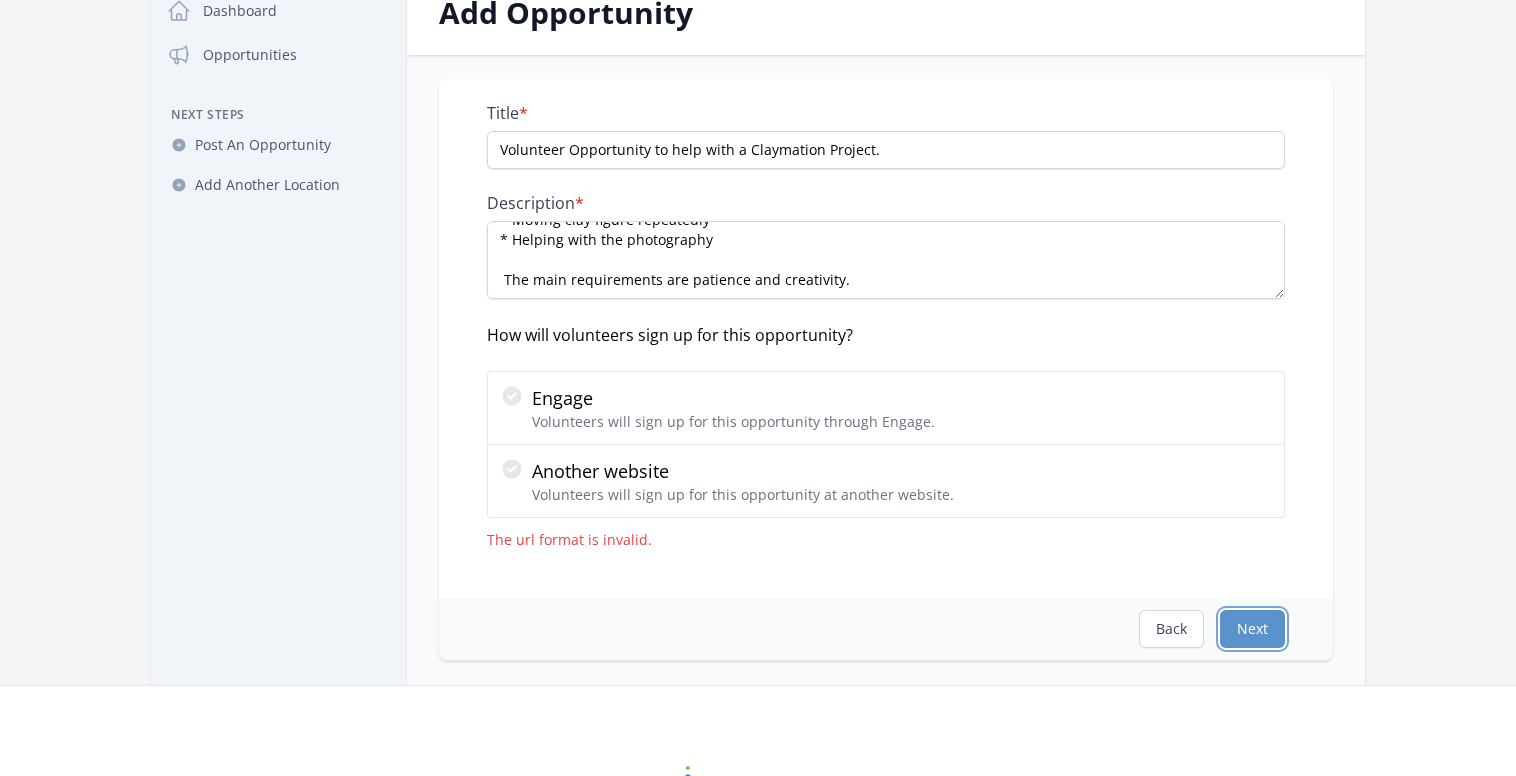 scroll, scrollTop: 147, scrollLeft: 0, axis: vertical 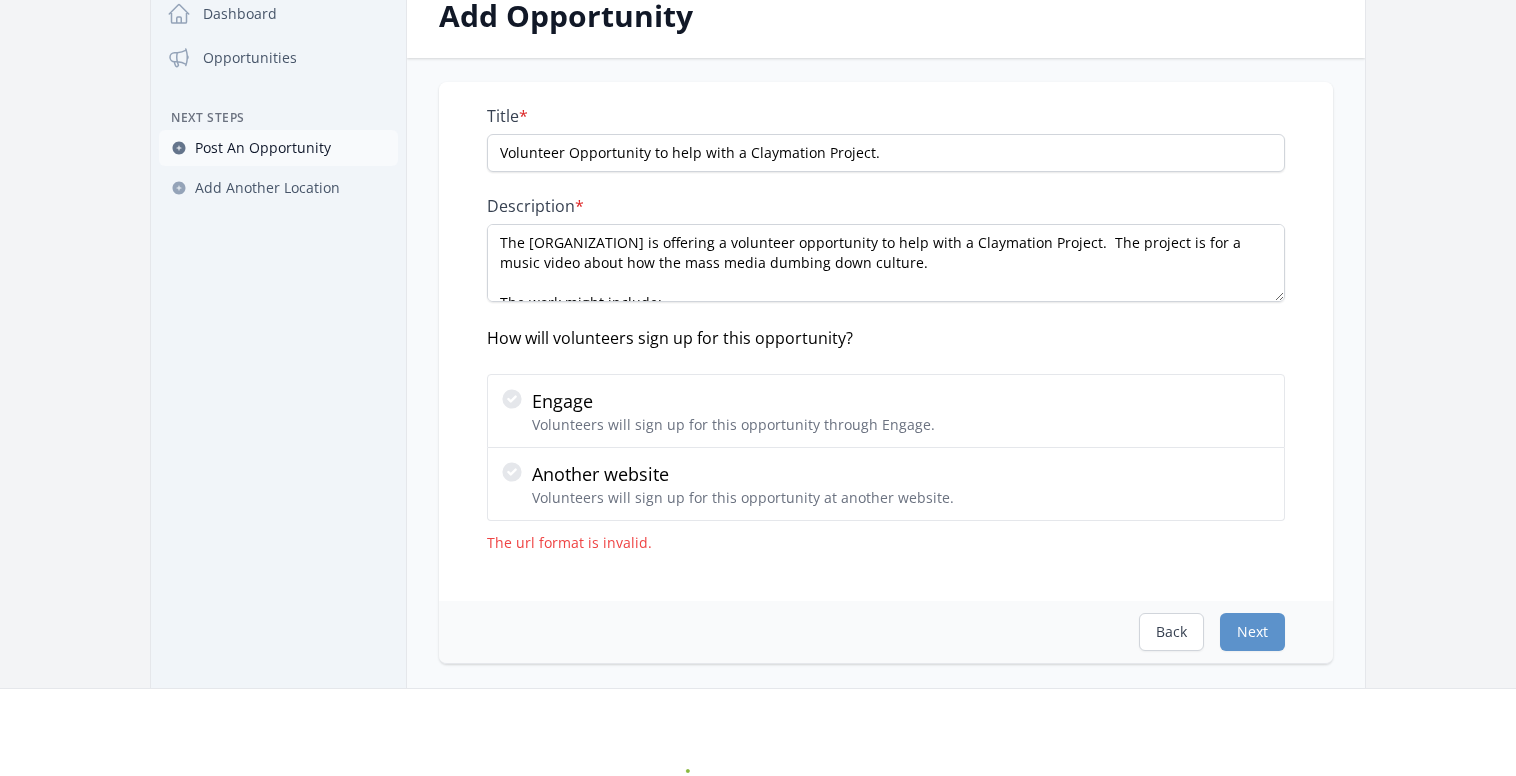 click on "Post An Opportunity" at bounding box center [263, 148] 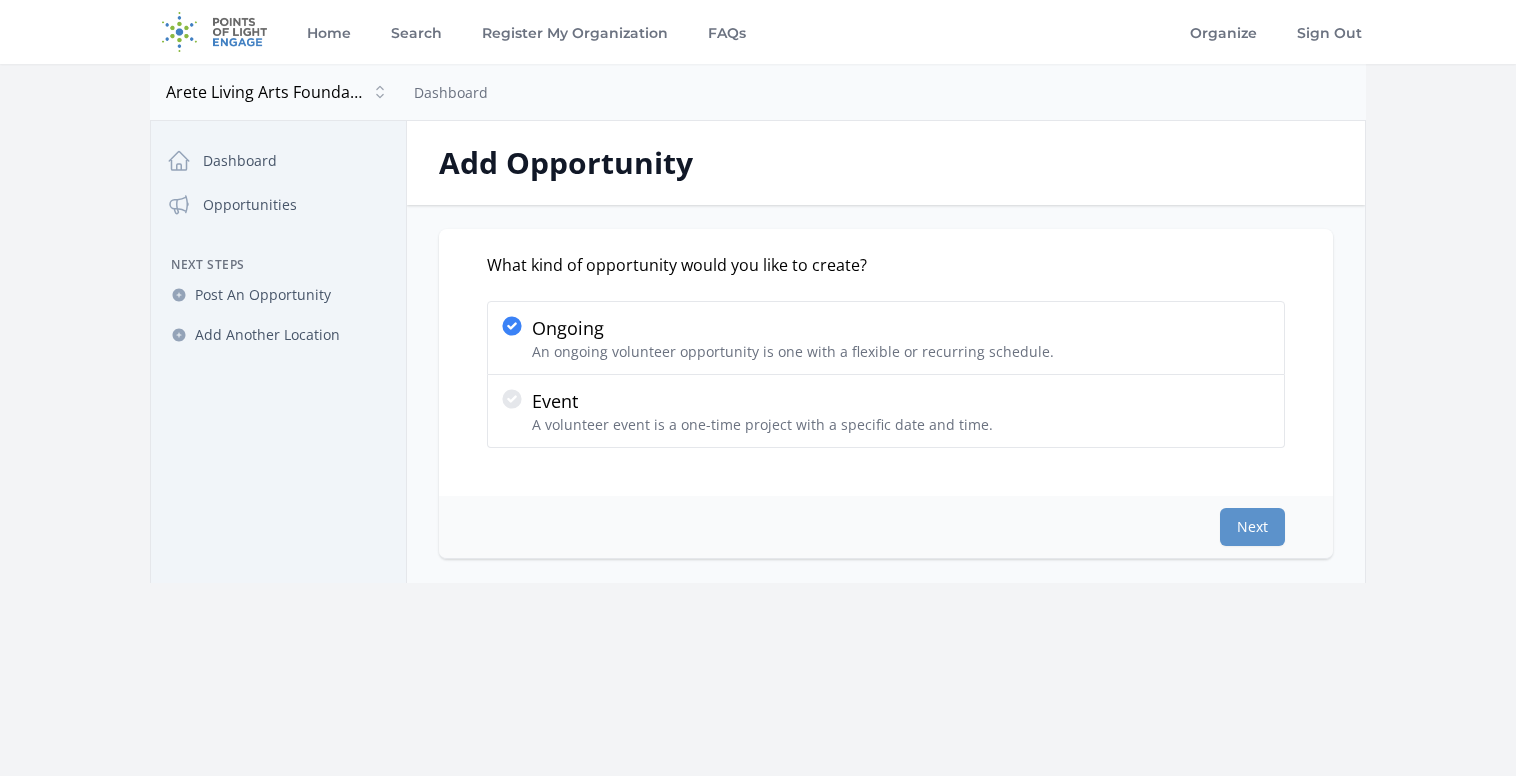 scroll, scrollTop: 0, scrollLeft: 0, axis: both 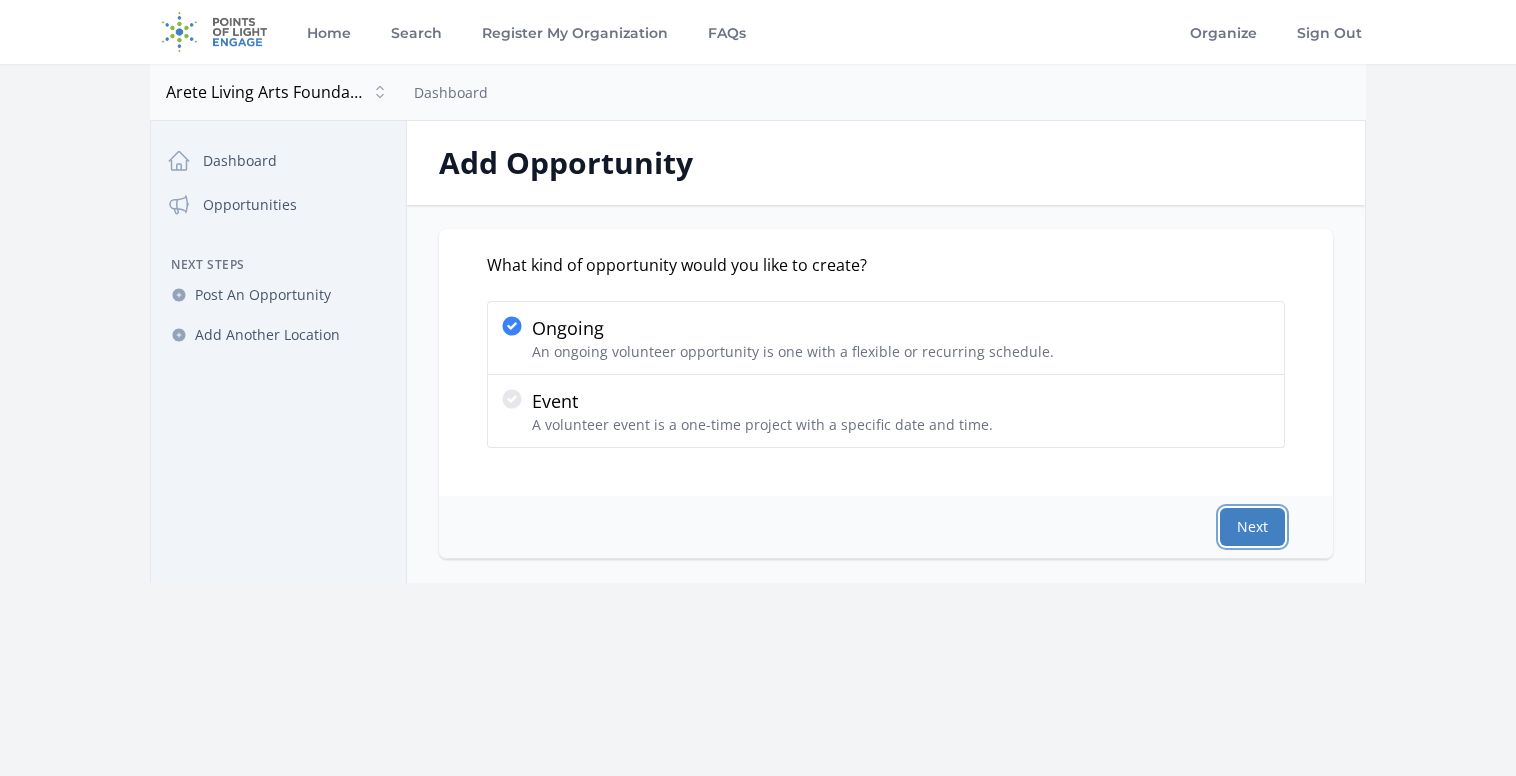 click on "Next" at bounding box center (1252, 527) 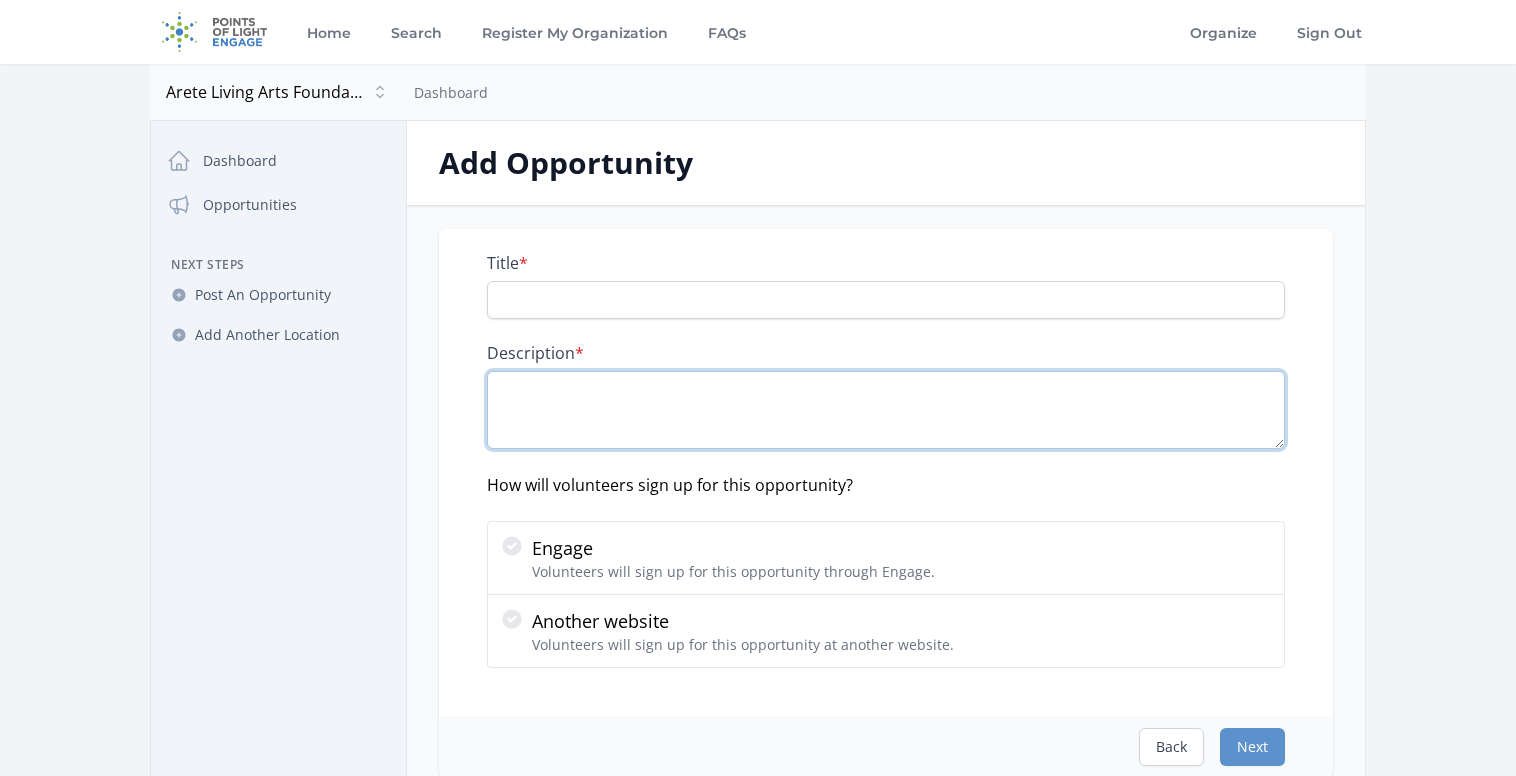 click on "Description  *" at bounding box center [886, 410] 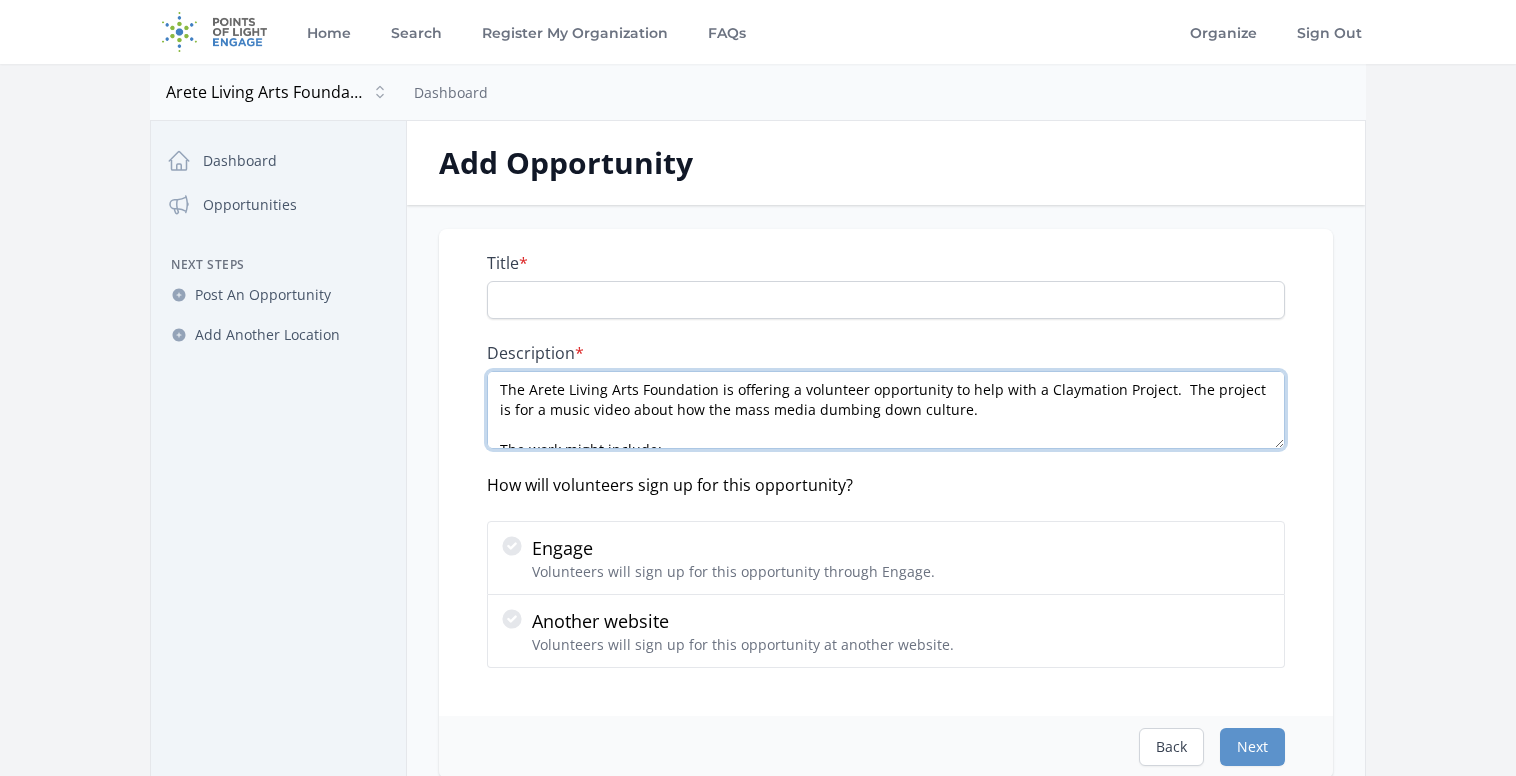 scroll, scrollTop: 209, scrollLeft: 0, axis: vertical 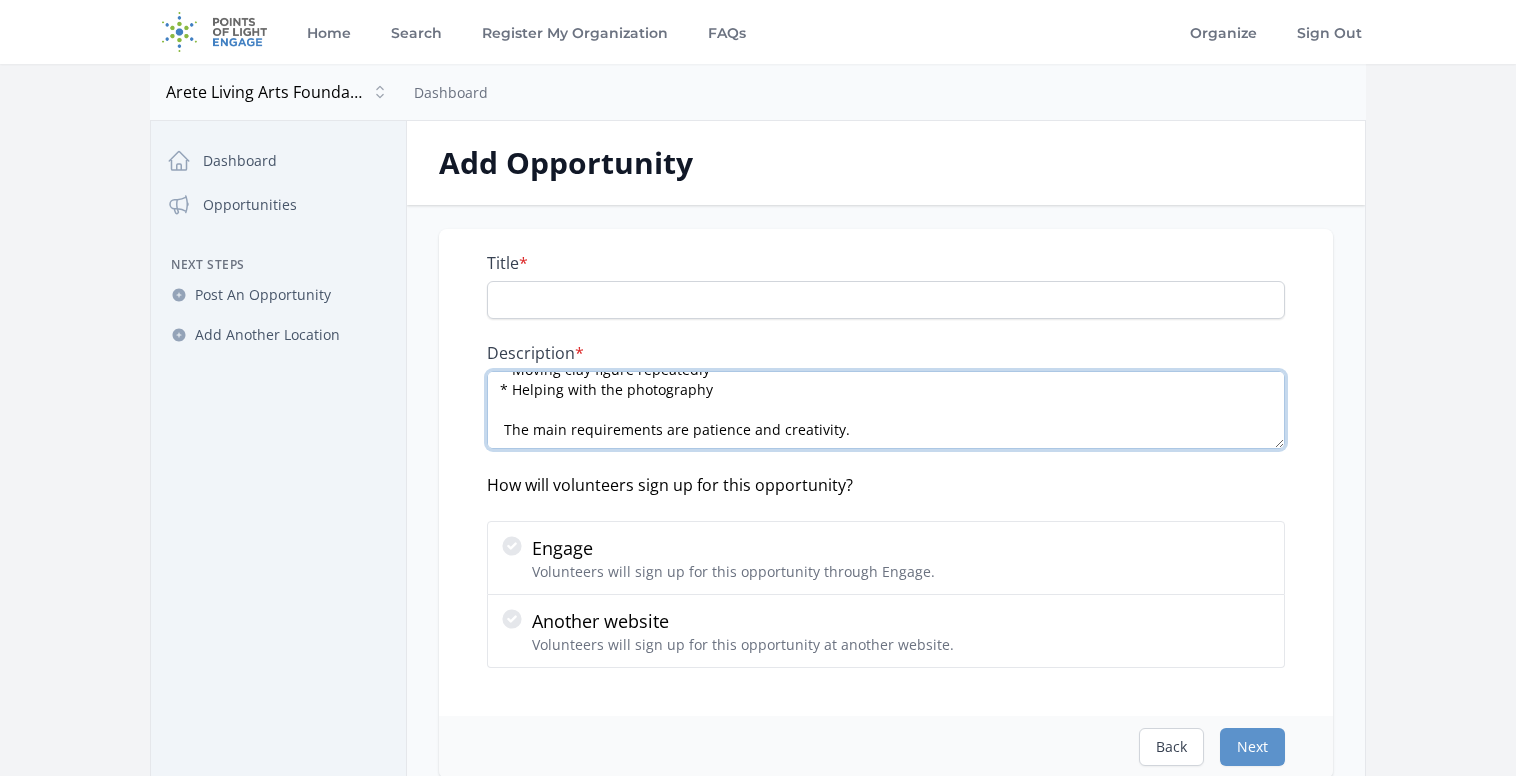 type on "The Arete Living Arts Foundation is offering a volunteer opportunity to help with a Claymation Project.  The project is for a music video about how the mass media dumbing down culture.
The work might include:
* Creating clay figures and landscapes
* Moving clay figure repeatedly
* Helping with the photography
The main requirements are patience and creativity." 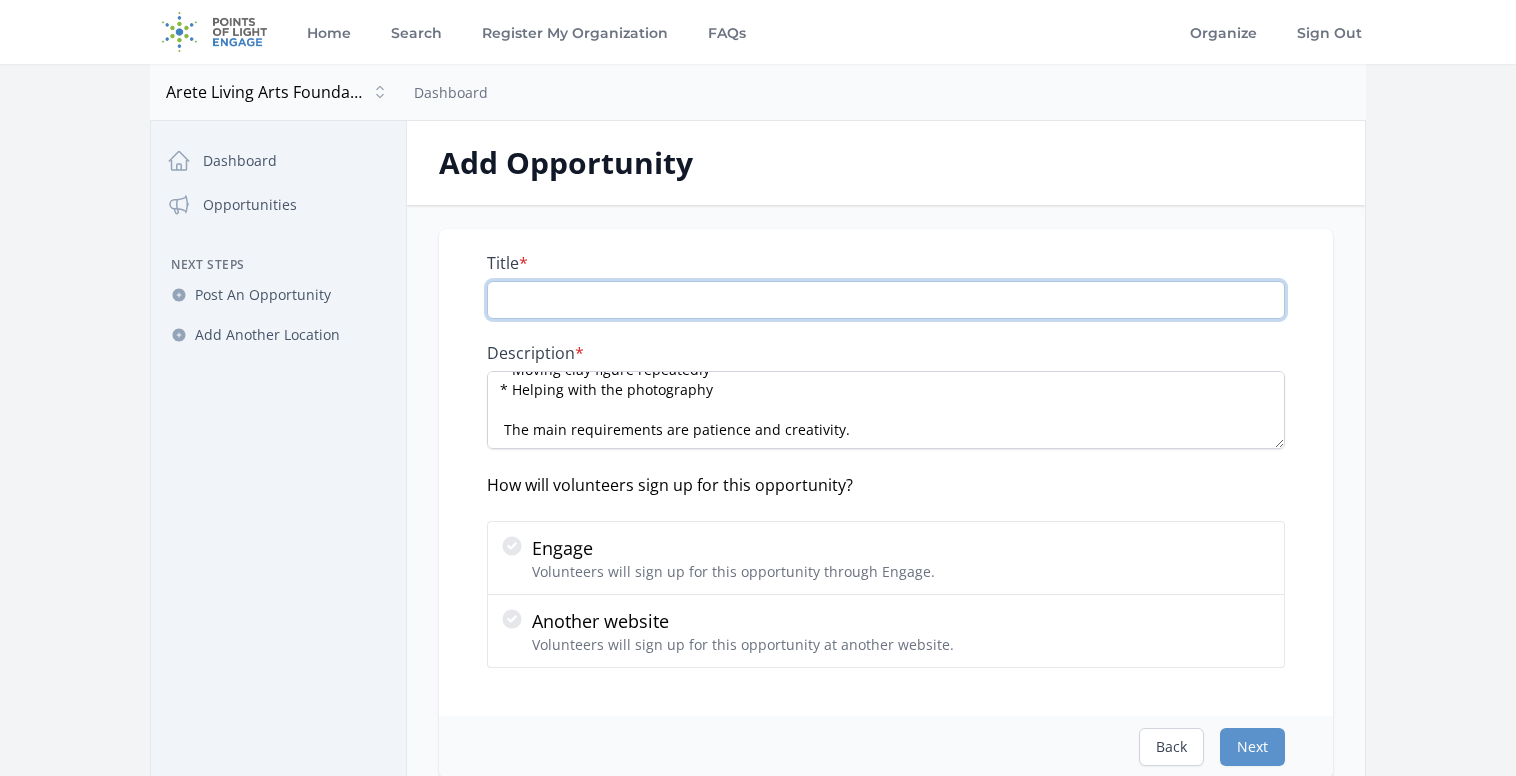 click on "Title  *" at bounding box center (886, 300) 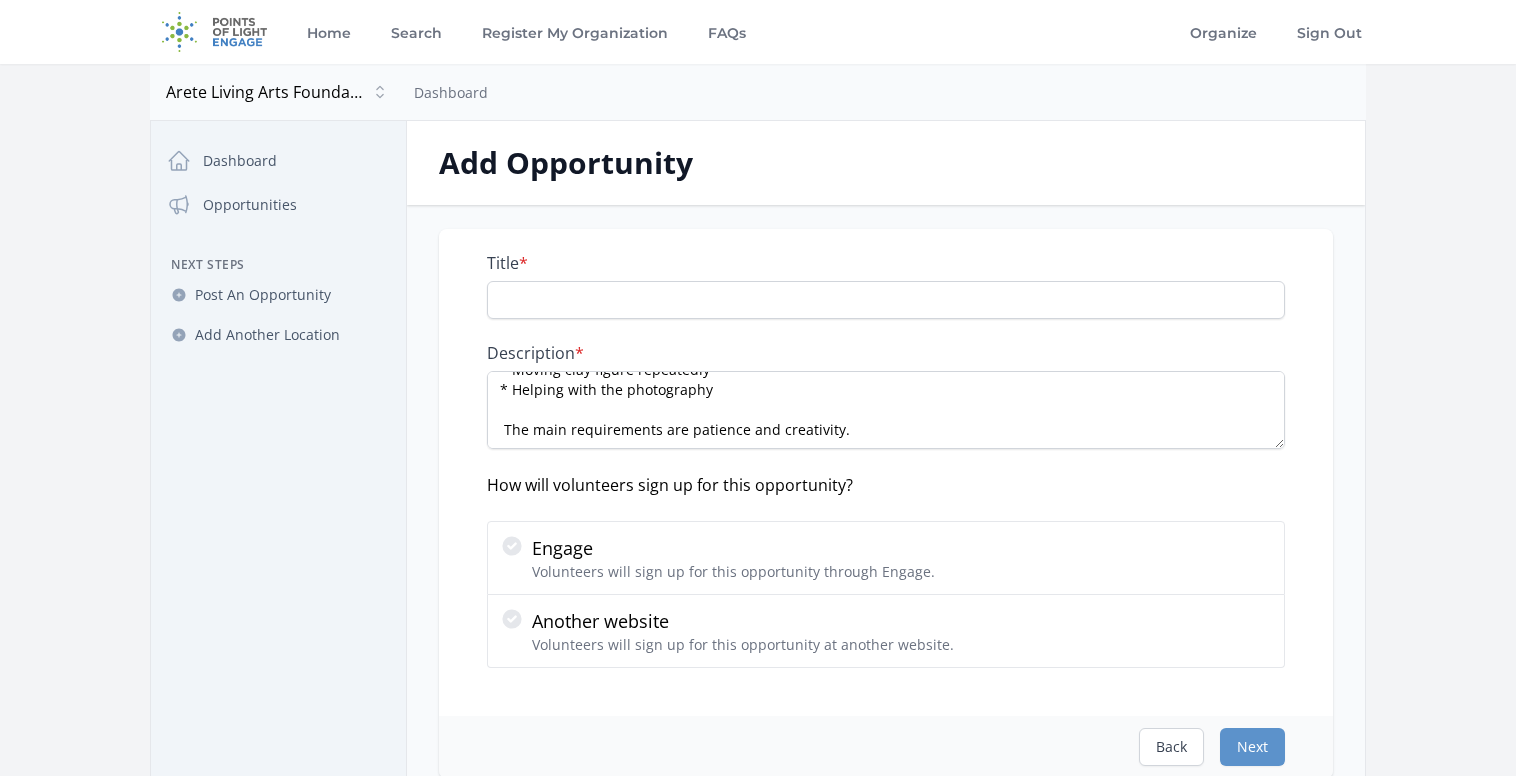 click on "Title  *
Description  *
The Arete Living Arts Foundation is offering a volunteer opportunity to help with a Claymation Project.  The project is for a music video about how the mass media dumbing down culture.
The work might include:
* Creating clay figures and landscapes
* Moving clay figure repeatedly
* Helping with the photography
The main requirements are patience and creativity.
How will volunteers sign up for this opportunity?
Engage" at bounding box center (886, 460) 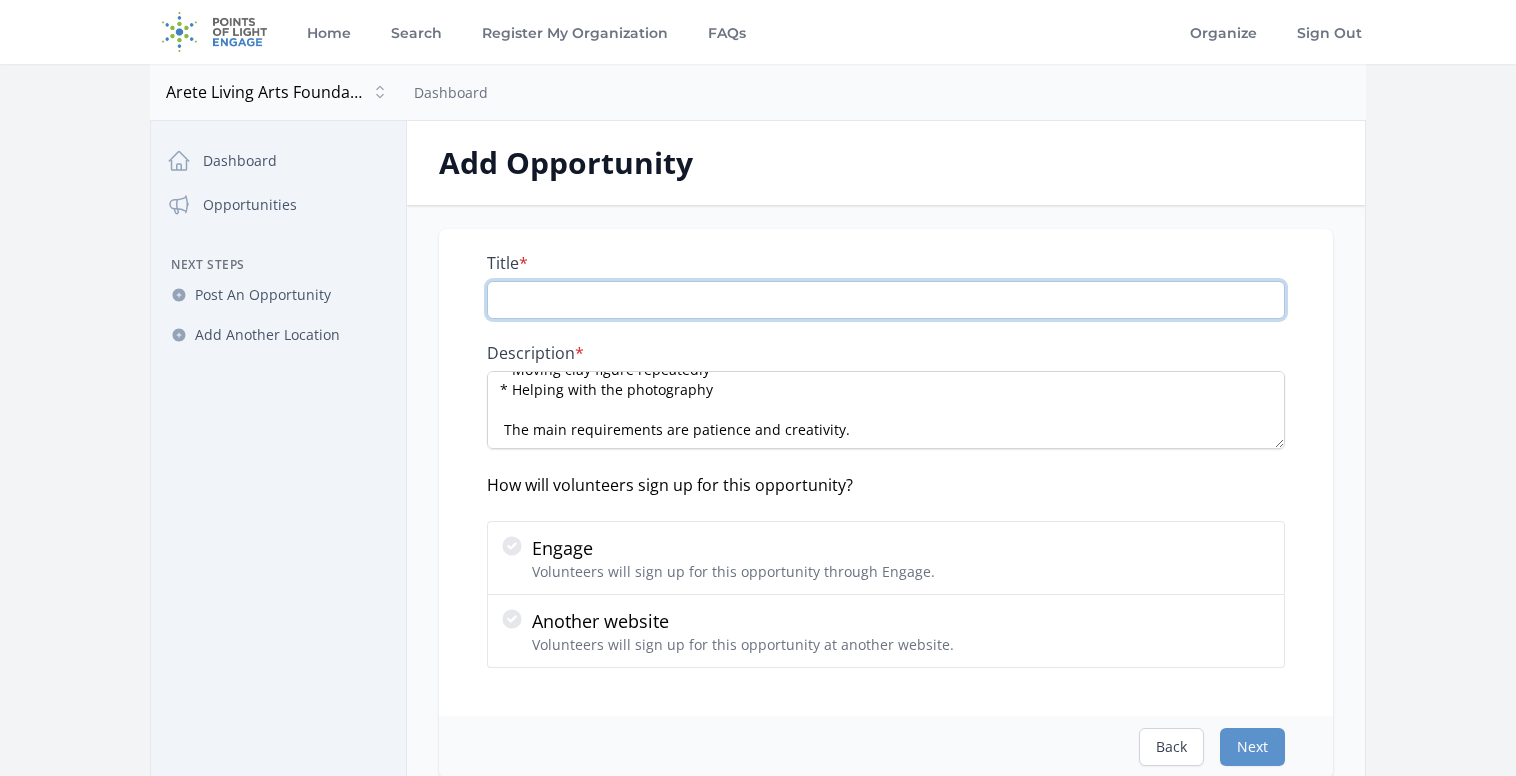 click on "Title  *" at bounding box center [886, 300] 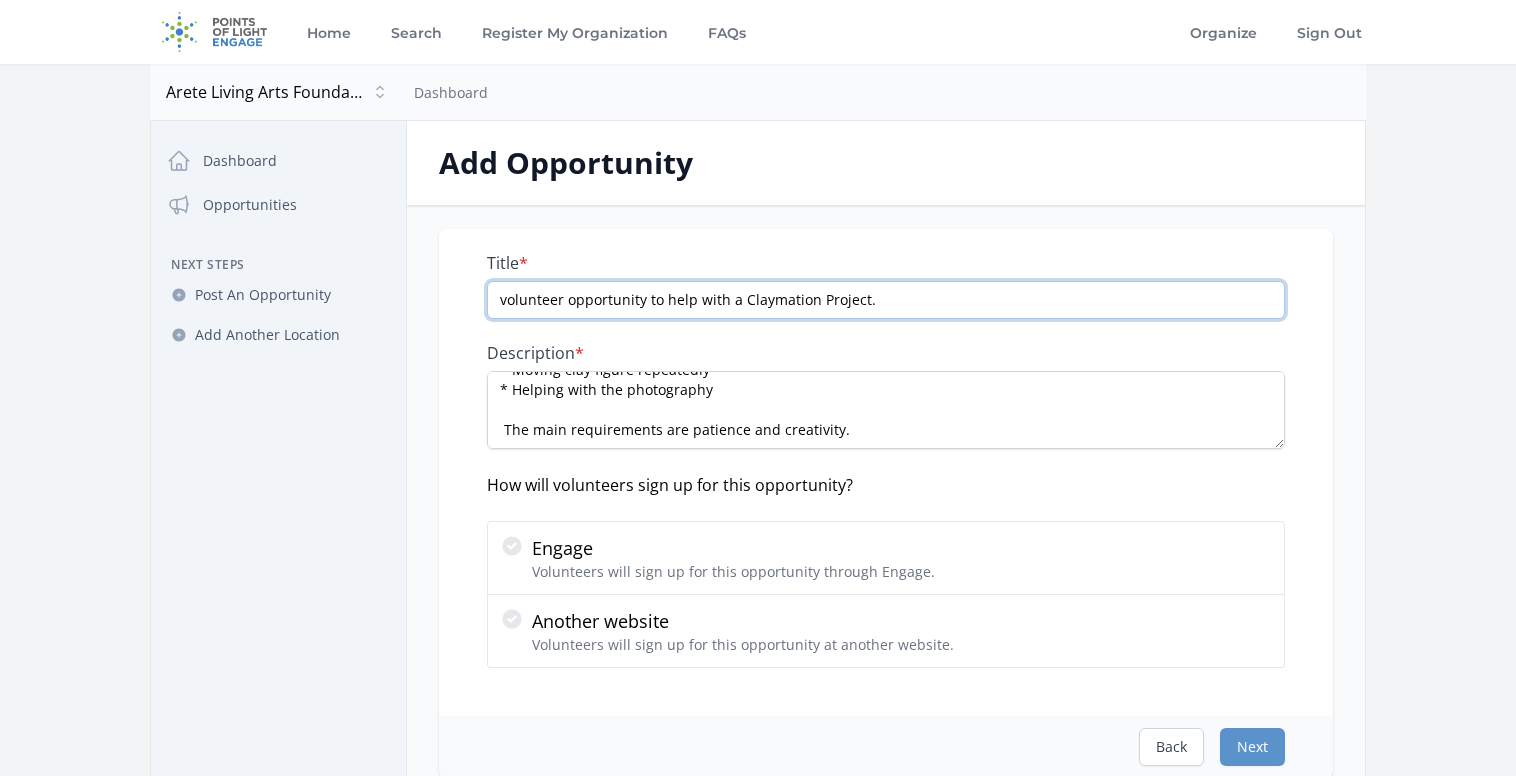 click on "volunteer opportunity to help with a Claymation Project." at bounding box center (886, 300) 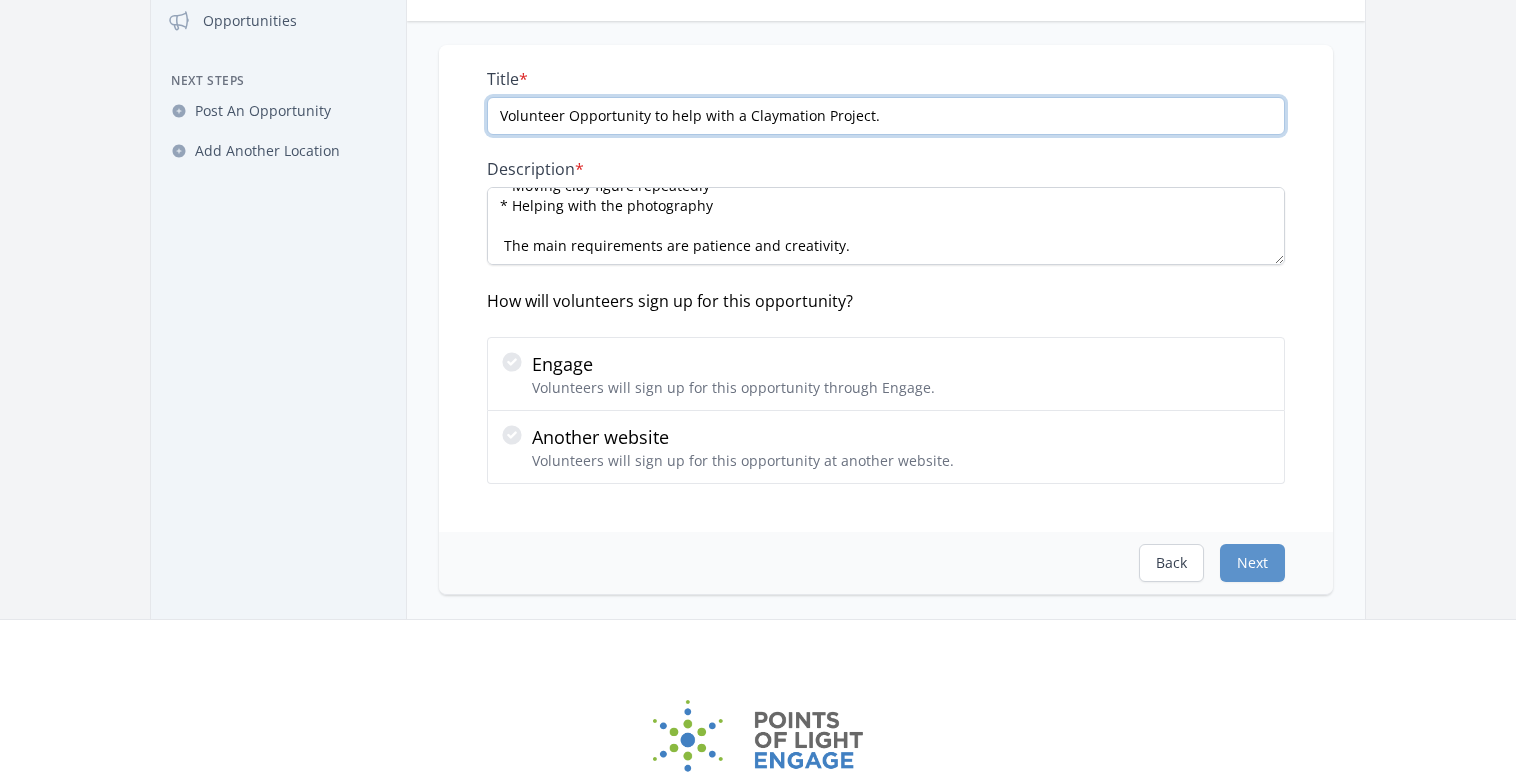 scroll, scrollTop: 783, scrollLeft: 0, axis: vertical 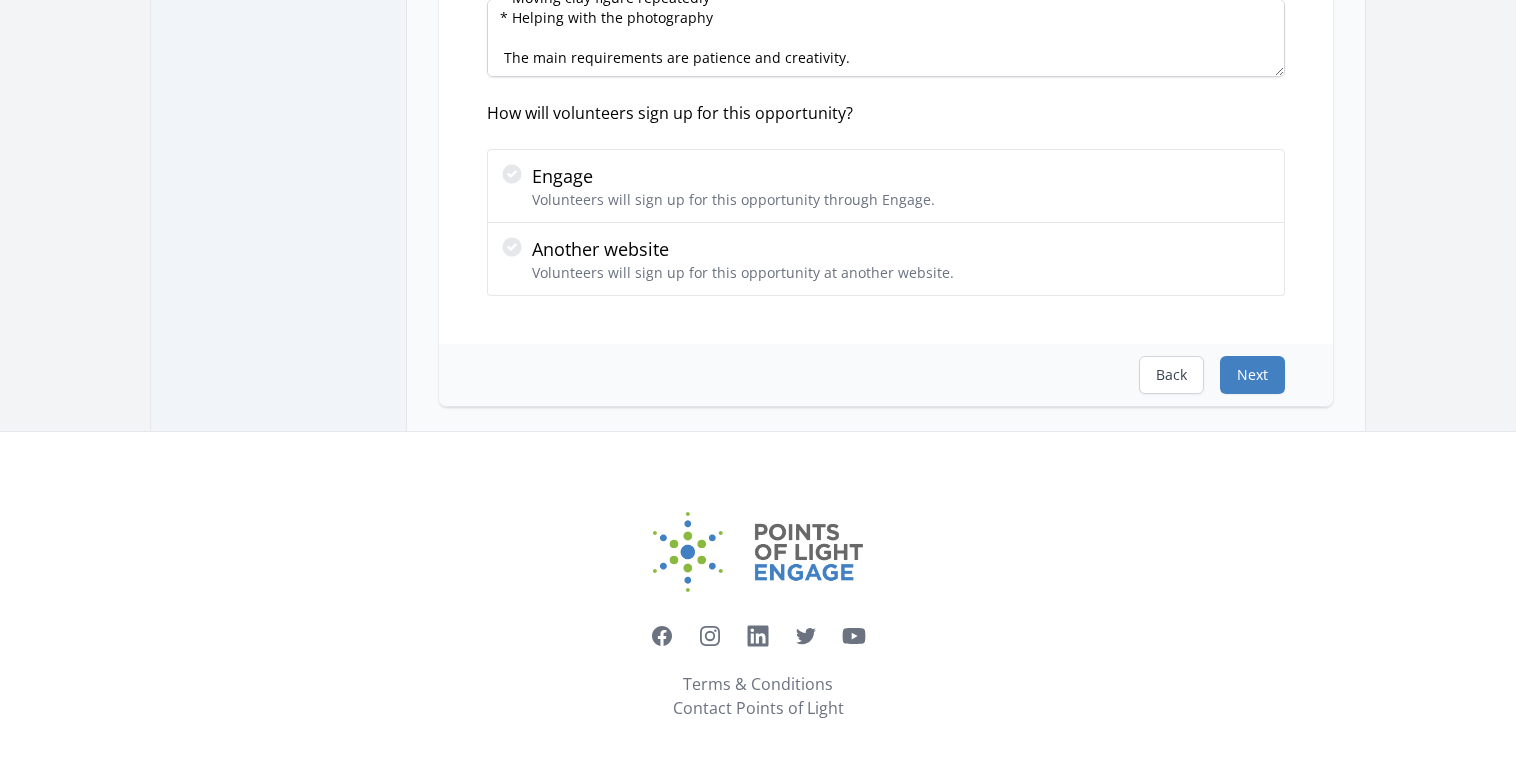 type on "Volunteer Opportunity to help with a Claymation Project." 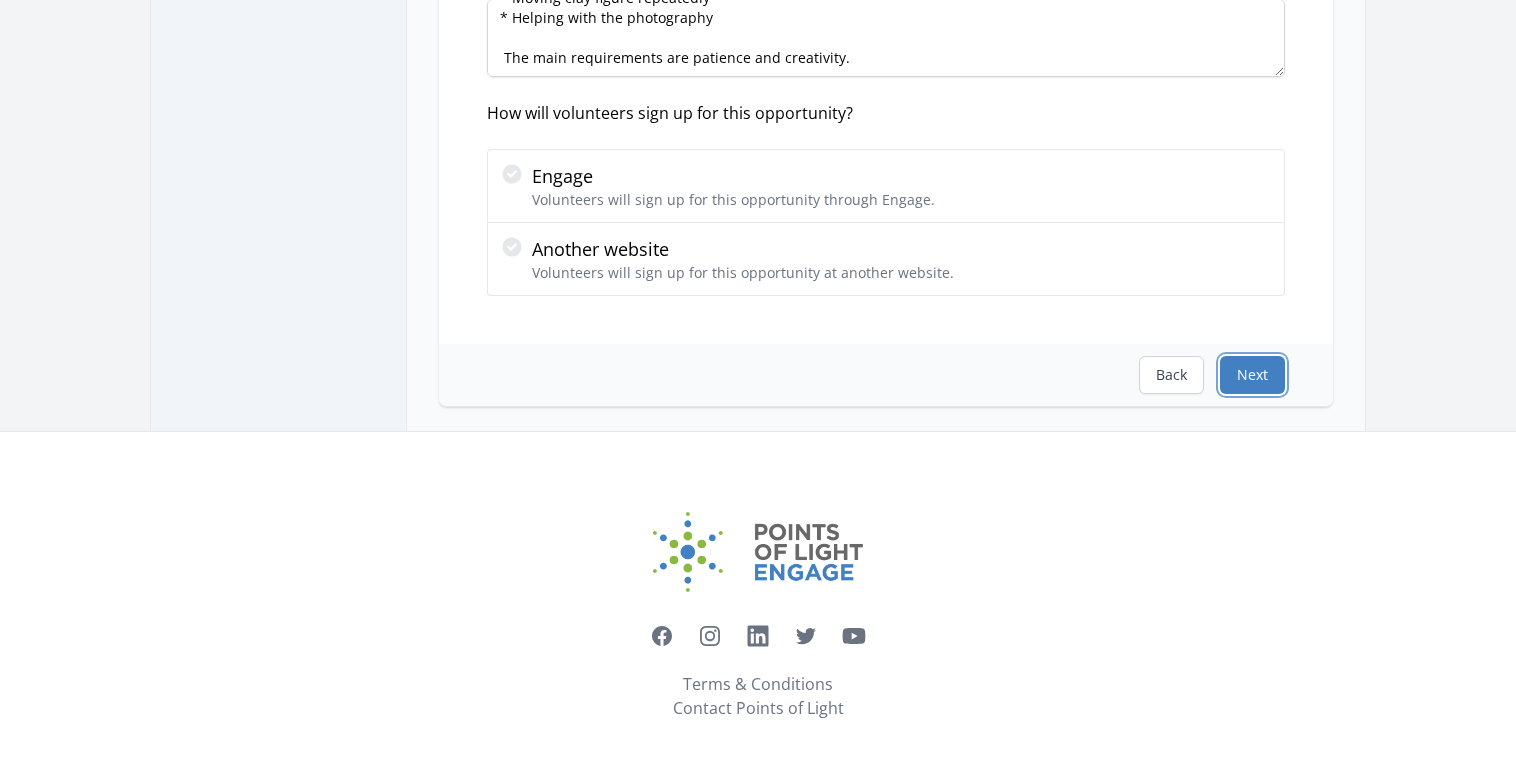 click on "Next" at bounding box center [1252, 375] 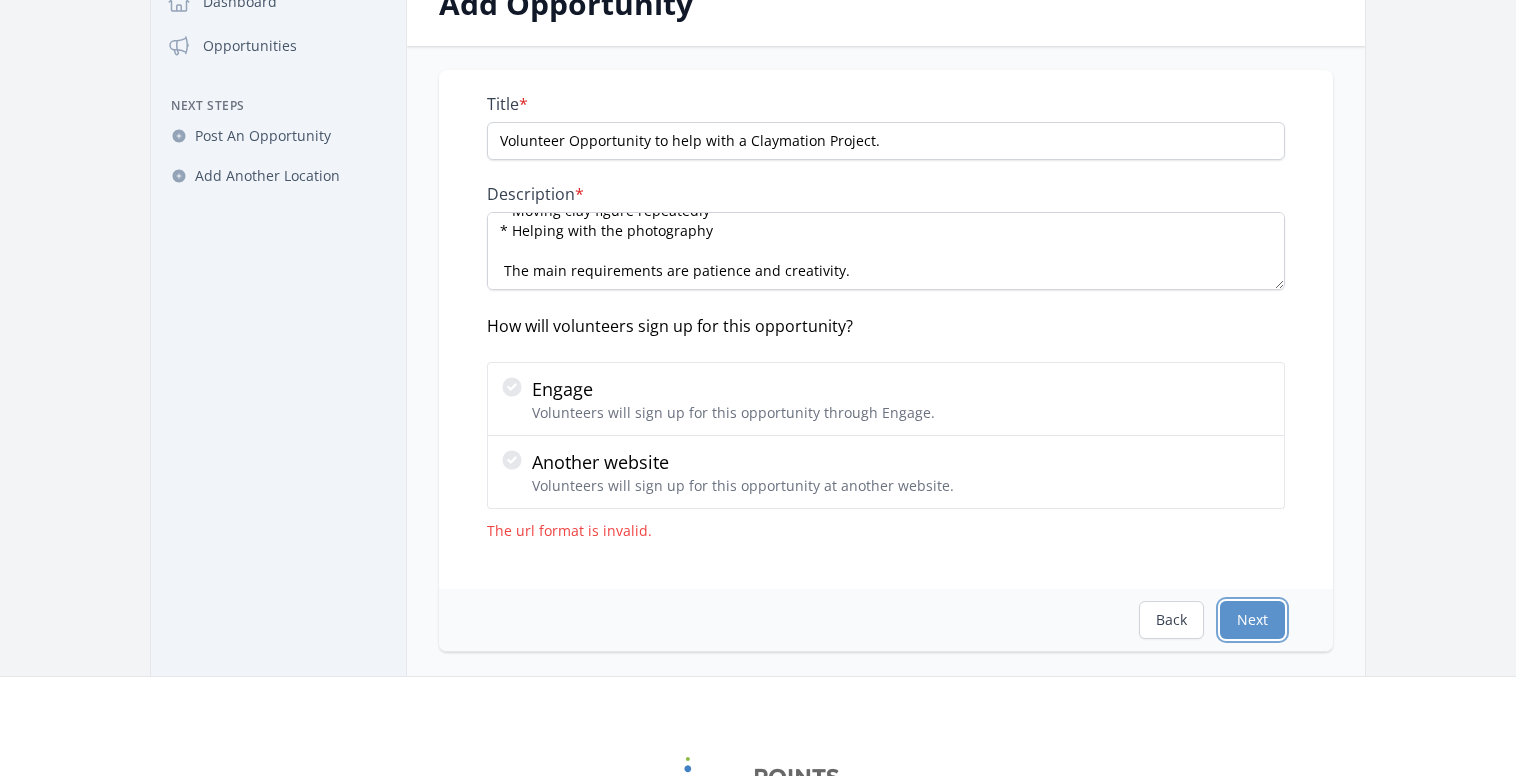 scroll, scrollTop: 181, scrollLeft: 0, axis: vertical 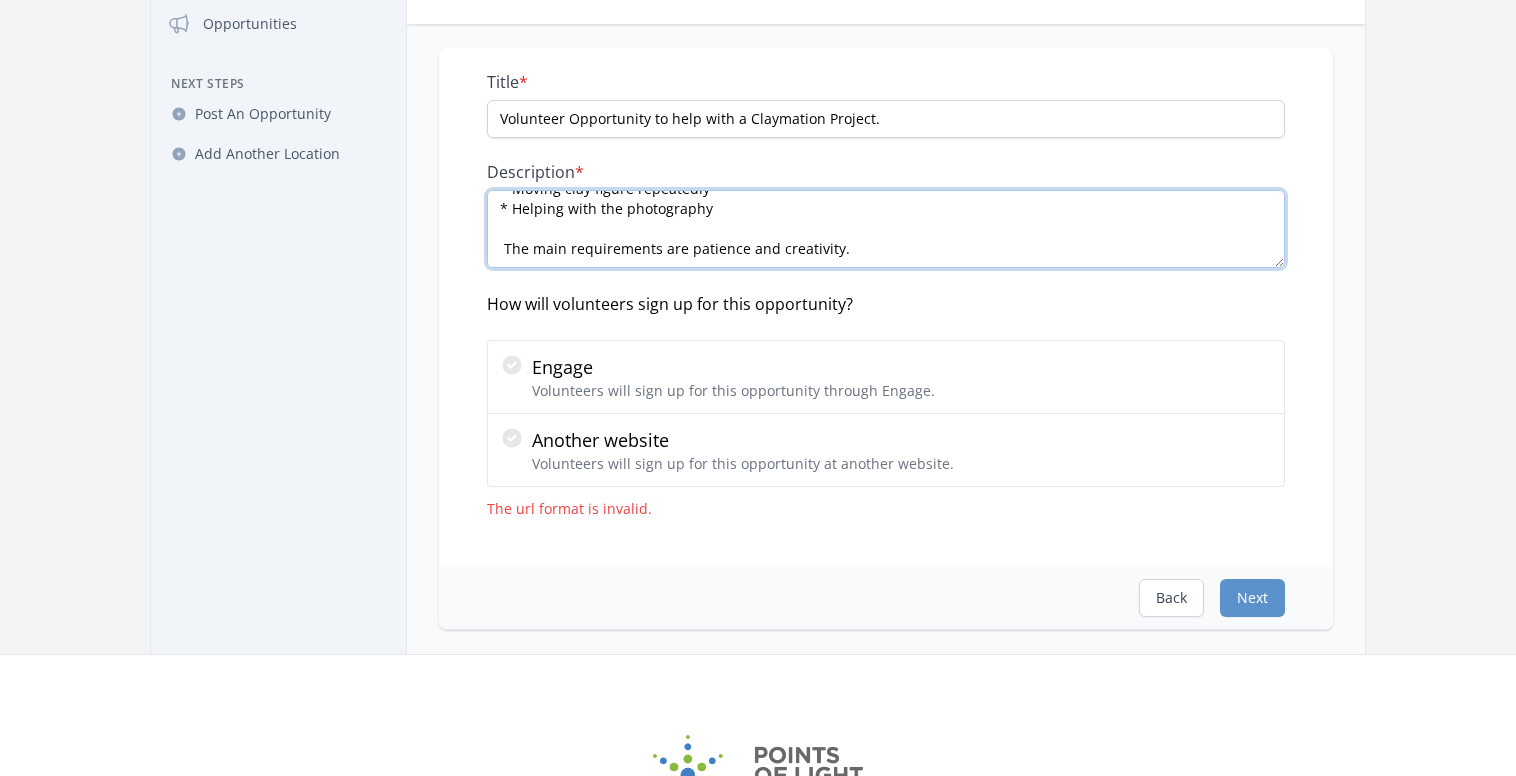 drag, startPoint x: 1039, startPoint y: 408, endPoint x: 528, endPoint y: 374, distance: 512.1299 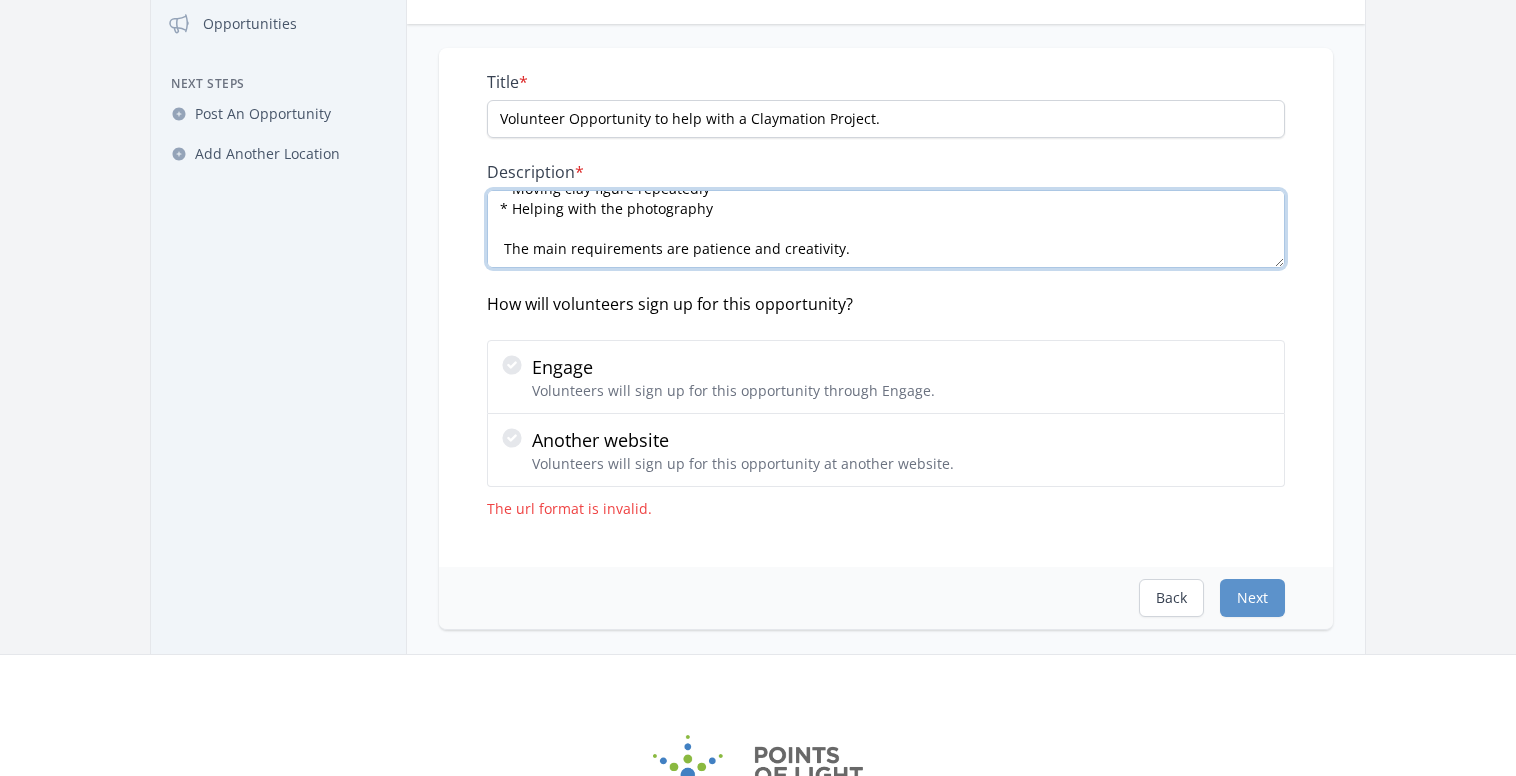 click on "The Arete Living Arts Foundation is offering a volunteer opportunity to help with a Claymation Project.  The project is for a music video about how the mass media dumbing down culture.
The work might include:
* Creating clay figures and landscapes
* Moving clay figure repeatedly
* Helping with the photography
The main requirements are patience and creativity." at bounding box center (886, 229) 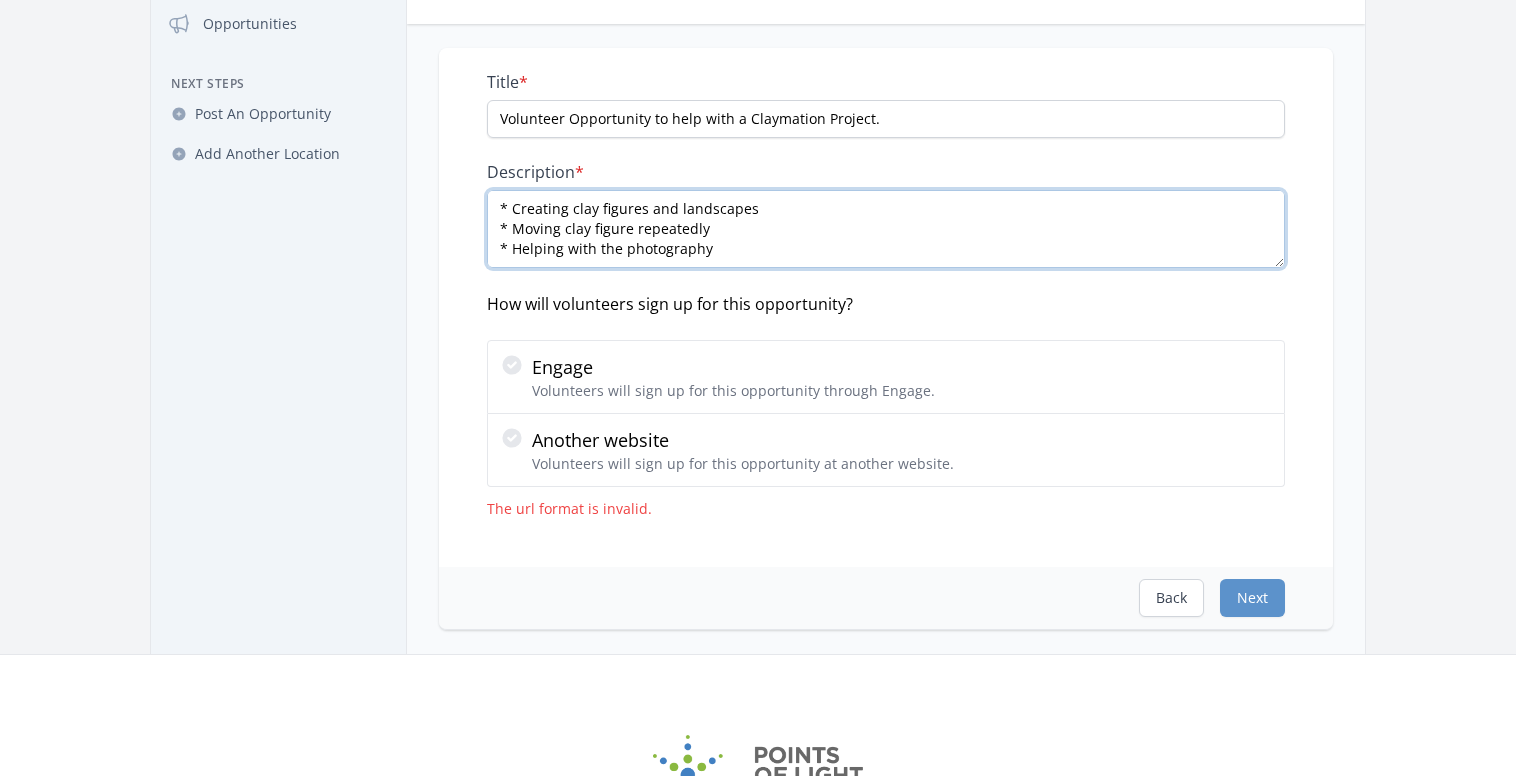 scroll, scrollTop: 192, scrollLeft: 0, axis: vertical 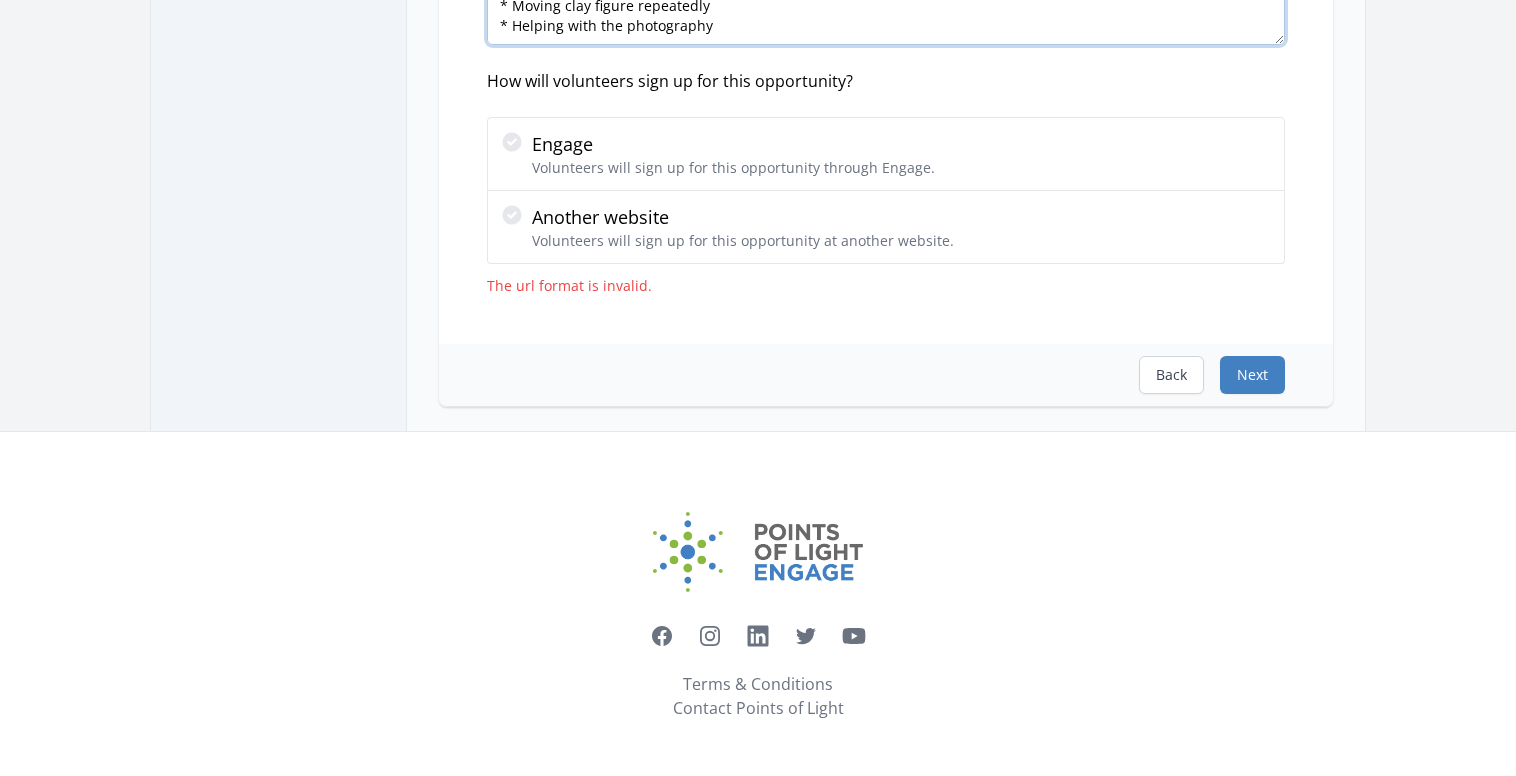 type on "The Arete Living Arts Foundation is offering a volunteer opportunity to help with a Claymation Project.  The project is for a music video about how the mass media dumbing down culture.
The work might include:
* Creating clay figures and landscapes
* Moving clay figure repeatedly
* Helping with the photography" 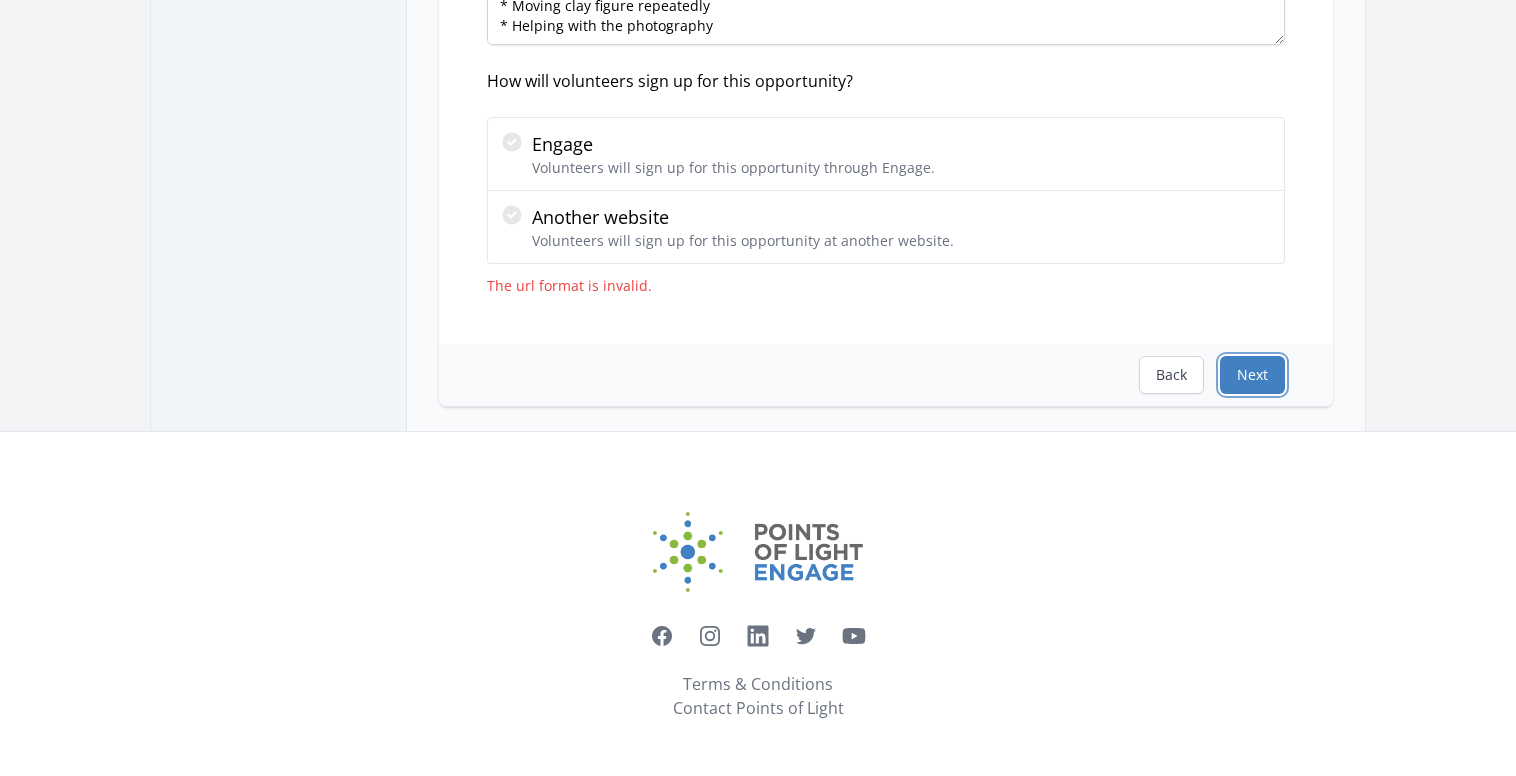 click on "Next" at bounding box center [1252, 375] 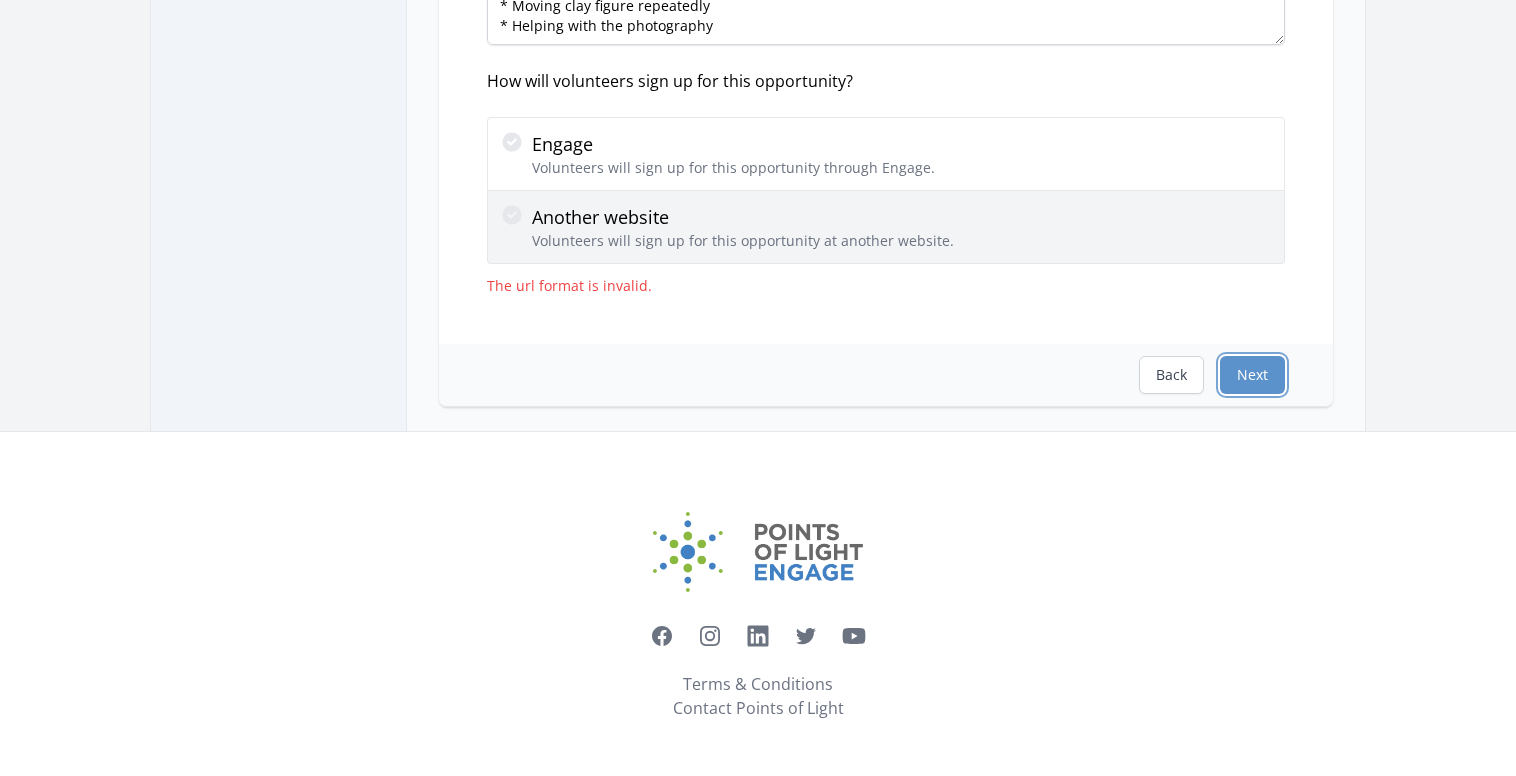 scroll, scrollTop: 464, scrollLeft: 0, axis: vertical 